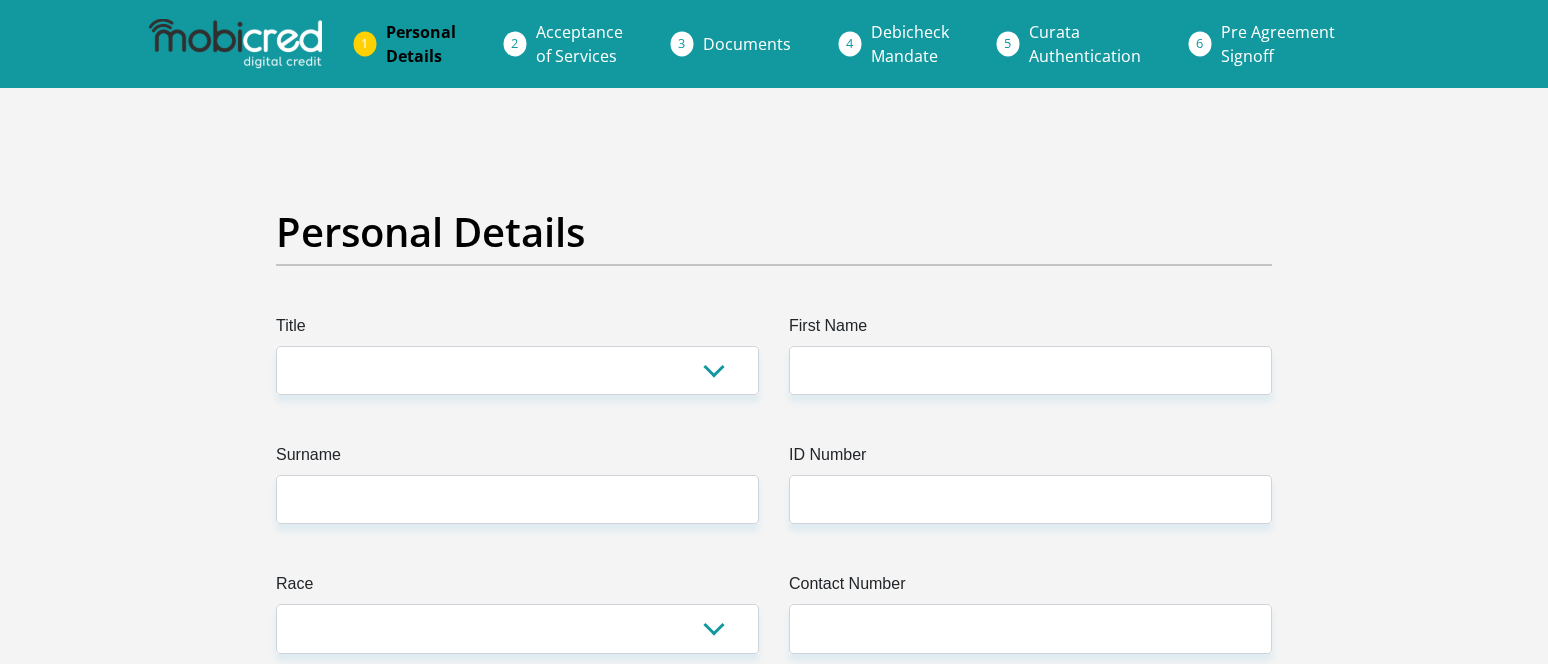 scroll, scrollTop: 0, scrollLeft: 0, axis: both 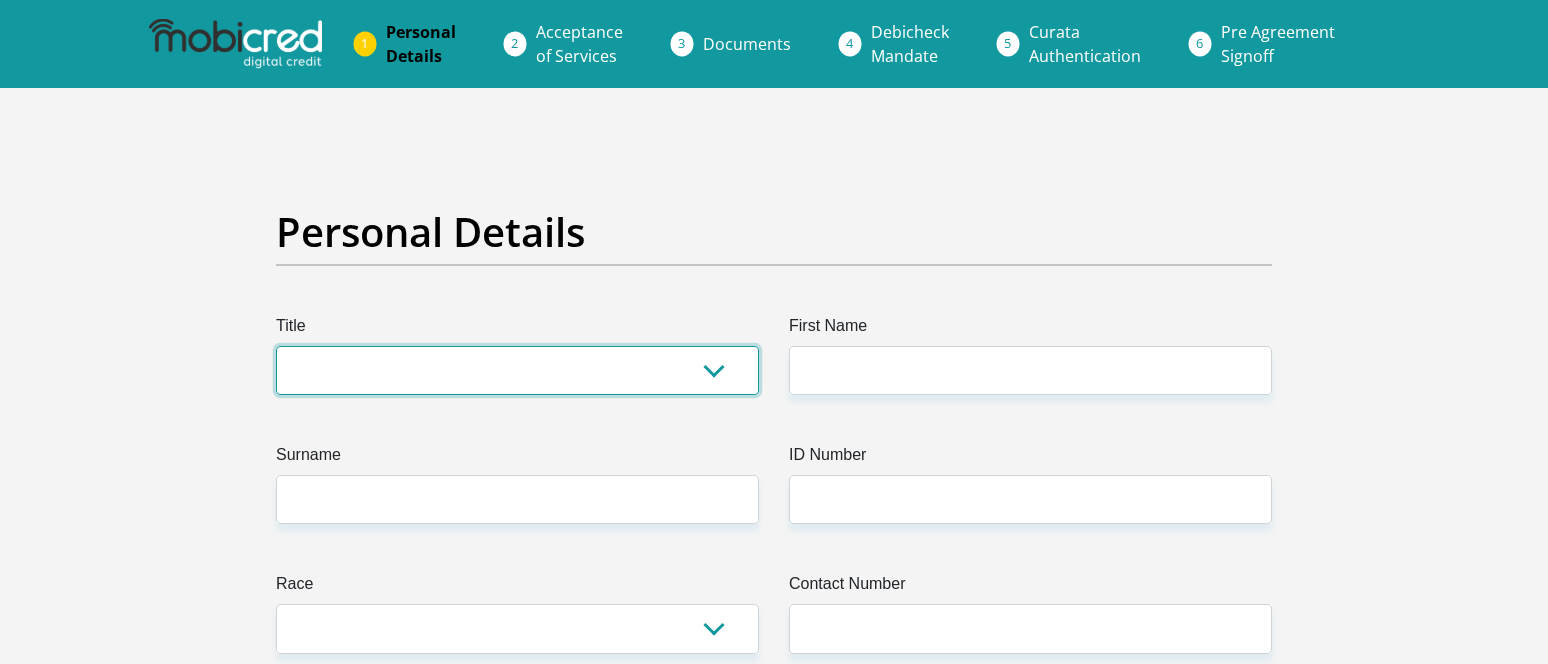 click on "Mr
Ms
Mrs
Dr
Other" at bounding box center [517, 370] 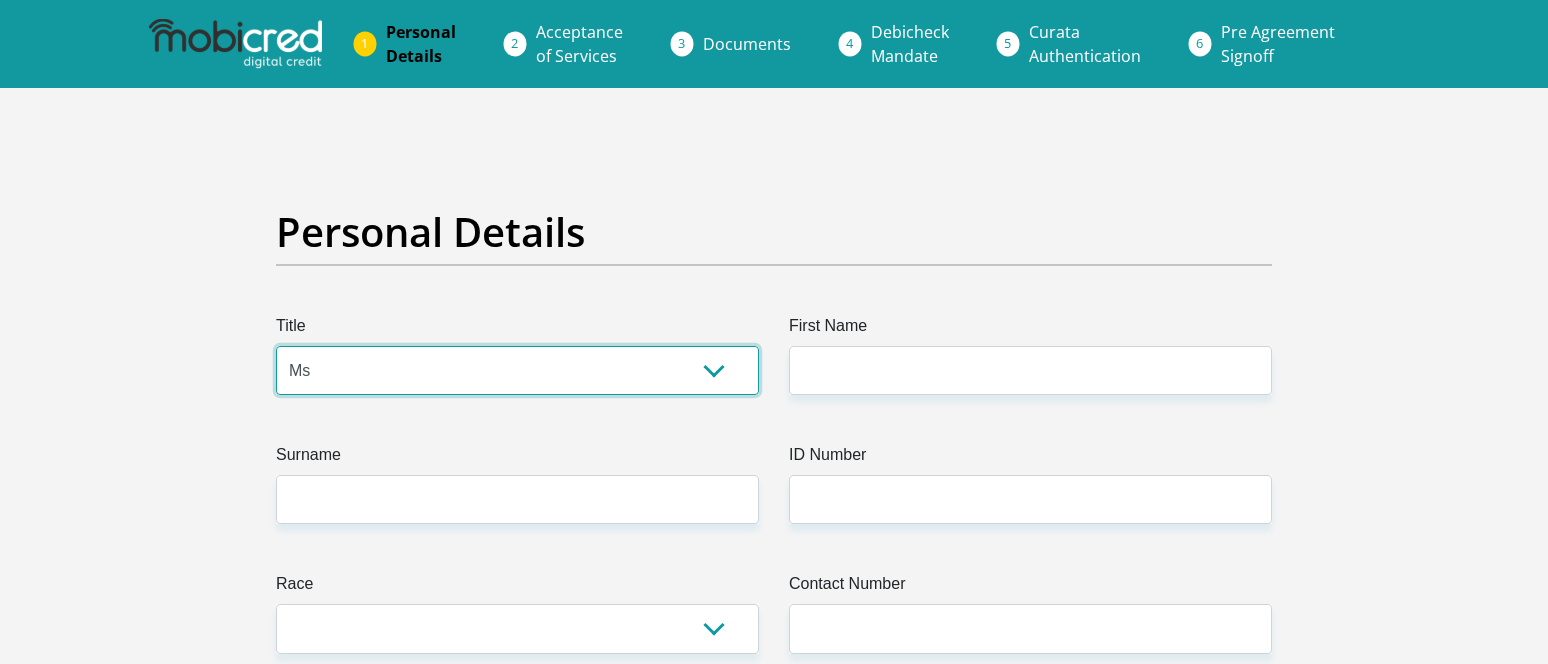 click on "Mr
Ms
Mrs
Dr
Other" at bounding box center [517, 370] 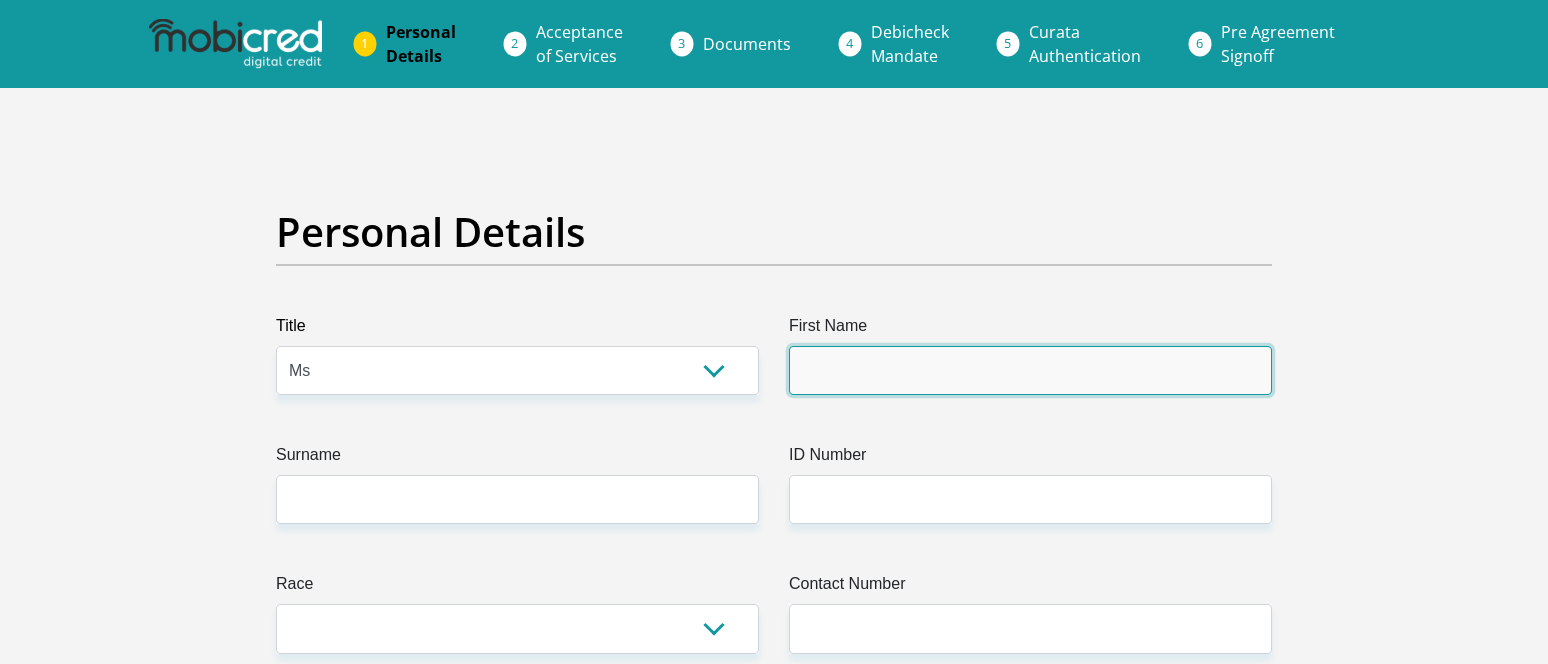 click on "First Name" at bounding box center (1030, 370) 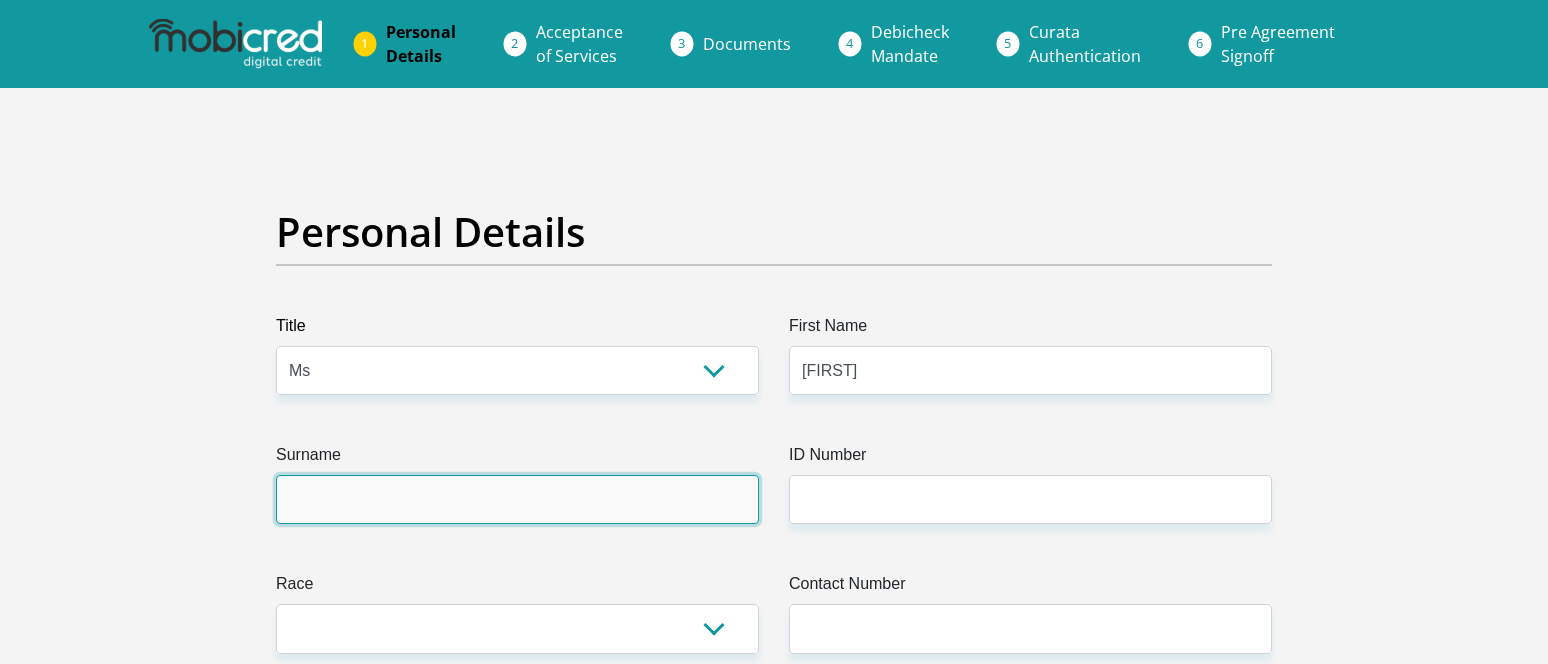 type on "[LAST]" 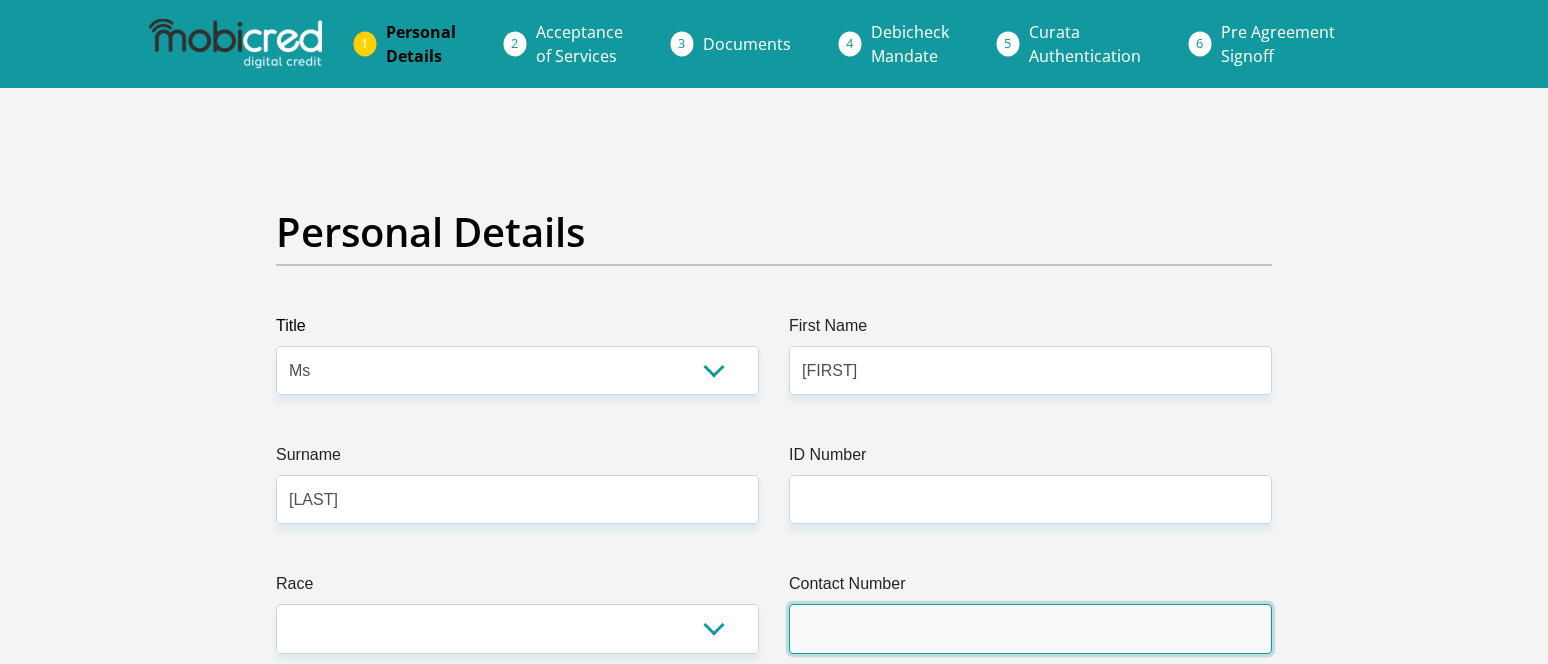 type on "[PHONE]" 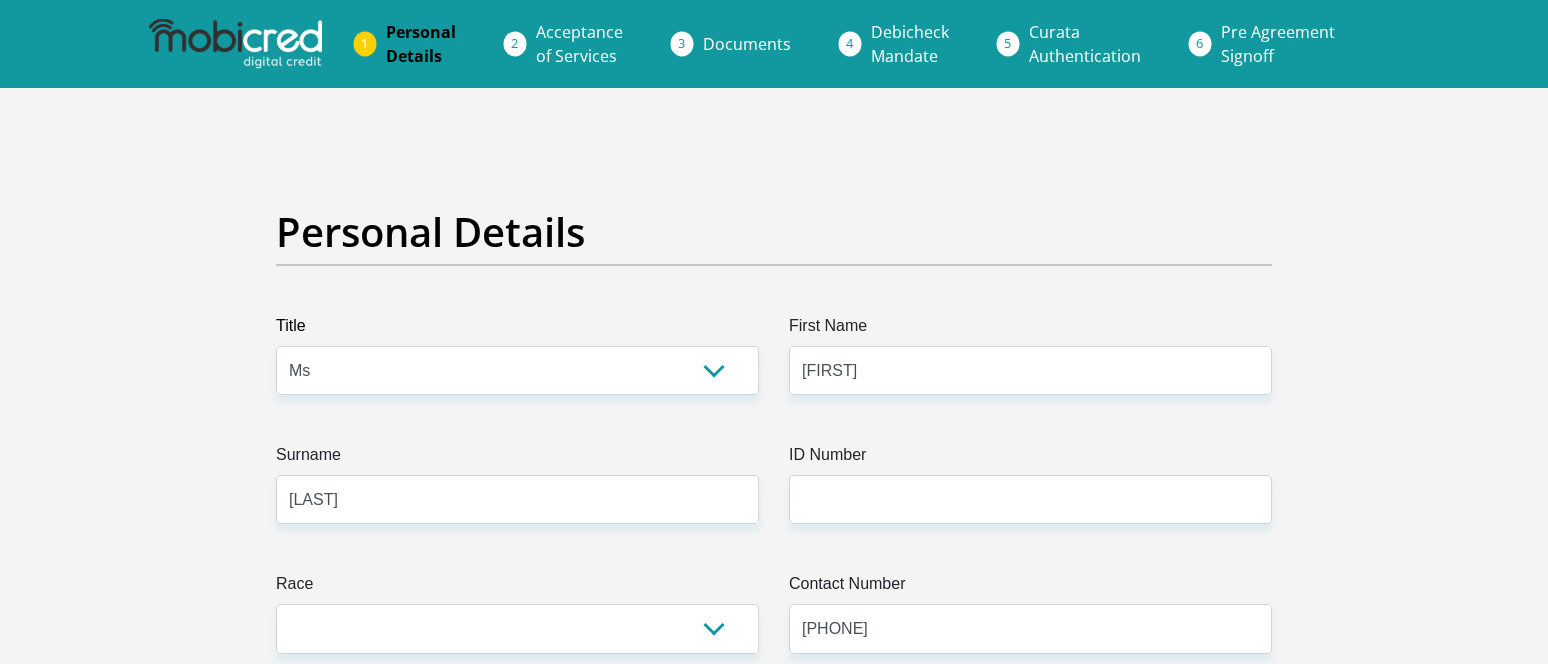 select on "ZAF" 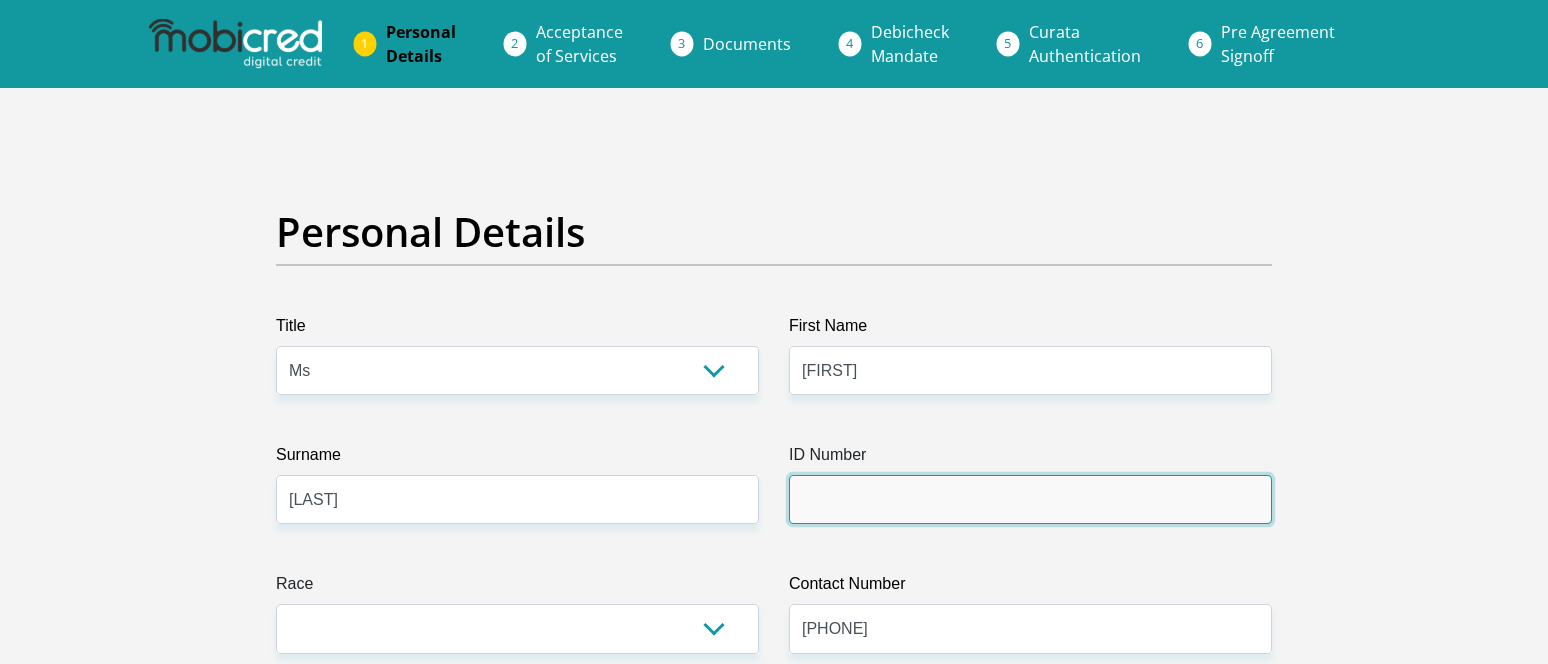 click on "ID Number" at bounding box center (1030, 499) 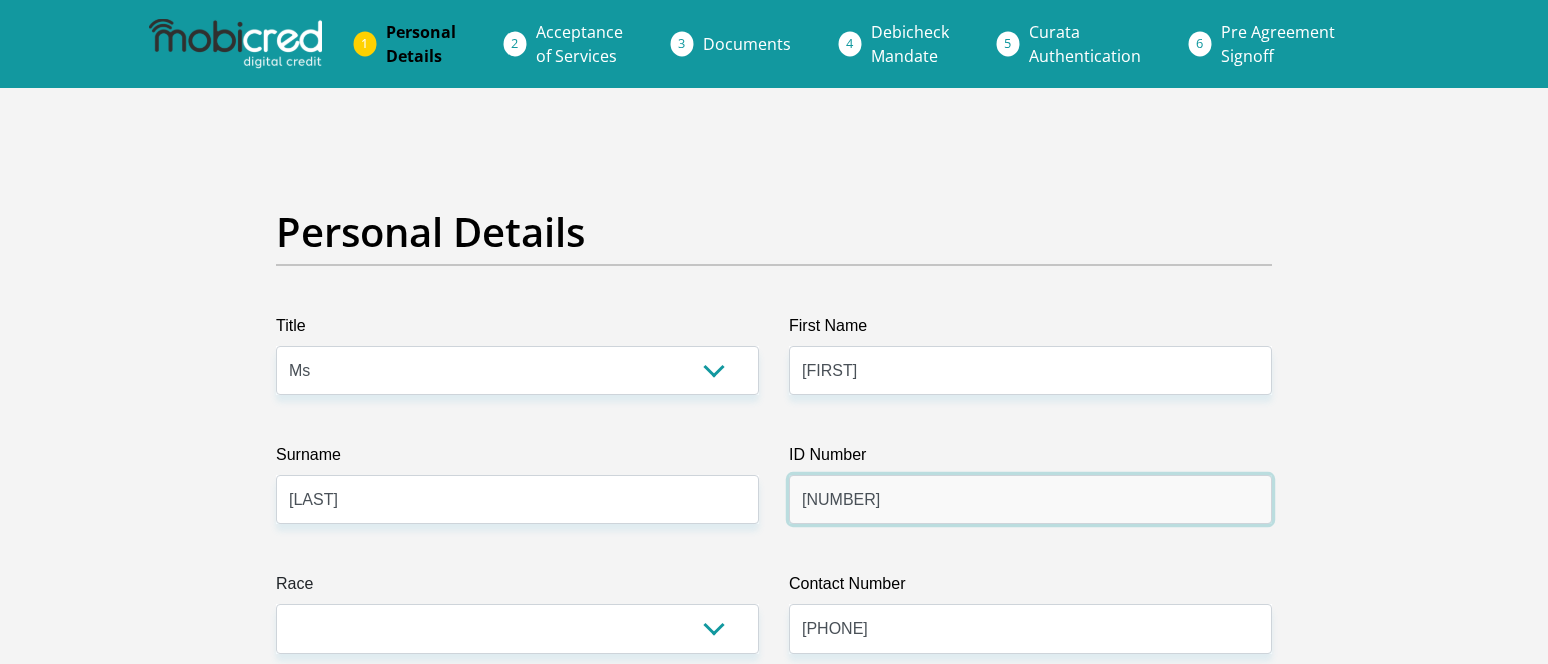 type on "8102250130081" 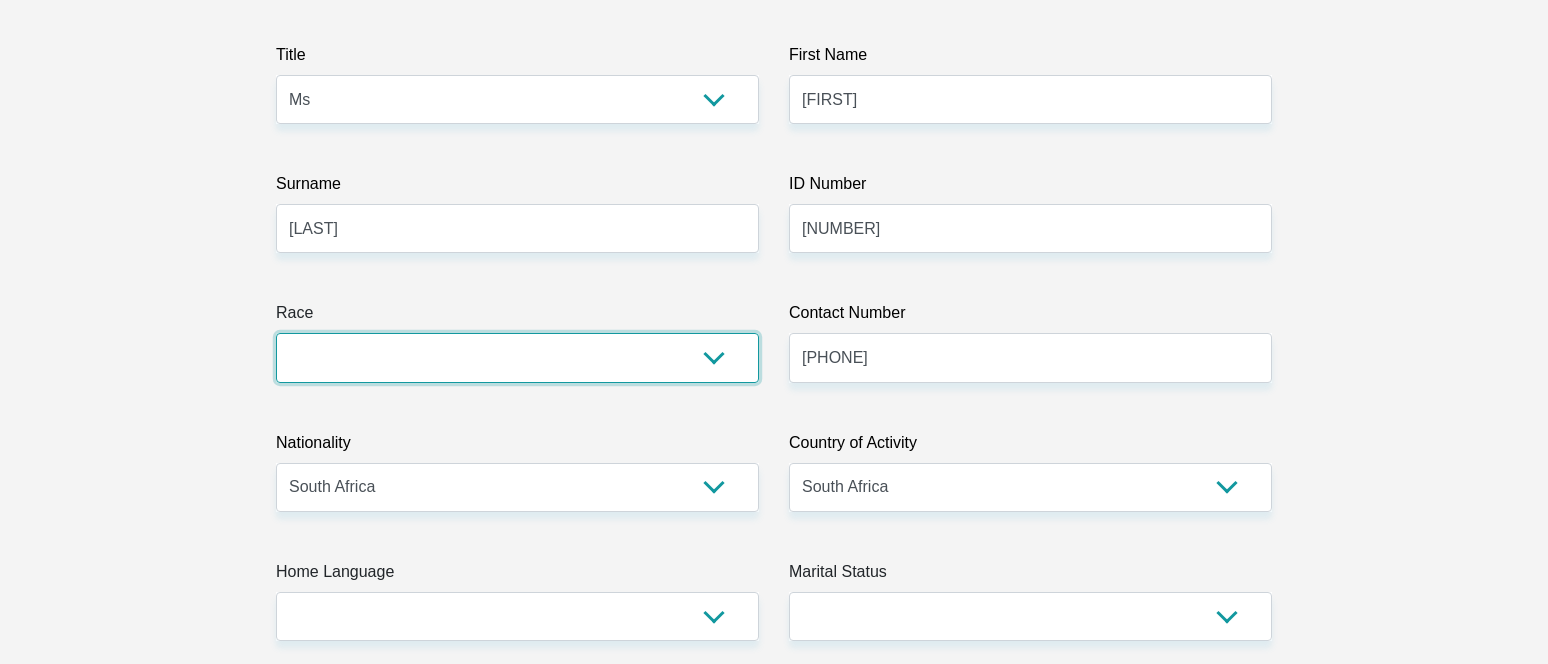 scroll, scrollTop: 300, scrollLeft: 0, axis: vertical 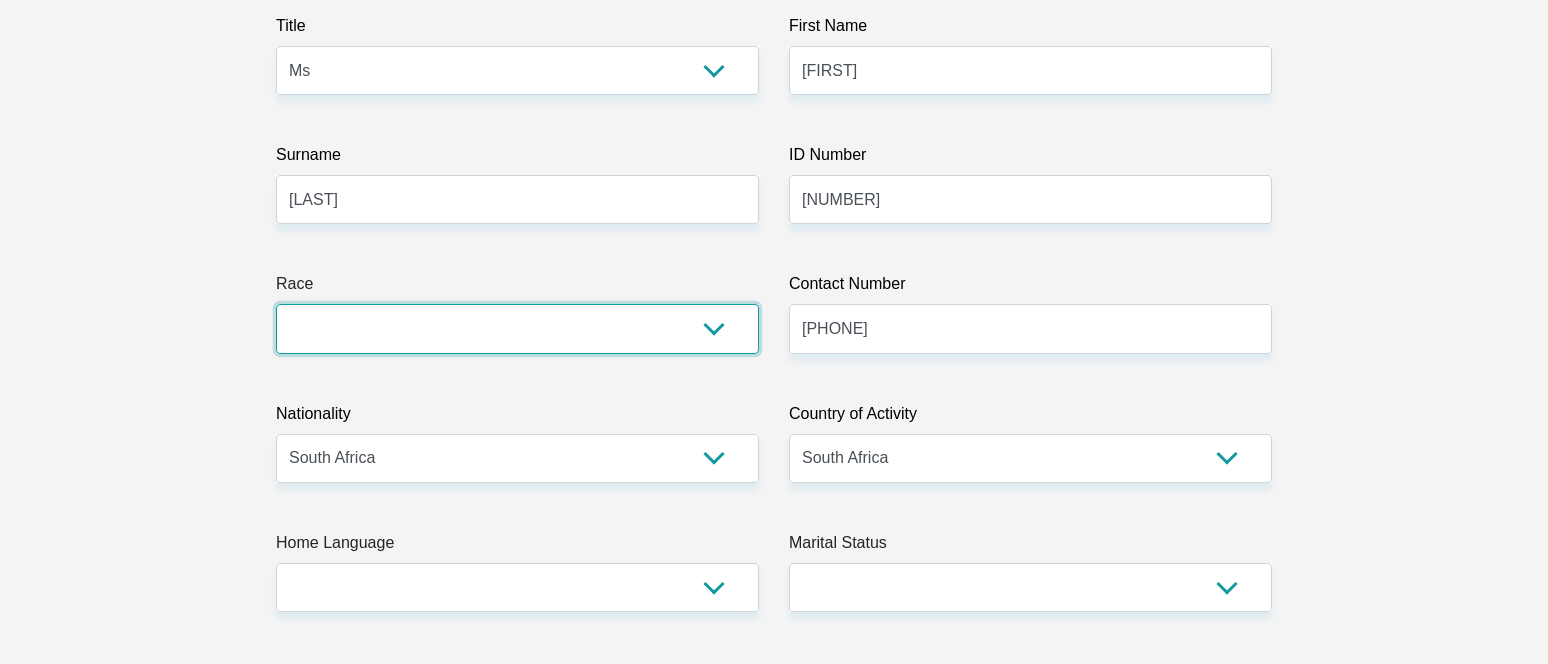 click on "Black
Coloured
Indian
White
Other" at bounding box center (517, 328) 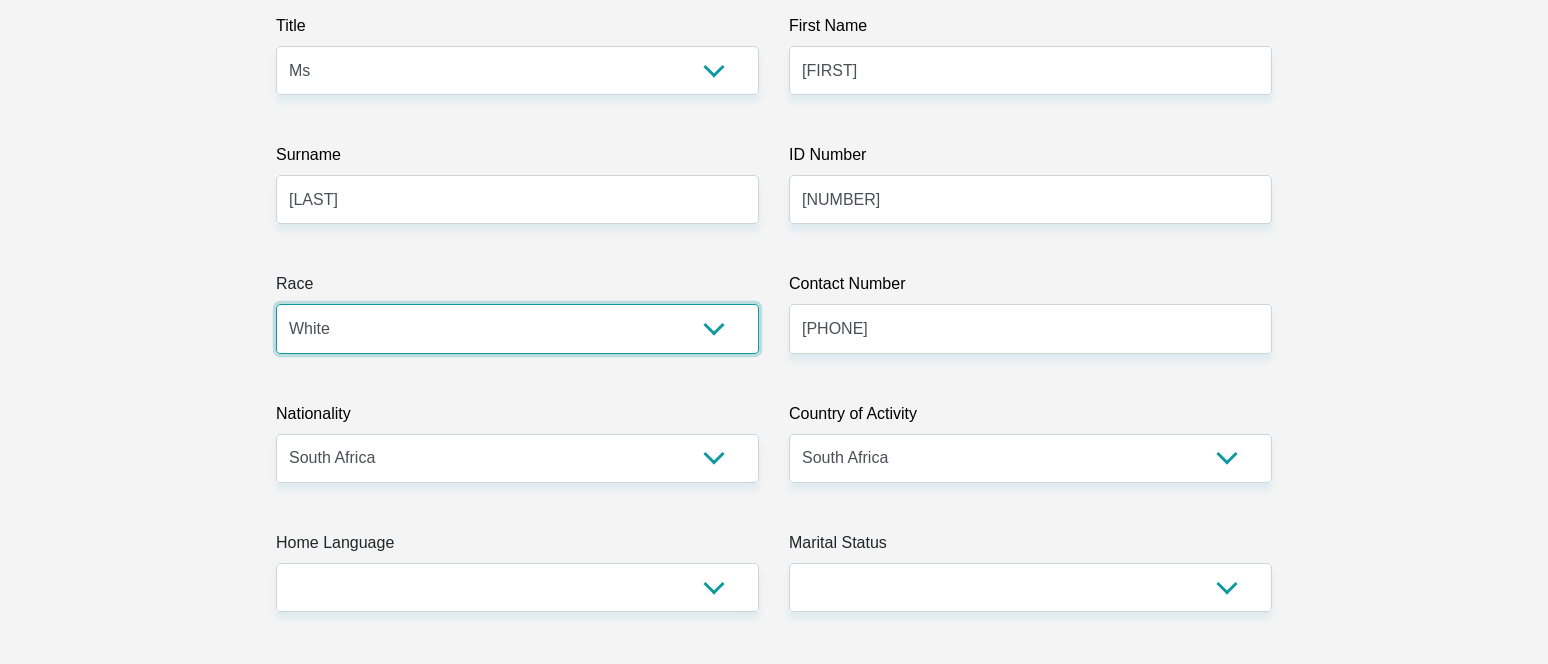 click on "Black
Coloured
Indian
White
Other" at bounding box center [517, 328] 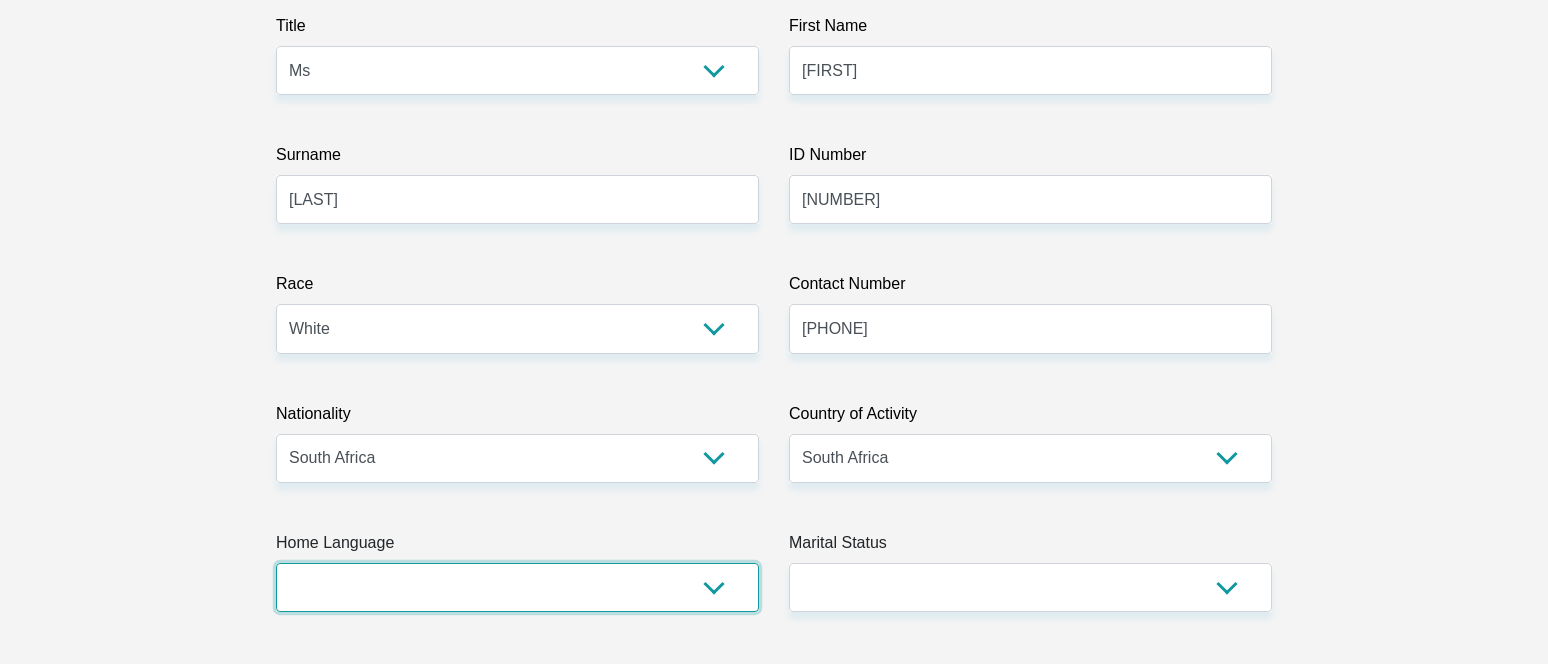 click on "Afrikaans
English
Sepedi
South Ndebele
Southern Sotho
Swati
Tsonga
Tswana
Venda
Xhosa
Zulu
Other" at bounding box center [517, 587] 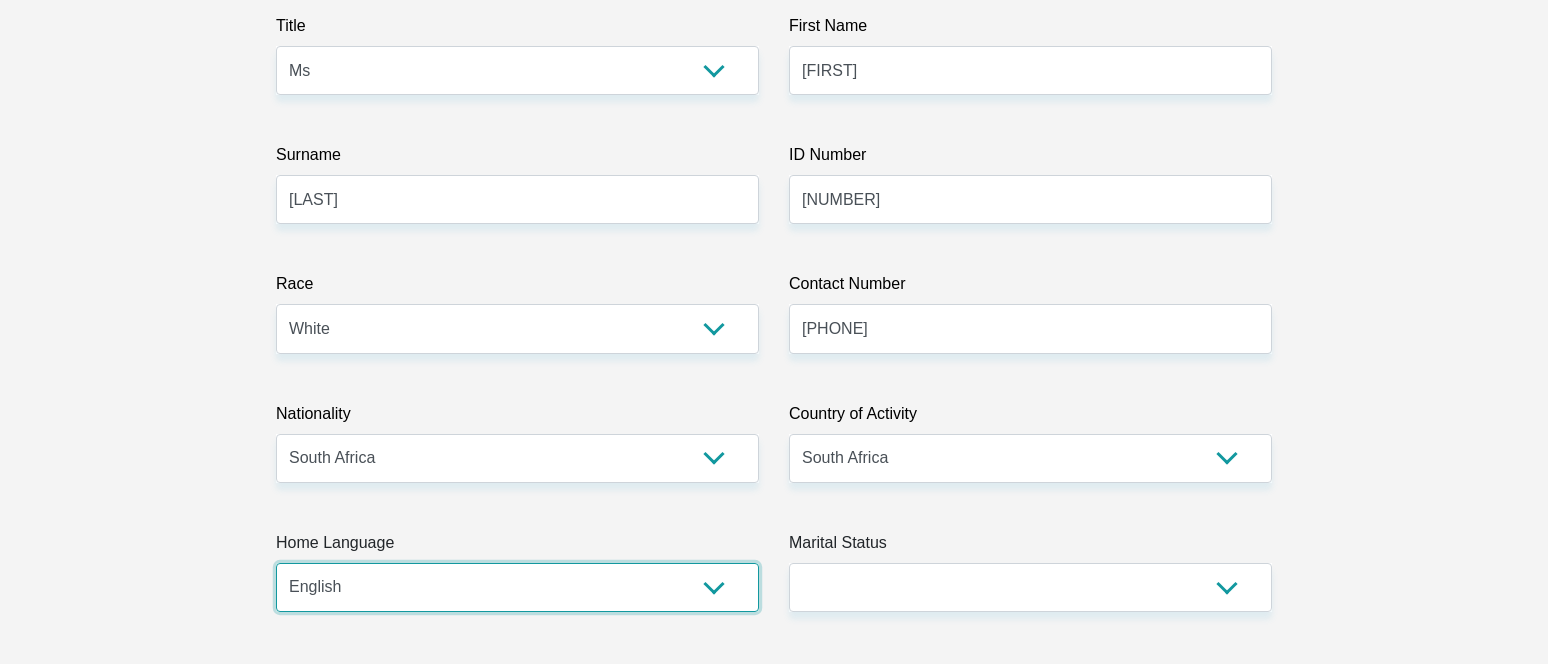 click on "Afrikaans
English
Sepedi
South Ndebele
Southern Sotho
Swati
Tsonga
Tswana
Venda
Xhosa
Zulu
Other" at bounding box center [517, 587] 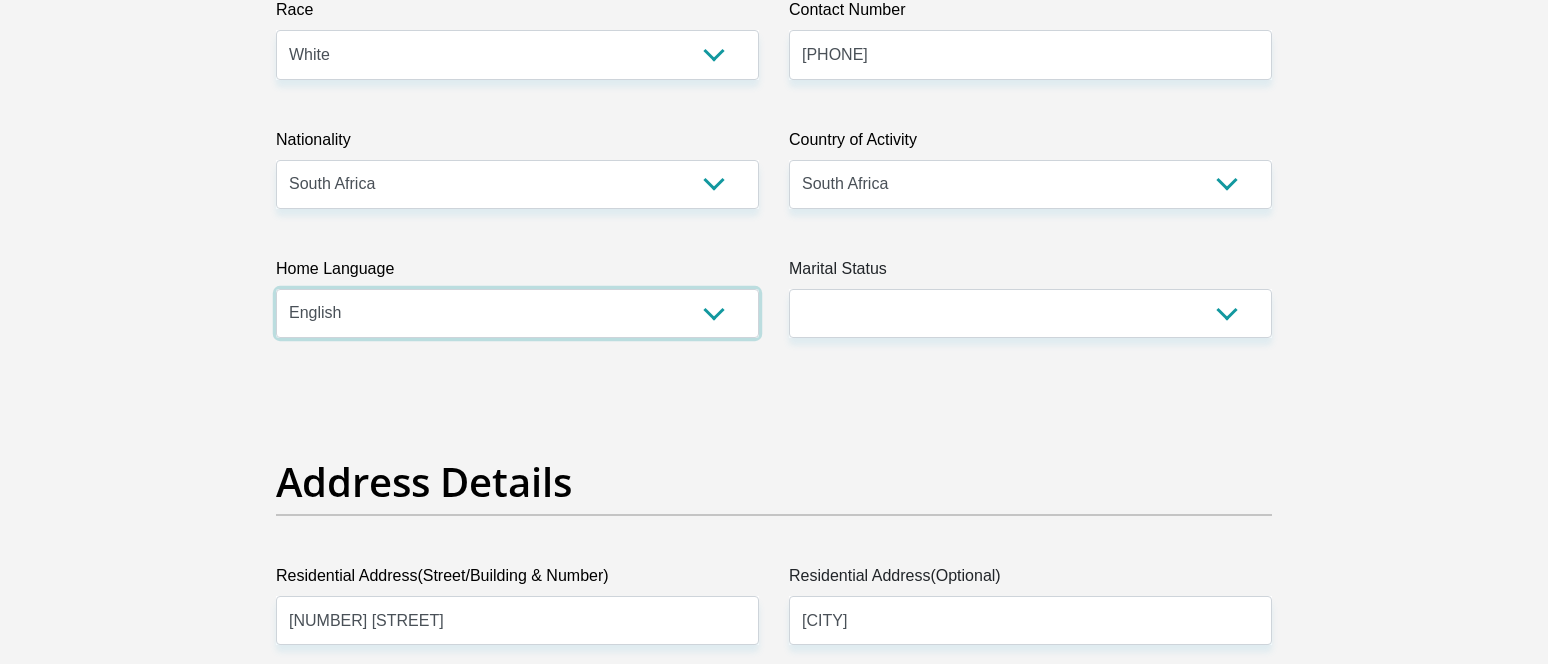 scroll, scrollTop: 600, scrollLeft: 0, axis: vertical 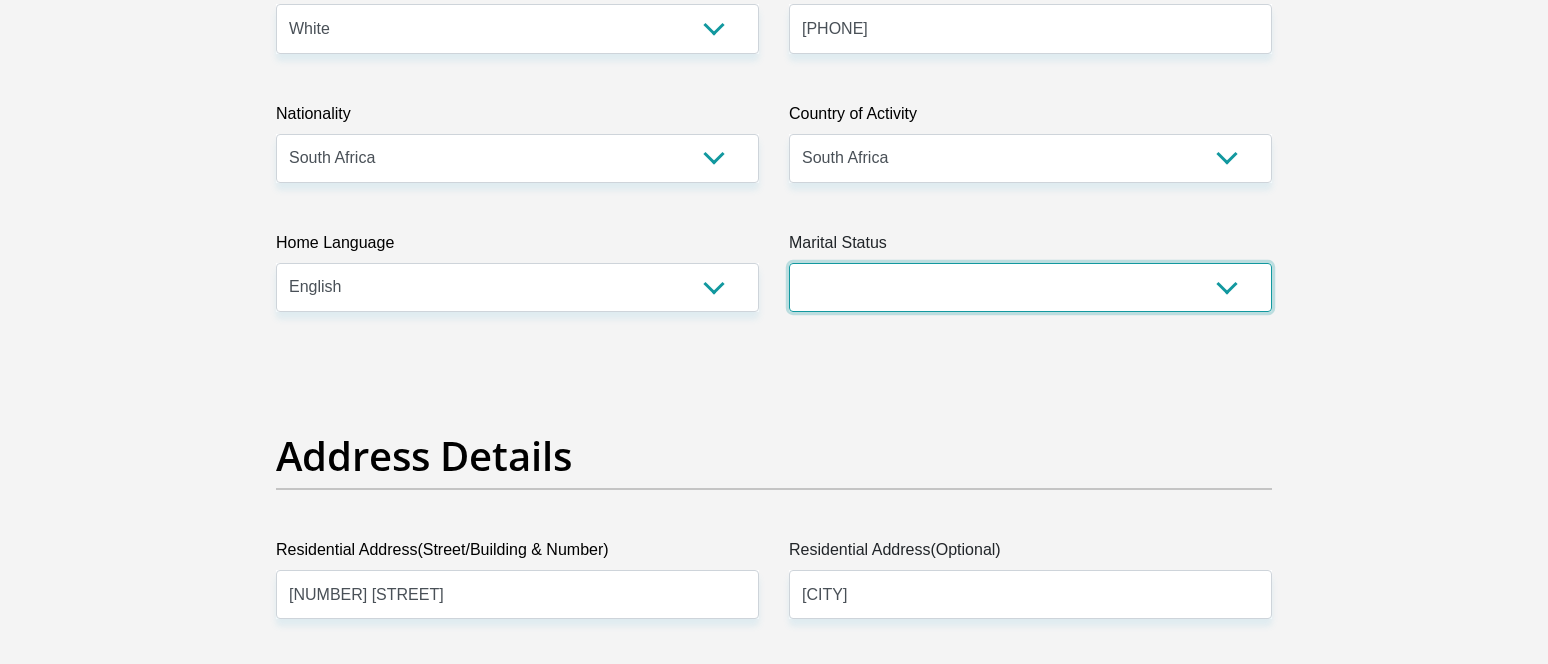 drag, startPoint x: 846, startPoint y: 283, endPoint x: 835, endPoint y: 311, distance: 30.083218 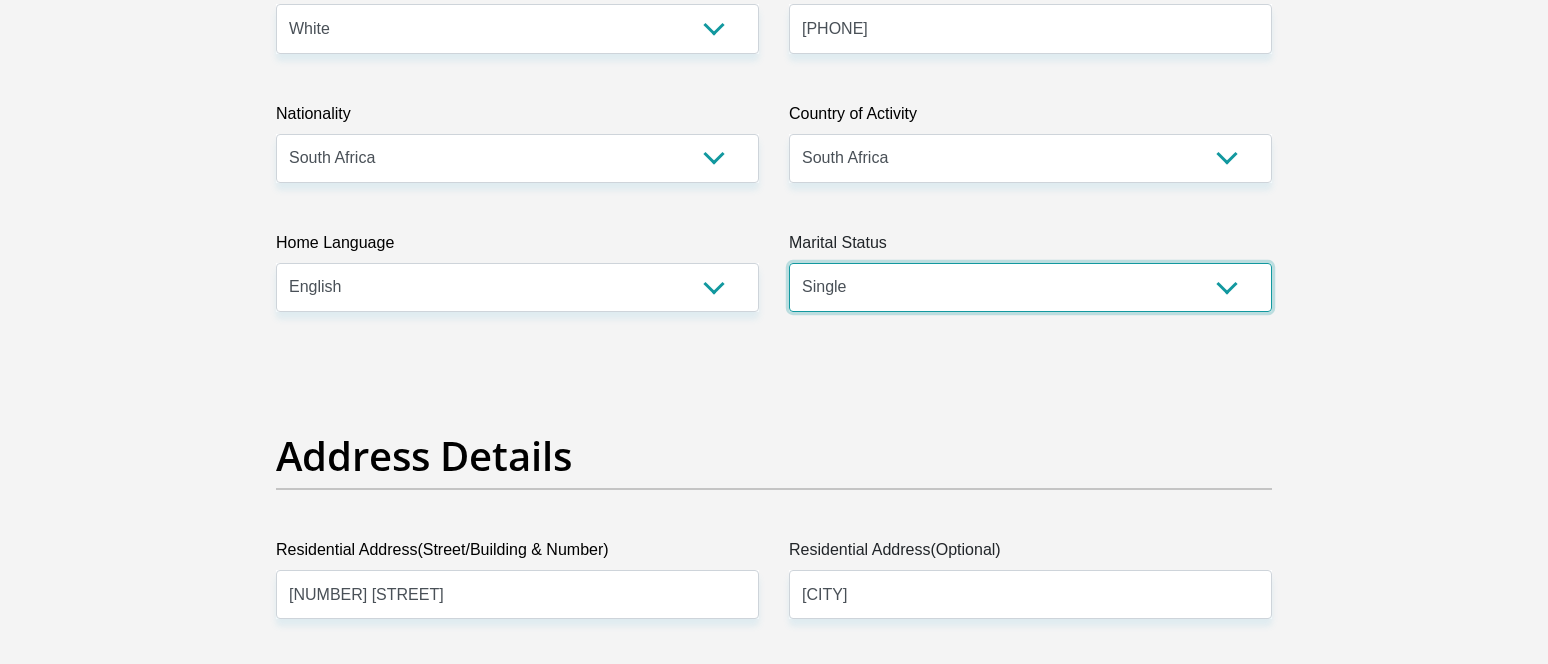 click on "Married ANC
Single
Divorced
Widowed
Married COP or Customary Law" at bounding box center (1030, 287) 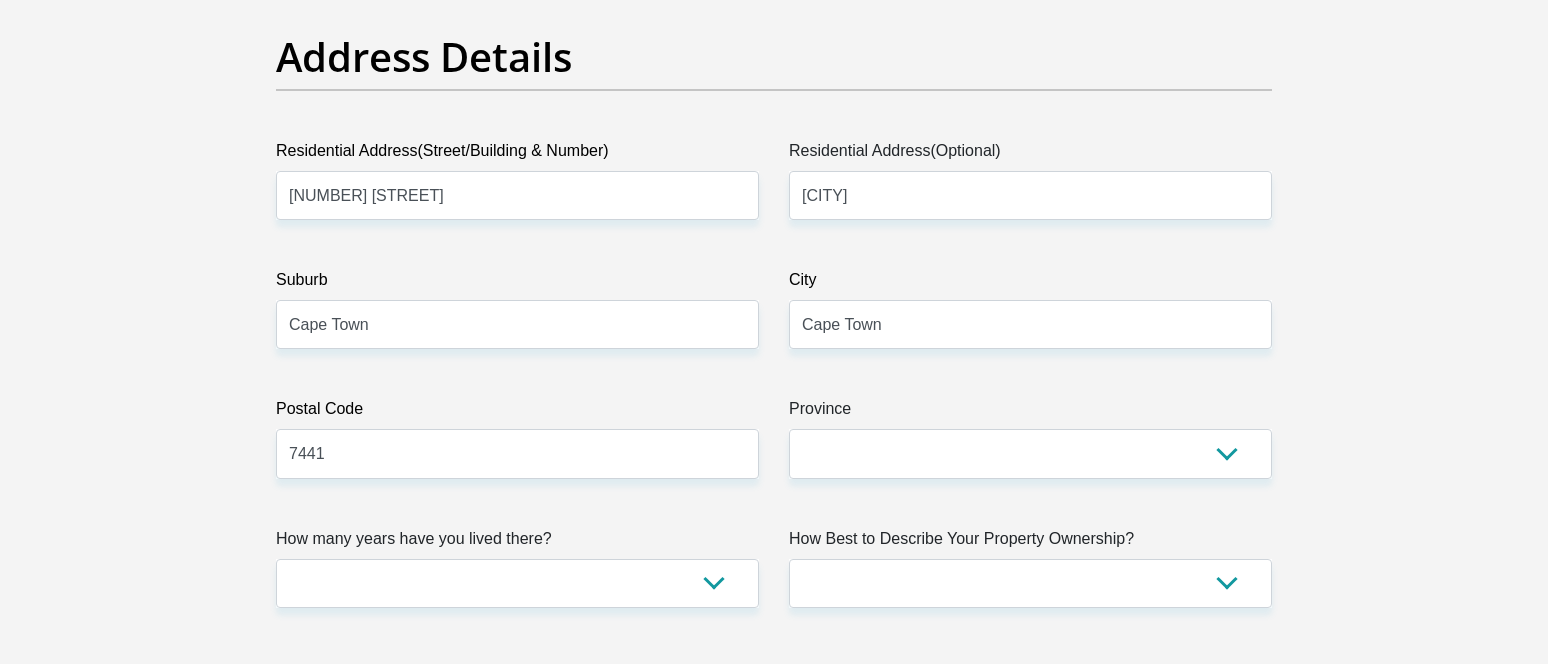 scroll, scrollTop: 1000, scrollLeft: 0, axis: vertical 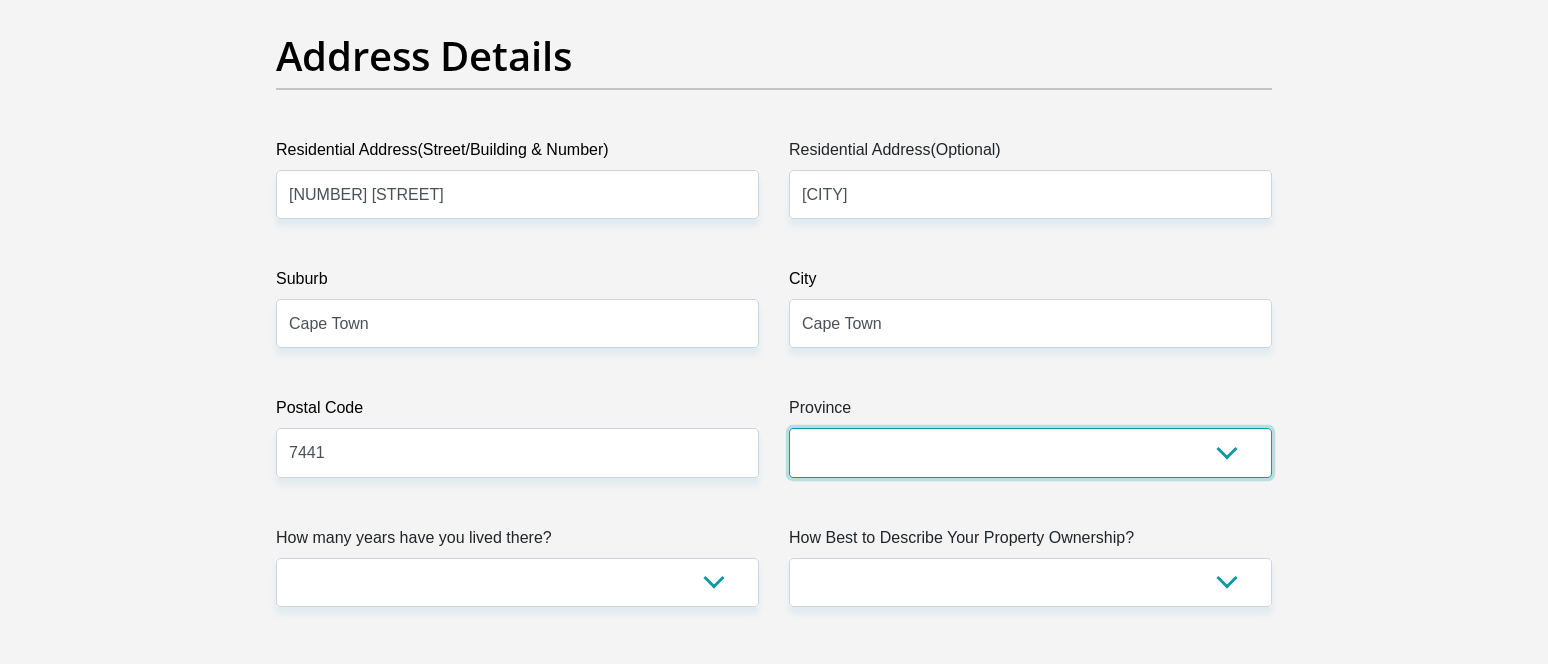 click on "Eastern Cape
Free State
Gauteng
KwaZulu-Natal
Limpopo
Mpumalanga
Northern Cape
North West
Western Cape" at bounding box center [1030, 452] 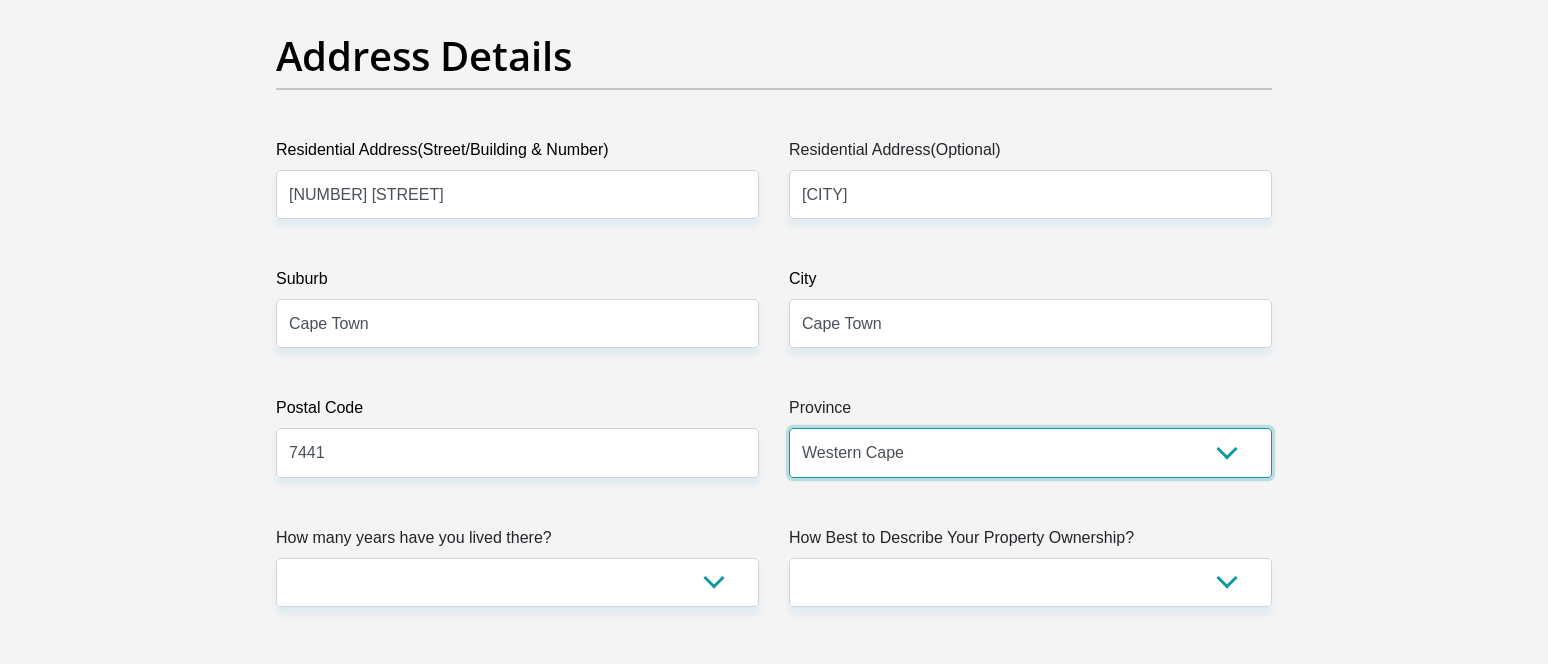 click on "Eastern Cape
Free State
Gauteng
KwaZulu-Natal
Limpopo
Mpumalanga
Northern Cape
North West
Western Cape" at bounding box center (1030, 452) 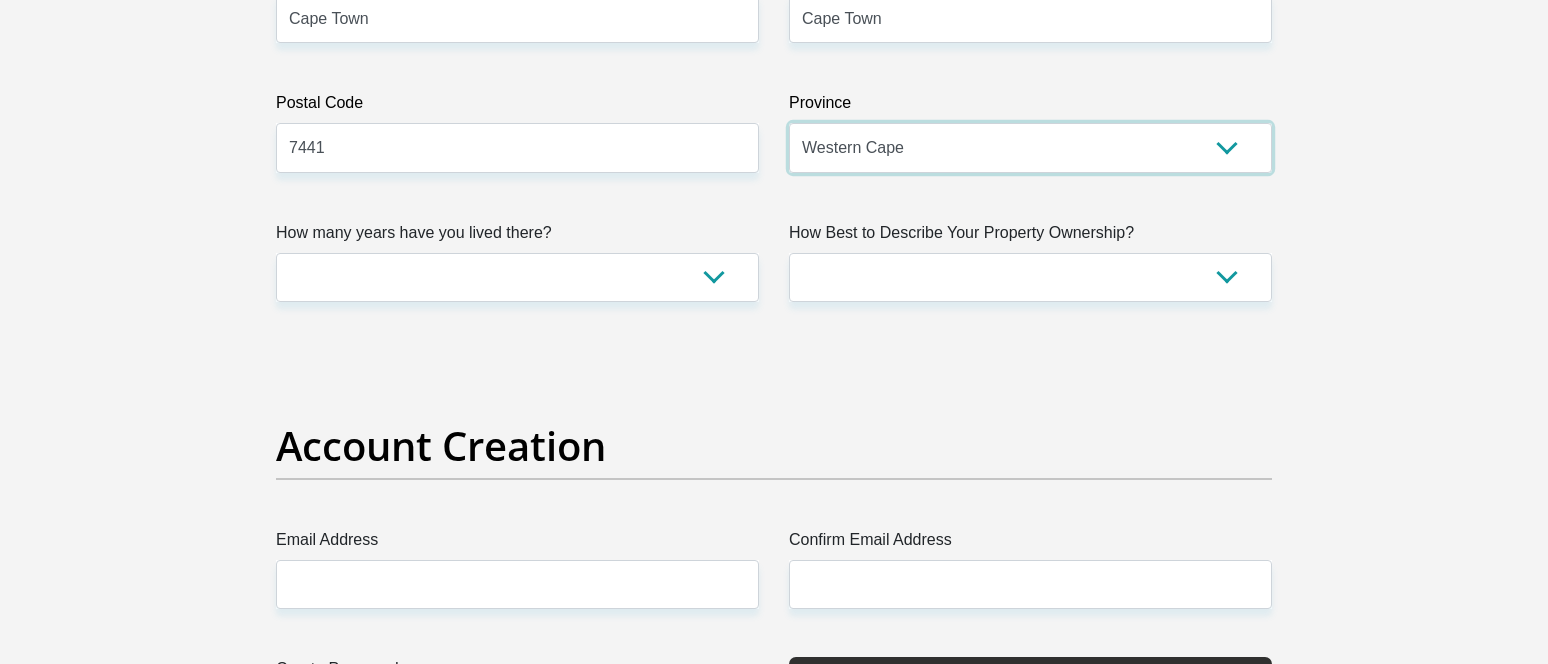 scroll, scrollTop: 1400, scrollLeft: 0, axis: vertical 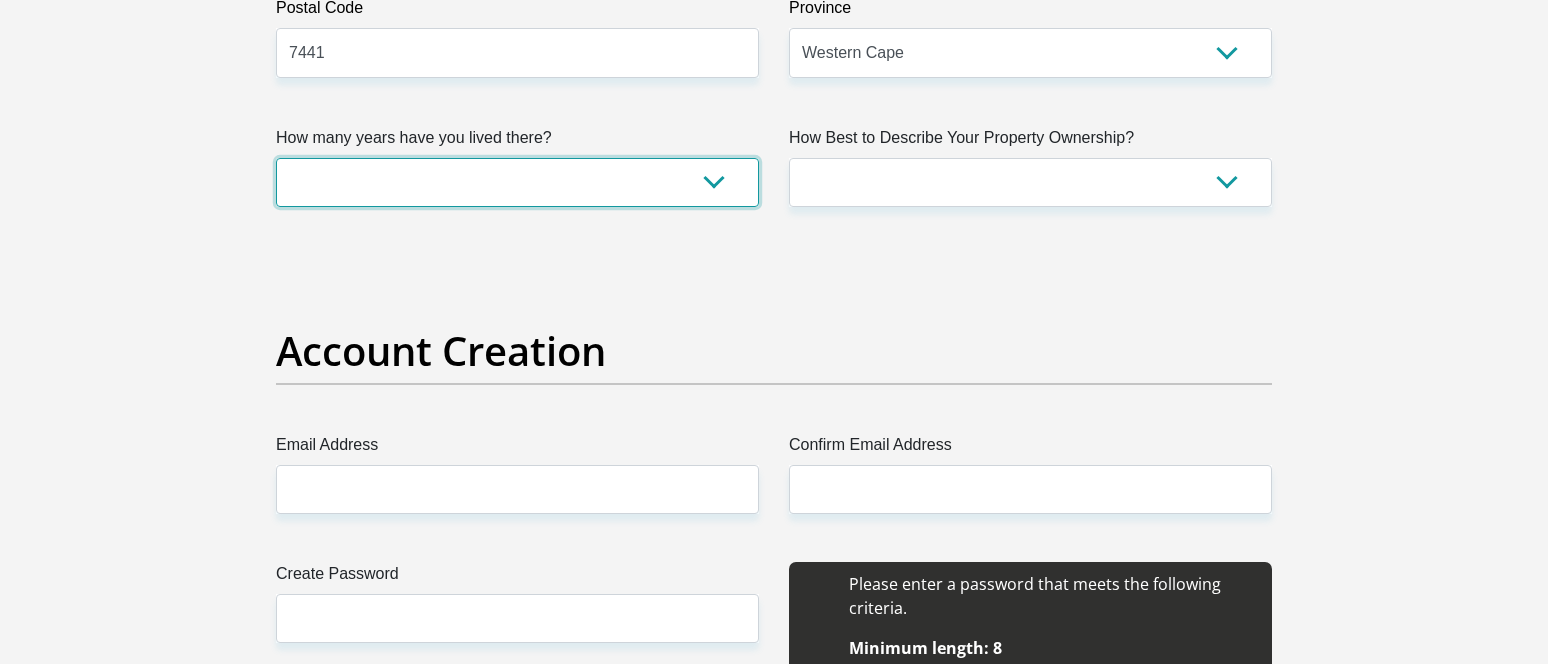click on "less than 1 year
1-3 years
3-5 years
5+ years" at bounding box center [517, 182] 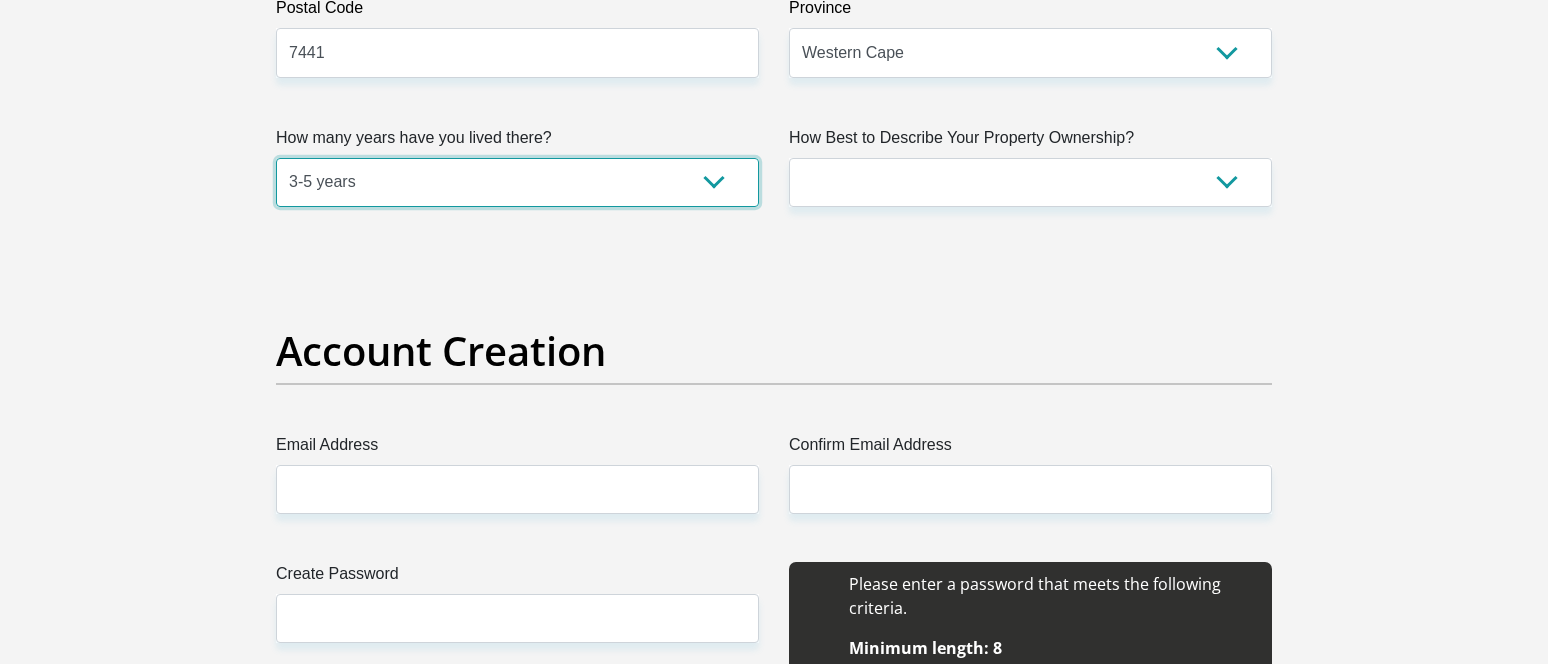 click on "less than 1 year
1-3 years
3-5 years
5+ years" at bounding box center [517, 182] 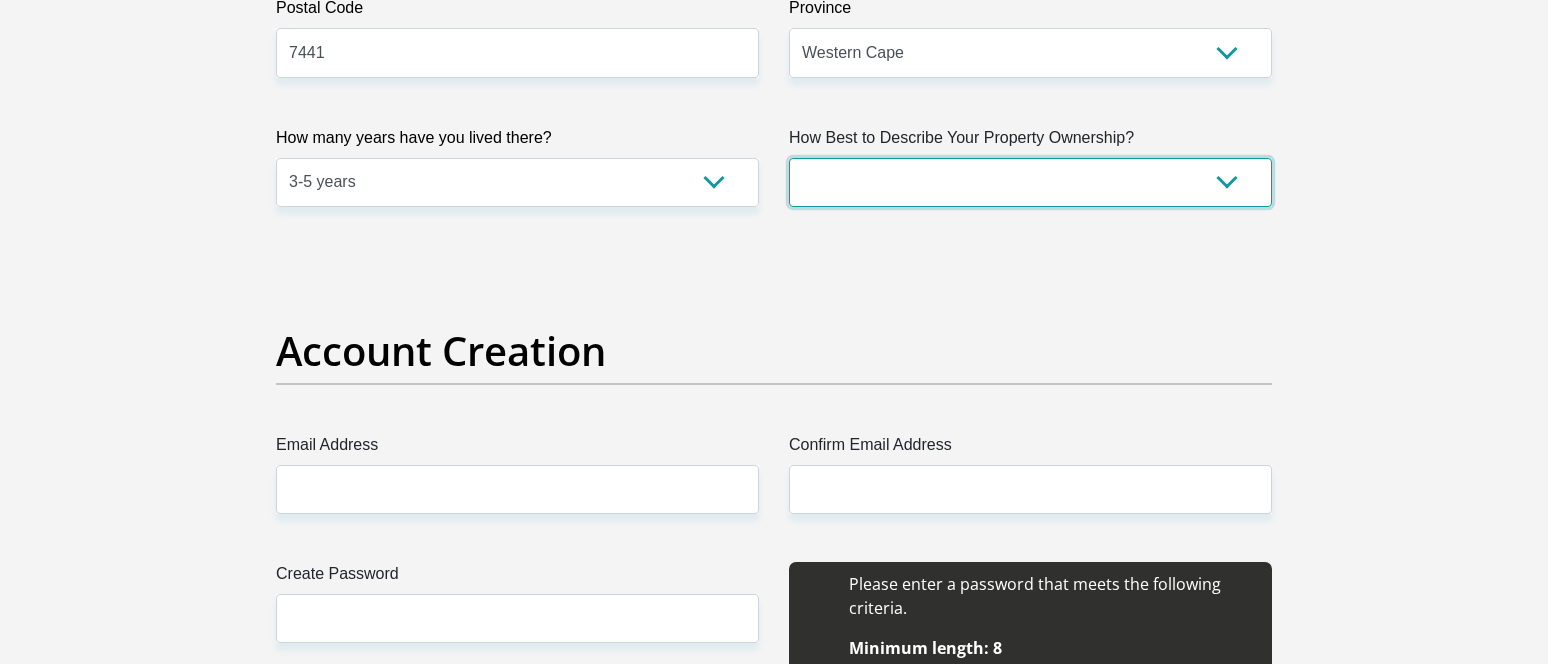click on "Owned
Rented
Family Owned
Company Dwelling" at bounding box center (1030, 182) 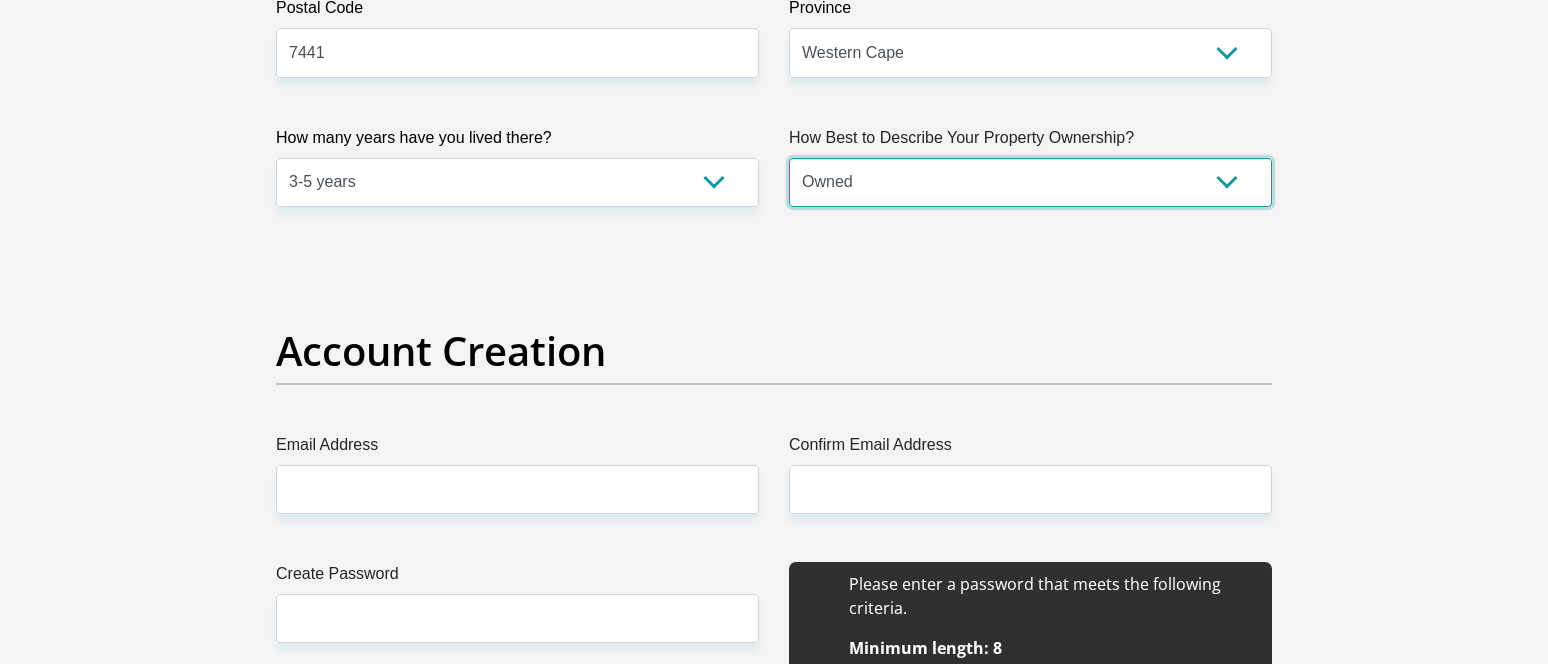 click on "Owned
Rented
Family Owned
Company Dwelling" at bounding box center (1030, 182) 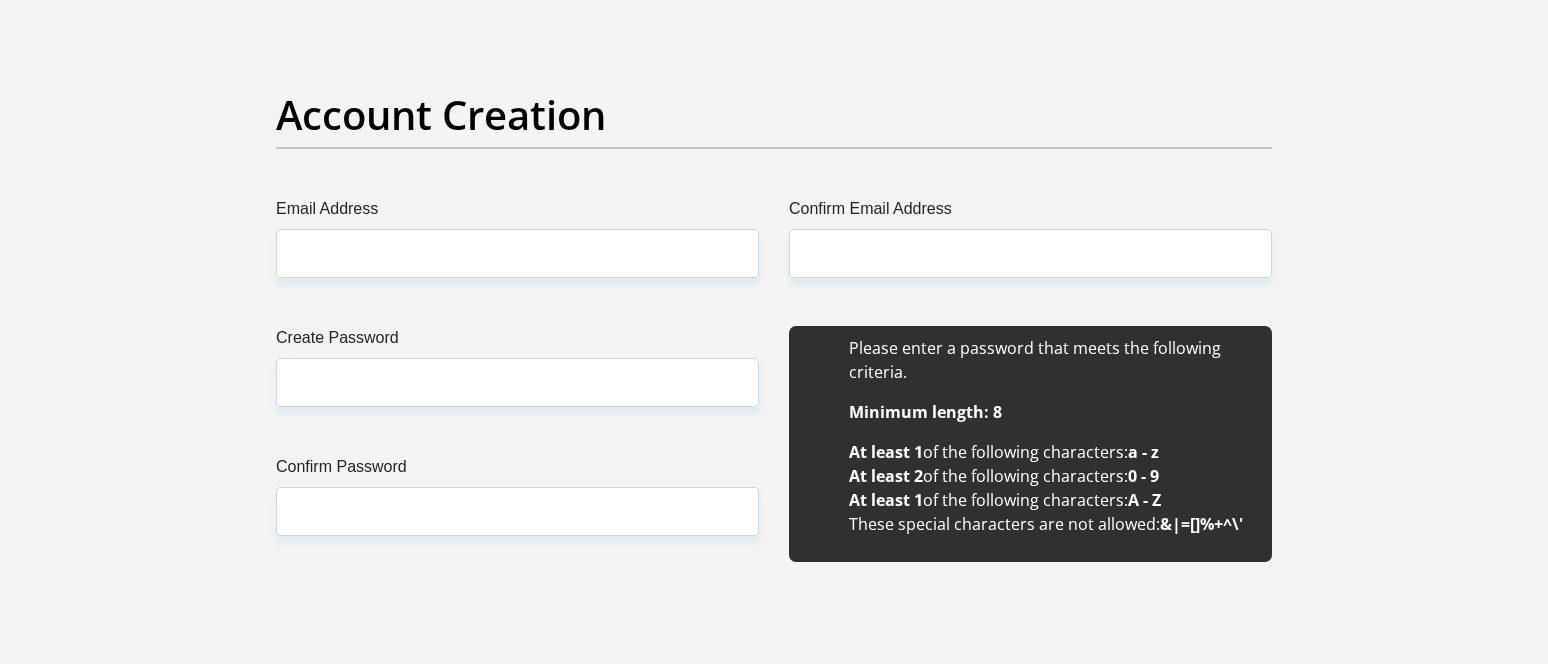 scroll, scrollTop: 1700, scrollLeft: 0, axis: vertical 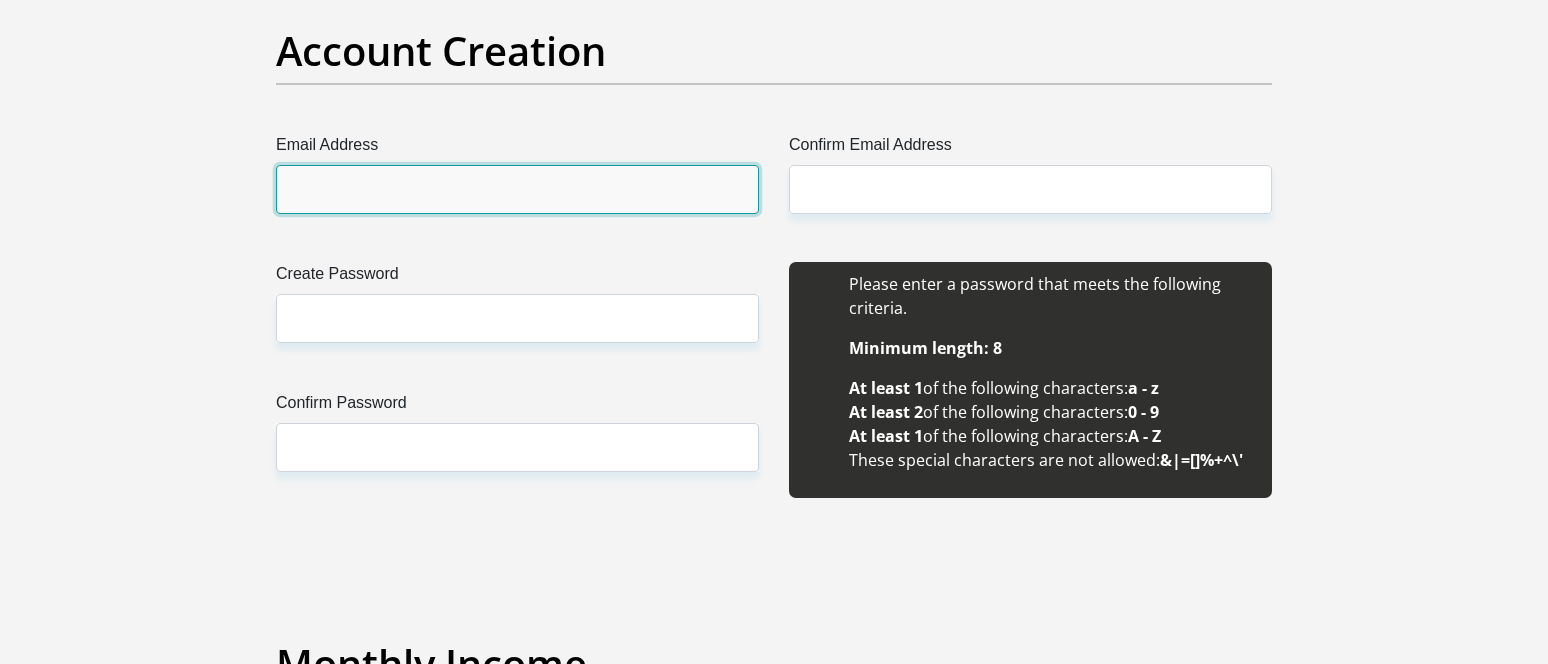 click on "Email Address" at bounding box center [517, 189] 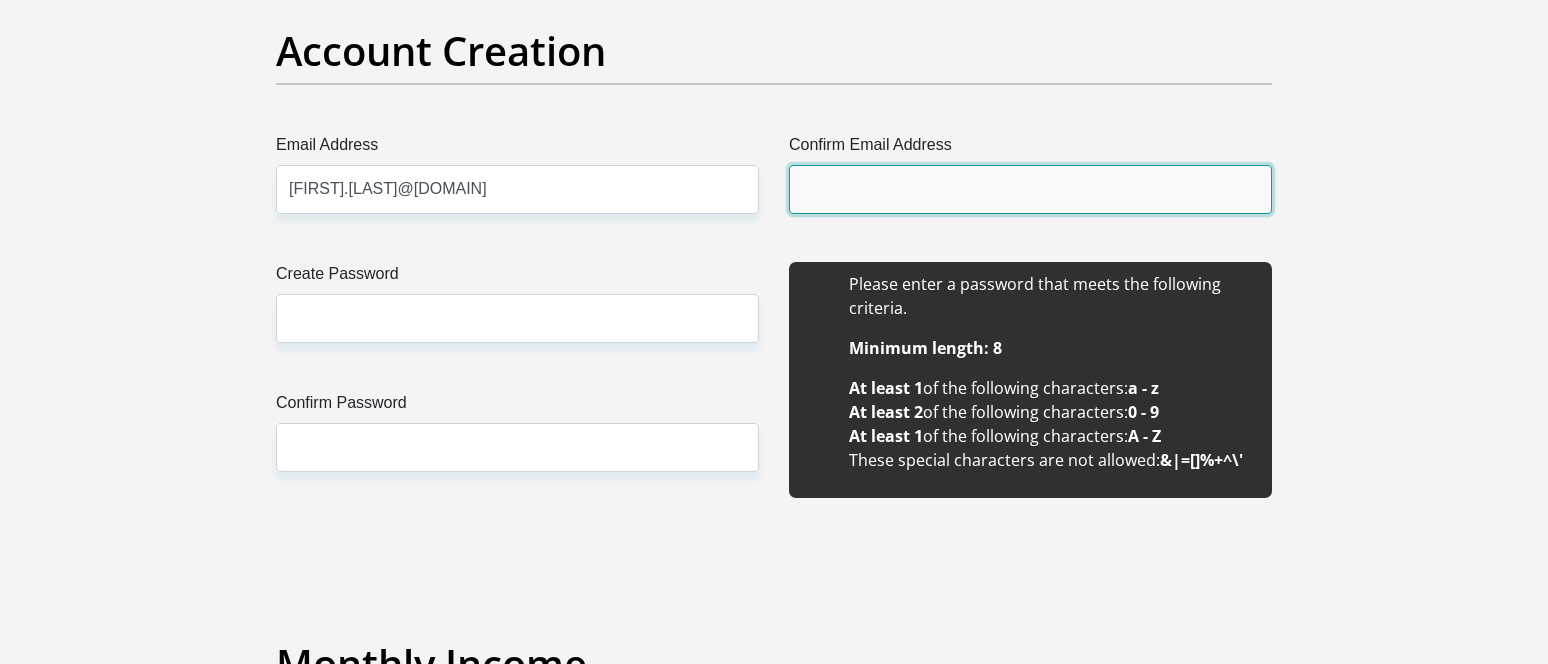 type on "[EMAIL]" 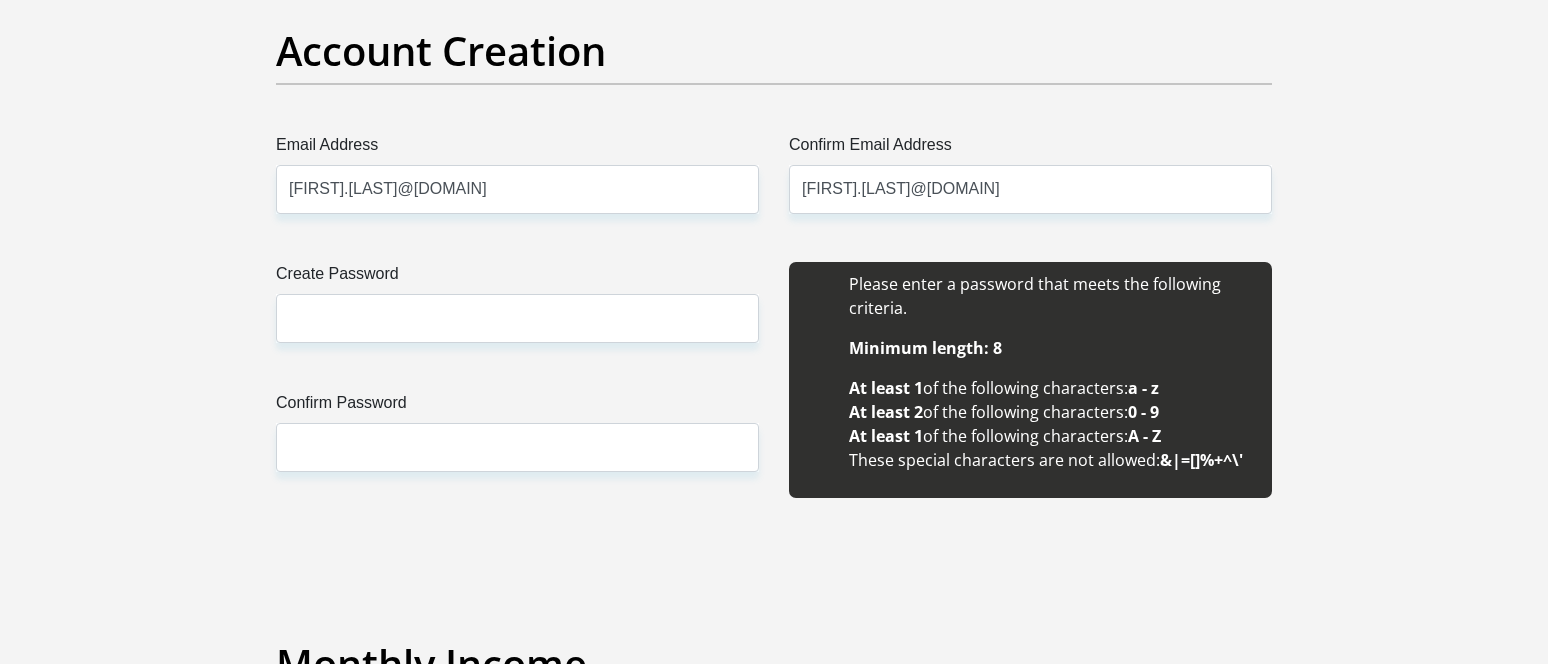 type 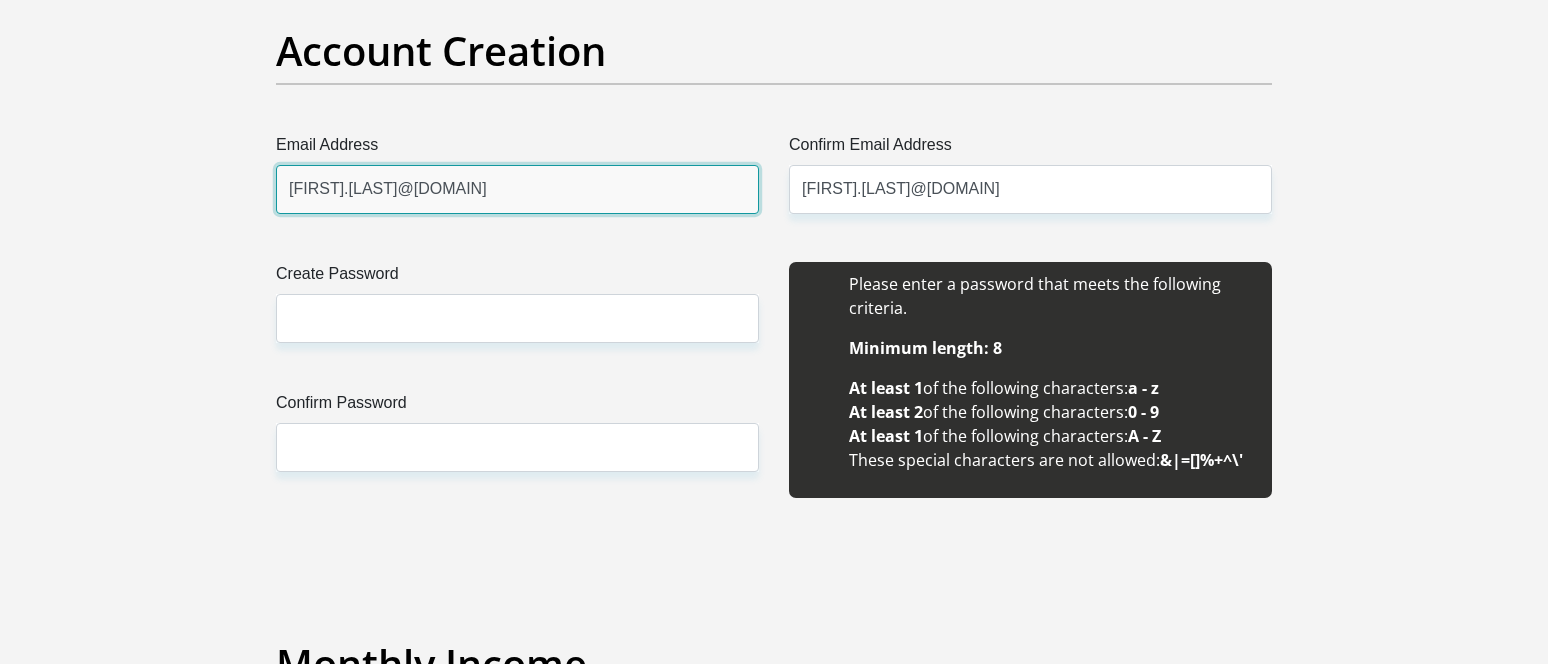 type 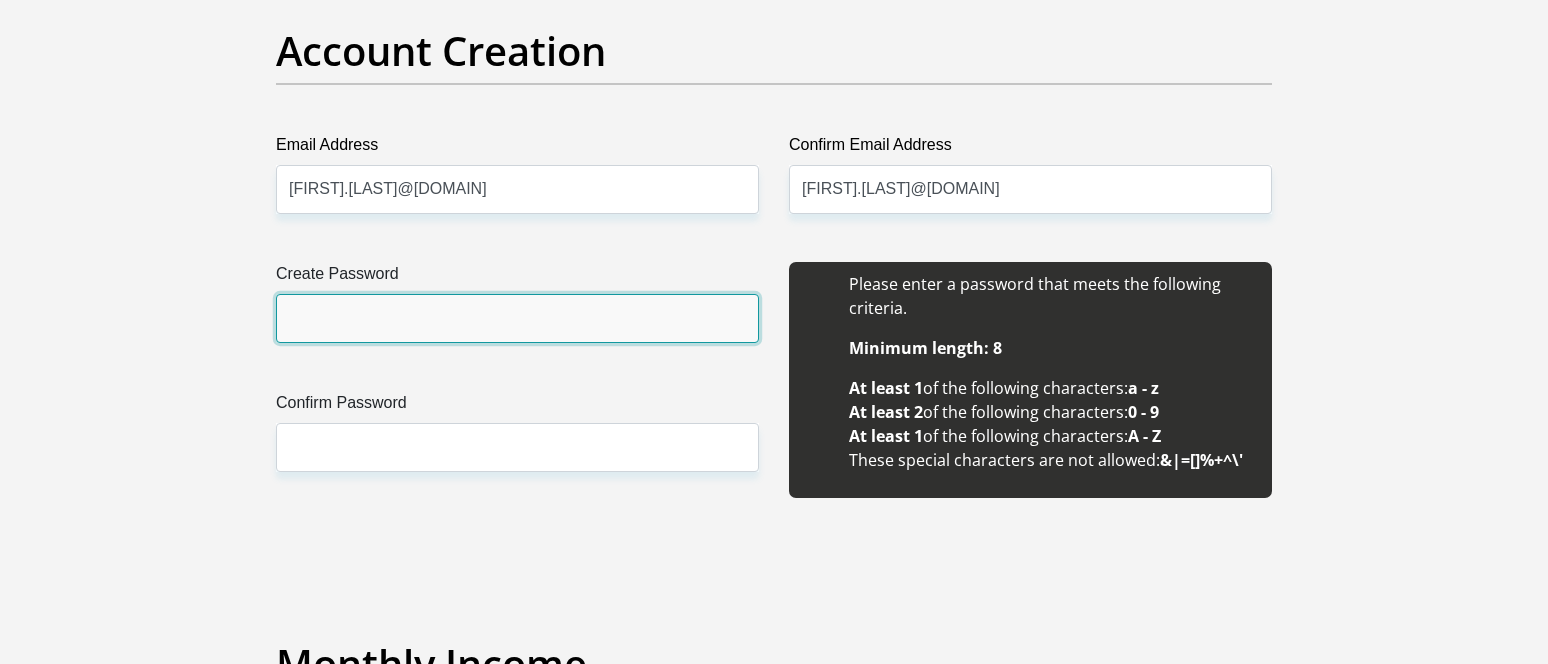 click on "Create Password" at bounding box center (517, 318) 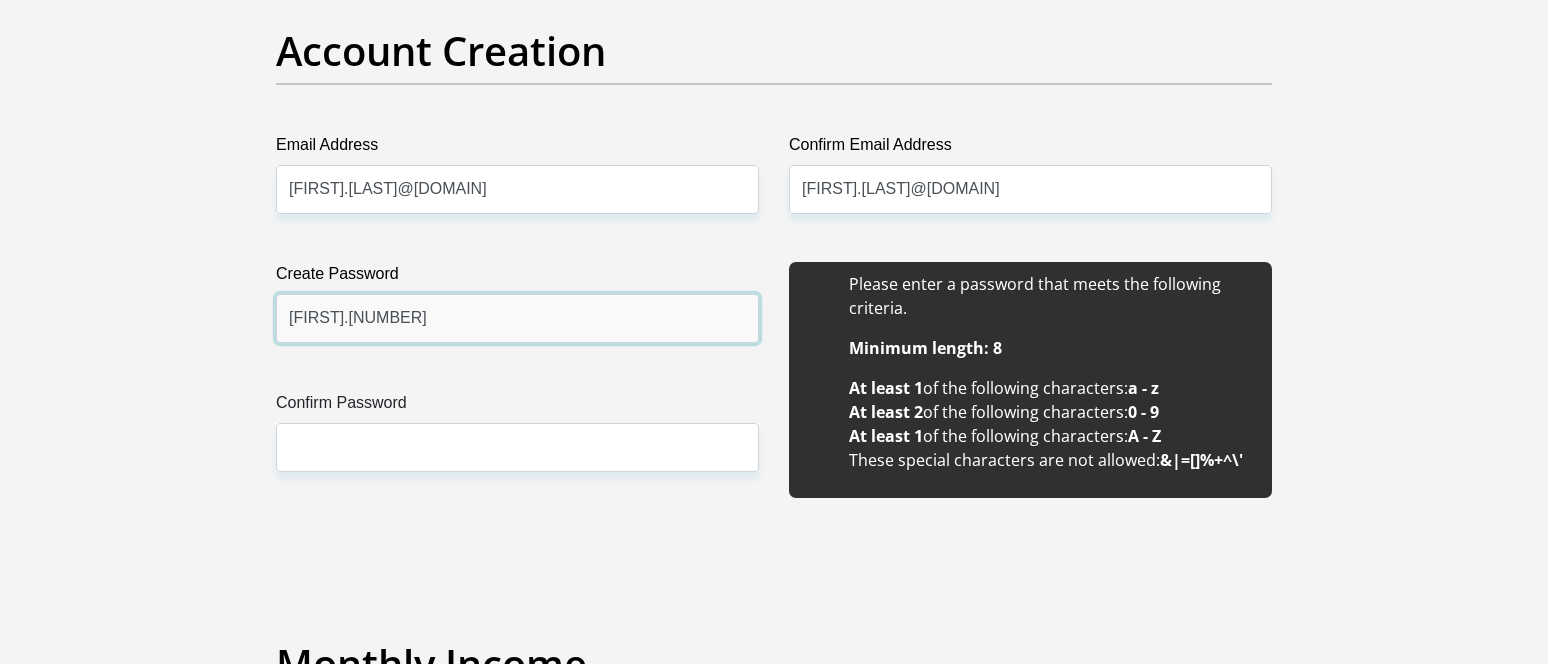 type on "Tracey.12!" 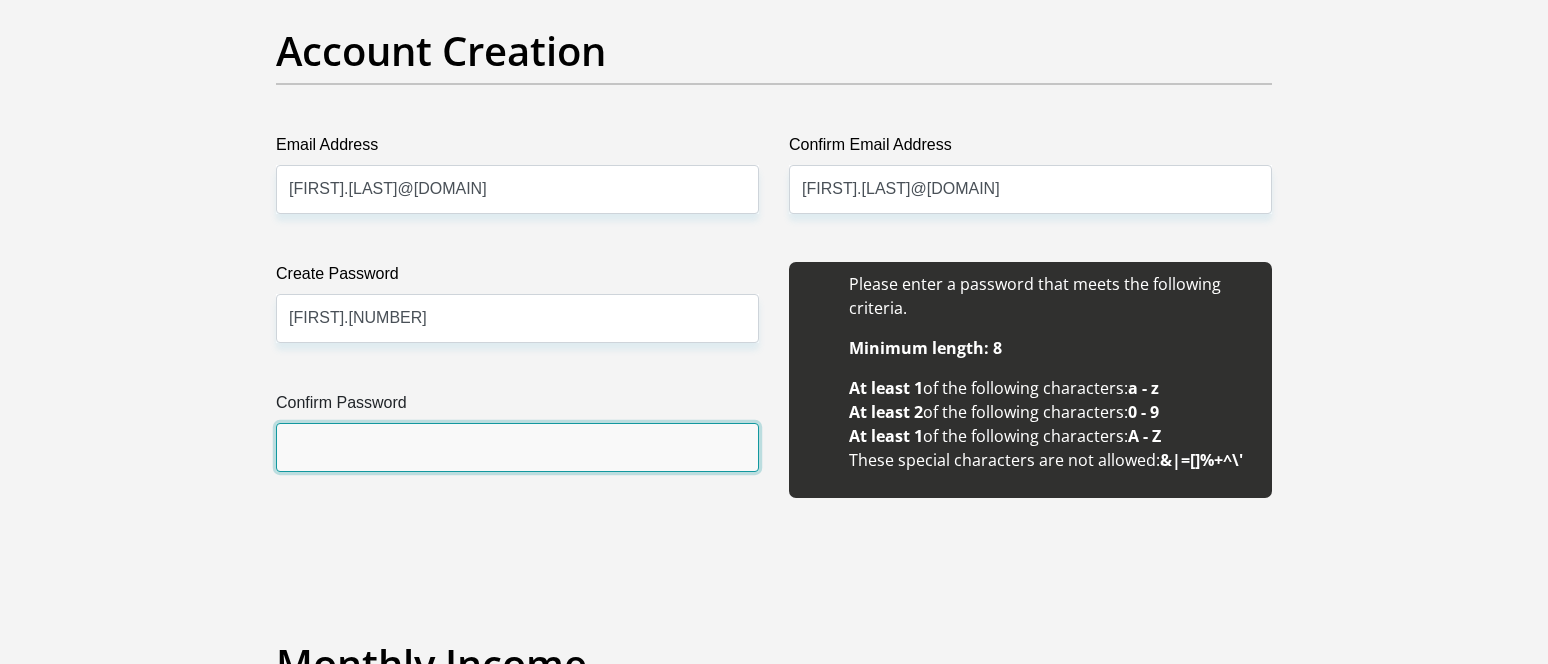 click on "Confirm Password" at bounding box center (517, 447) 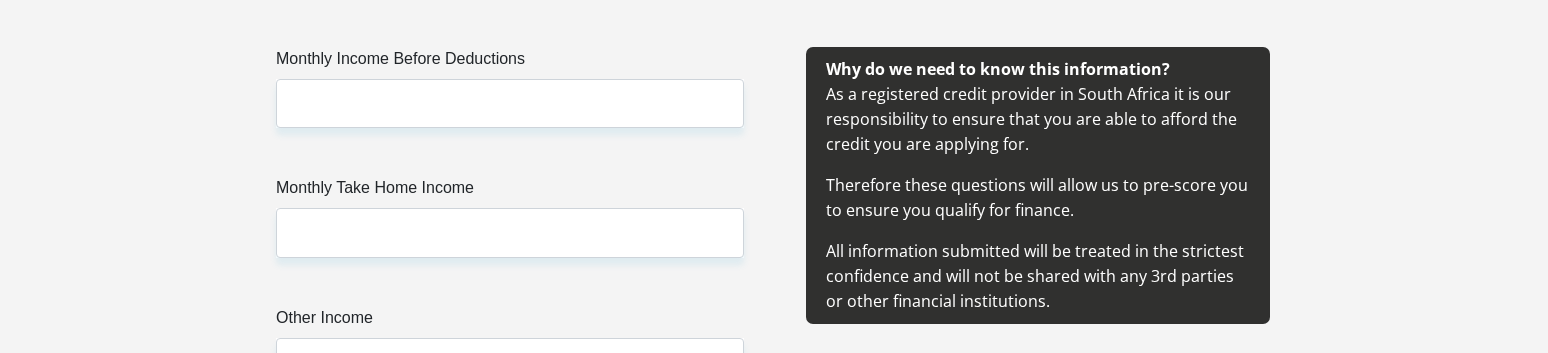 scroll, scrollTop: 2400, scrollLeft: 0, axis: vertical 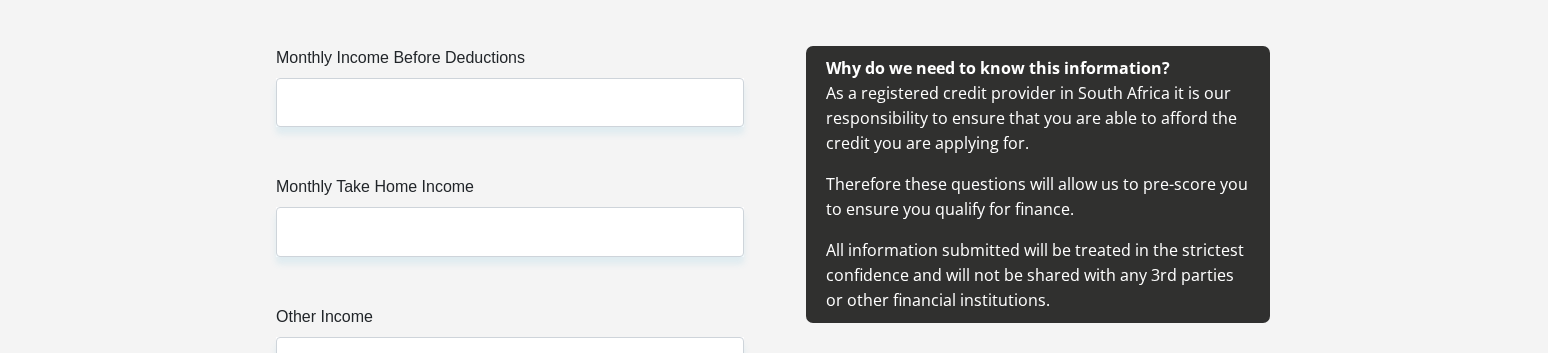 type on "Tracey.12!" 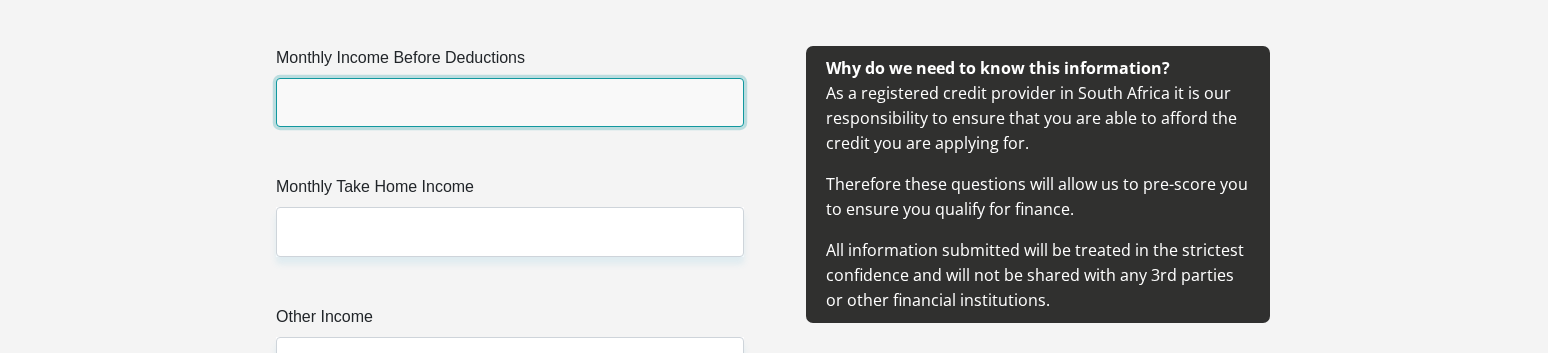 click on "Monthly Income Before Deductions" at bounding box center [510, 102] 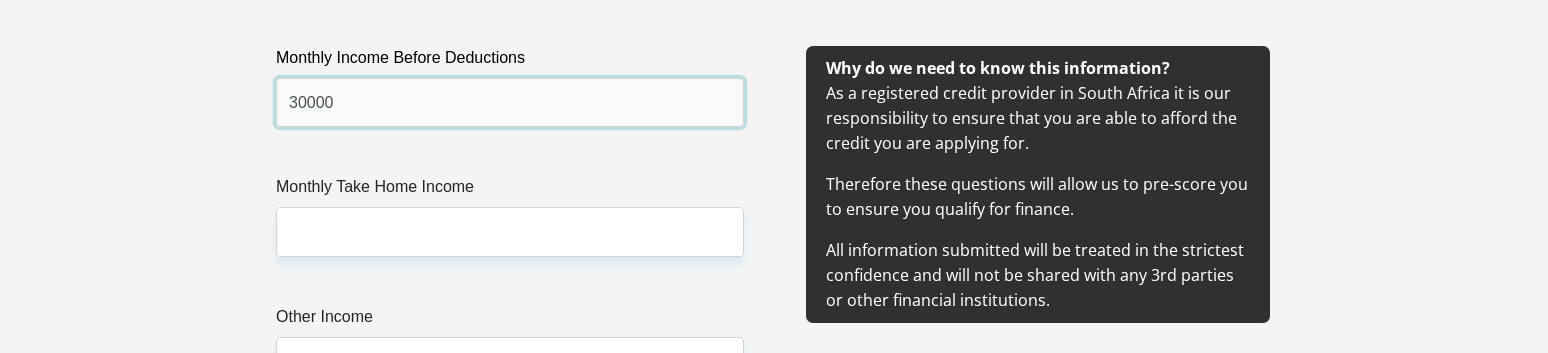type on "30000" 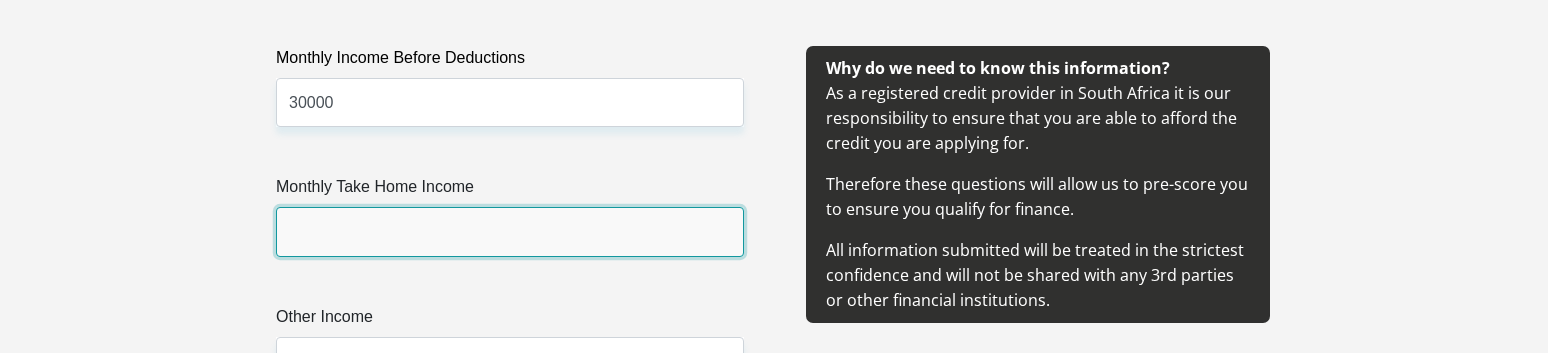 click on "Monthly Take Home Income" at bounding box center (510, 231) 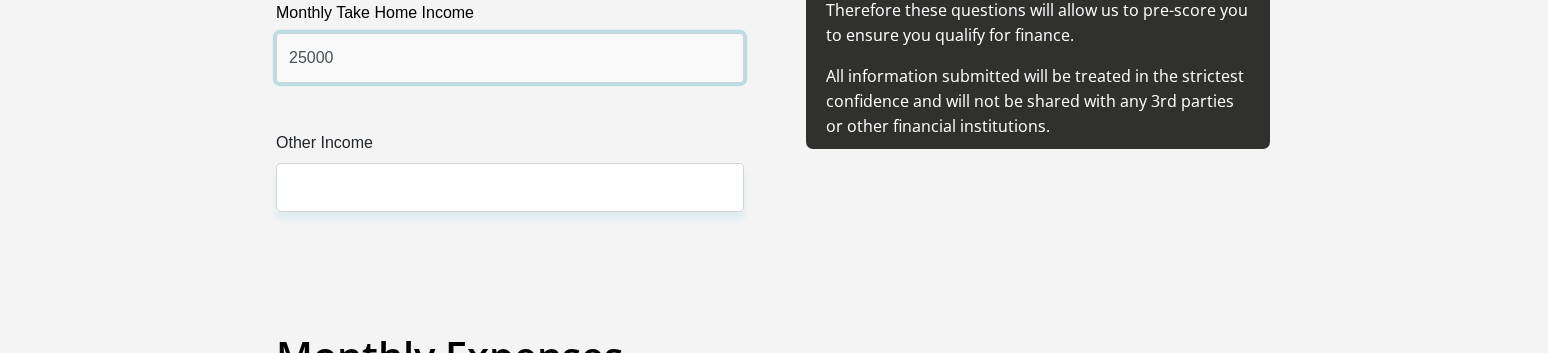scroll, scrollTop: 2600, scrollLeft: 0, axis: vertical 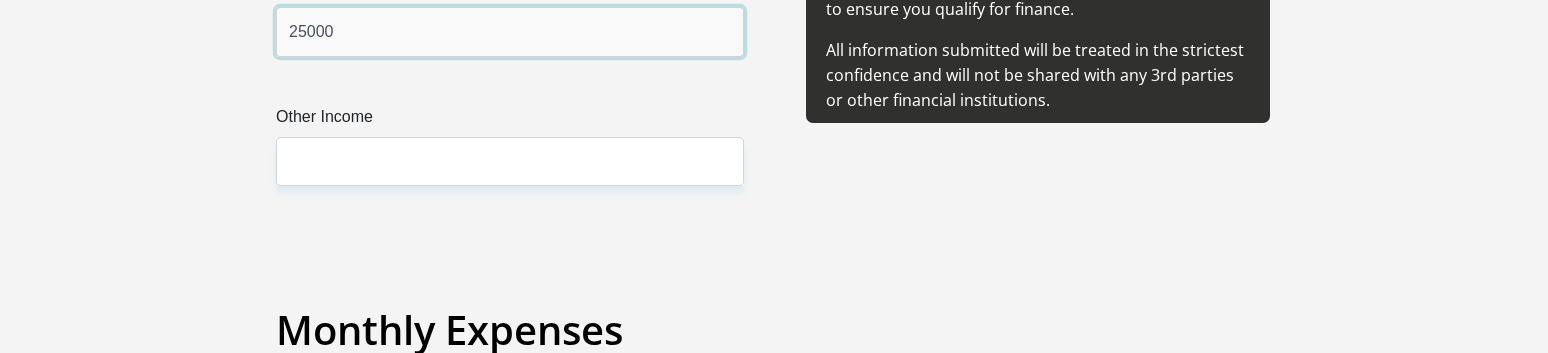 type on "25000" 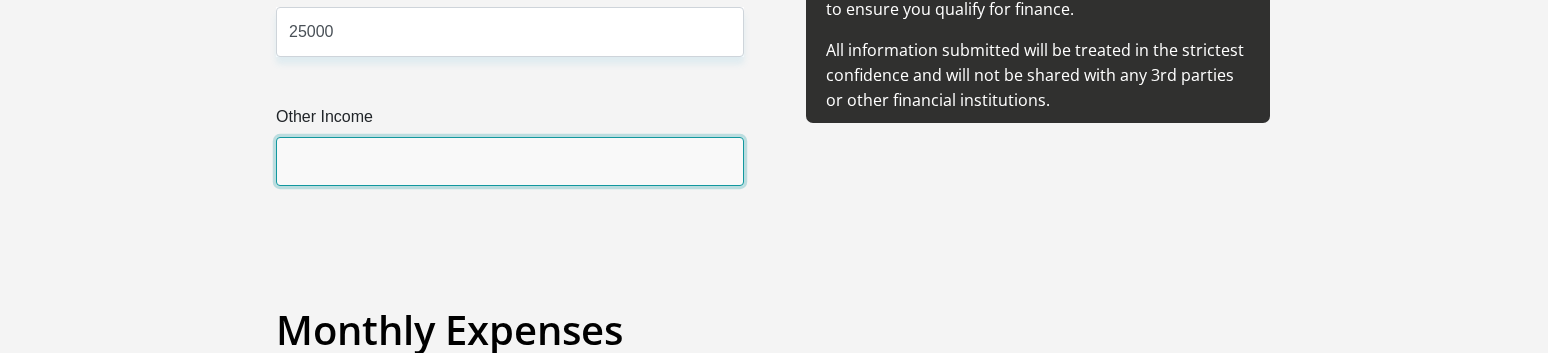 click on "Other Income" at bounding box center [510, 161] 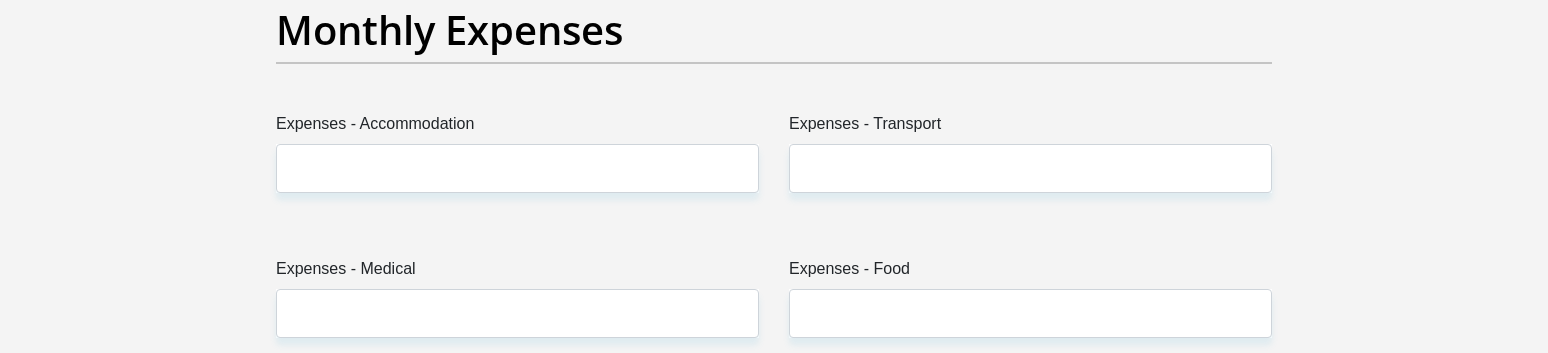 scroll, scrollTop: 2751, scrollLeft: 0, axis: vertical 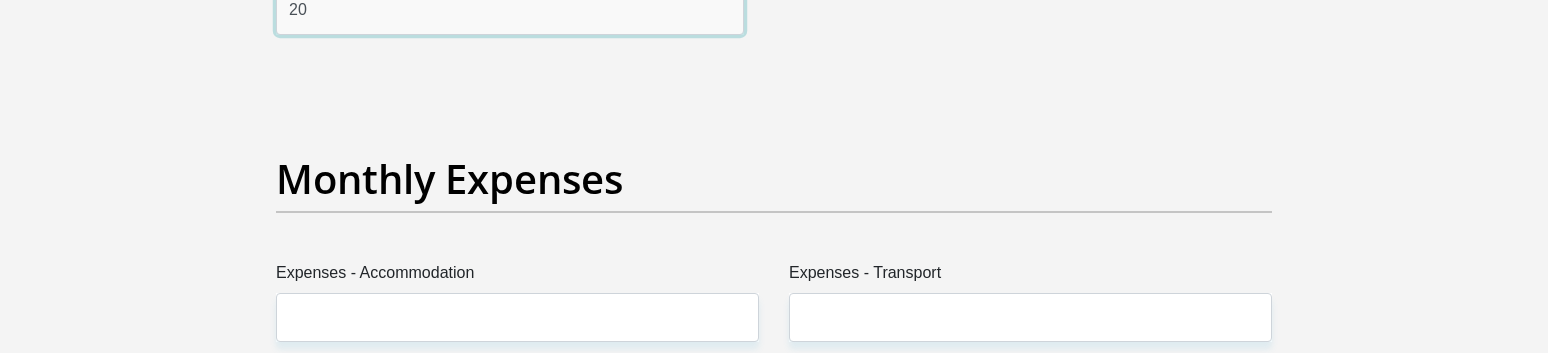 type on "2" 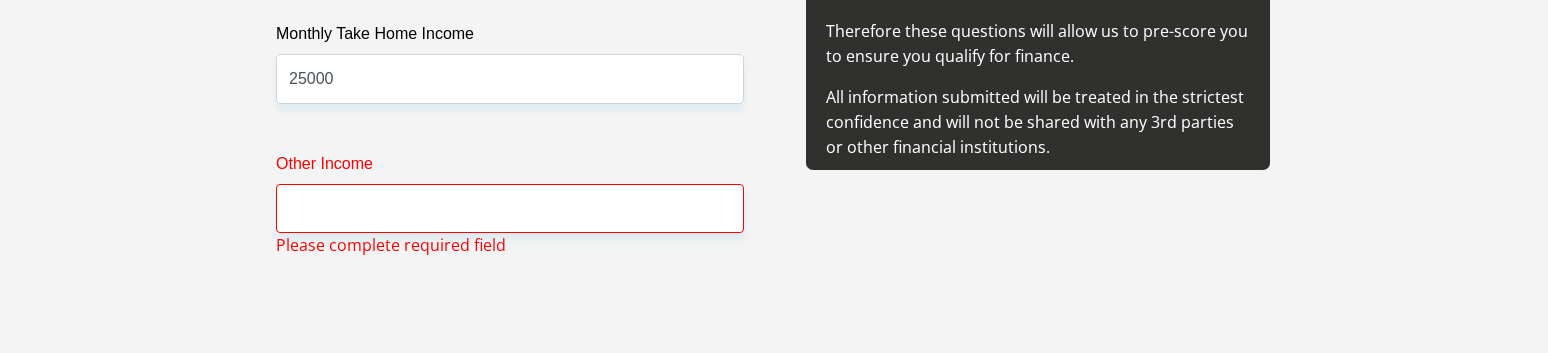 scroll, scrollTop: 2551, scrollLeft: 0, axis: vertical 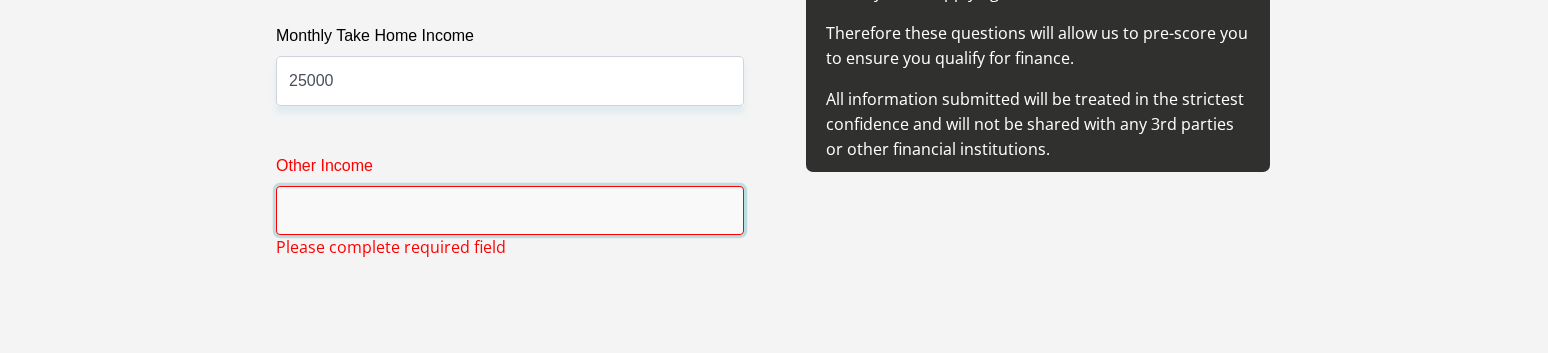 click on "Other Income" at bounding box center (510, 210) 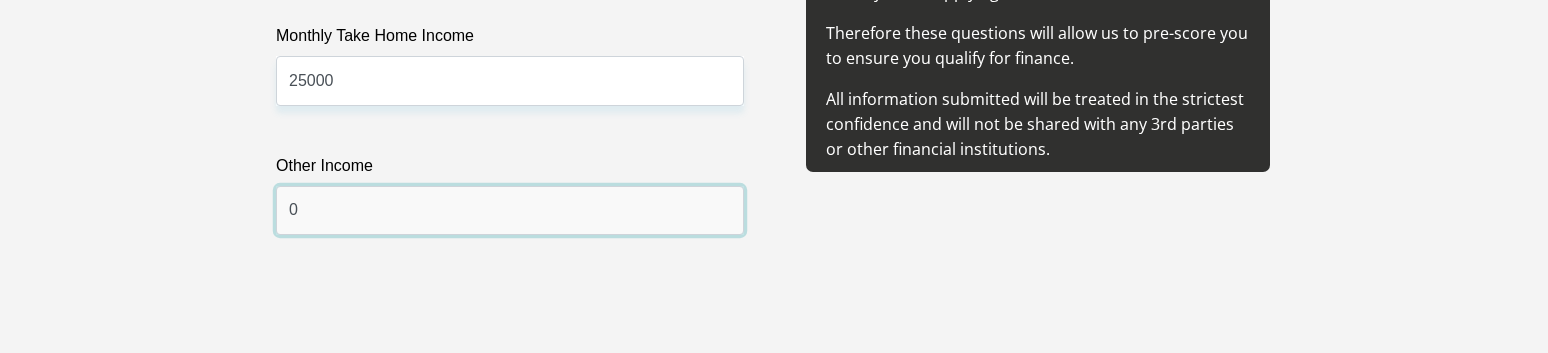 type on "0" 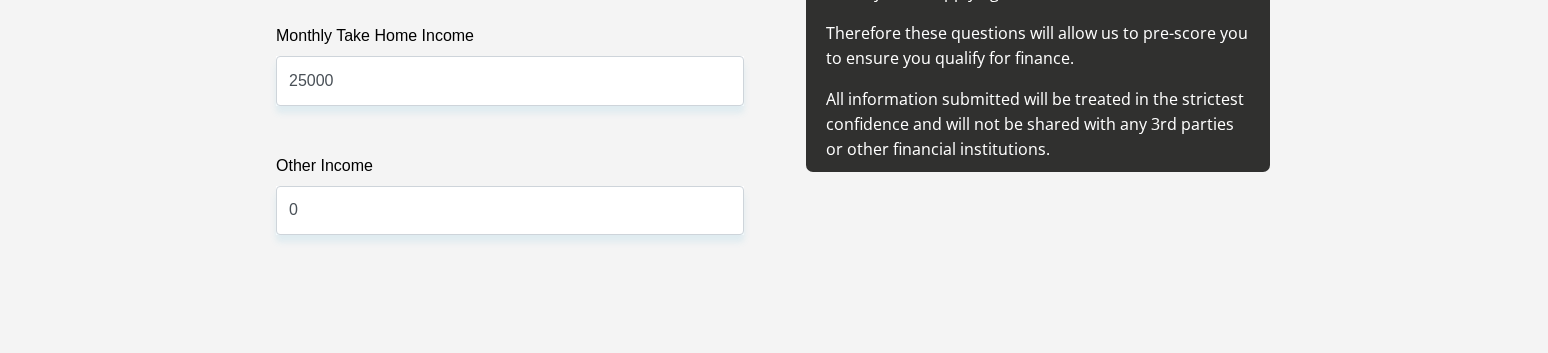 scroll, scrollTop: 2892, scrollLeft: 0, axis: vertical 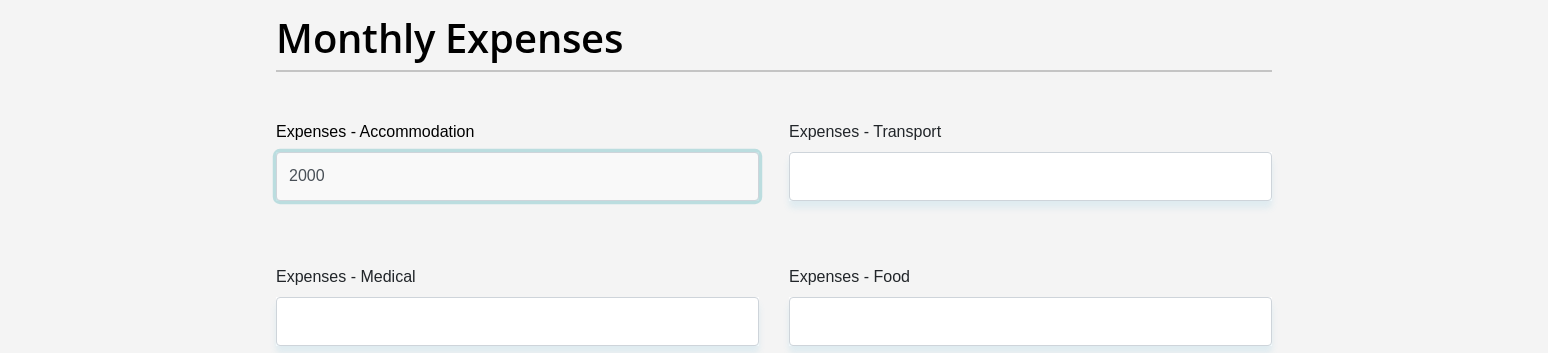 type on "2000" 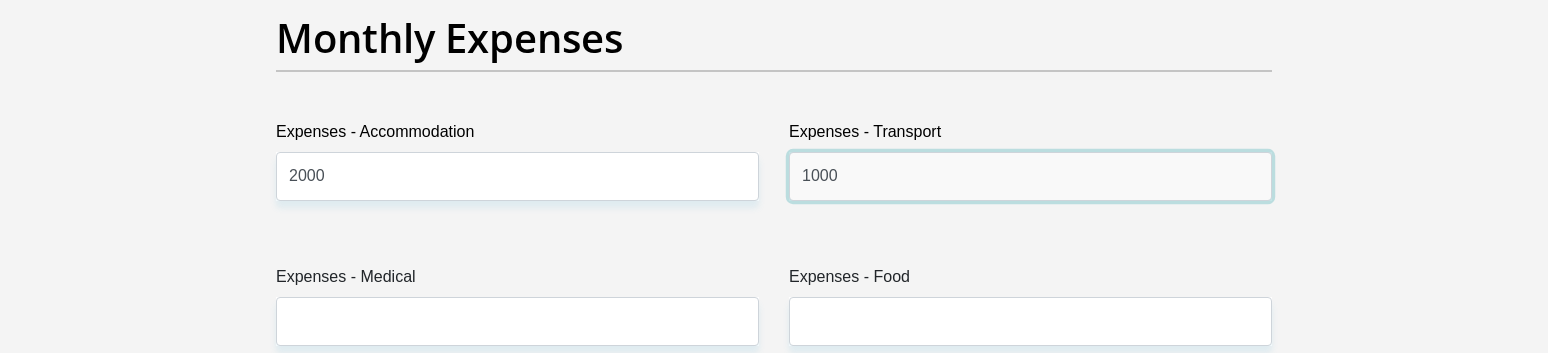 type on "1000" 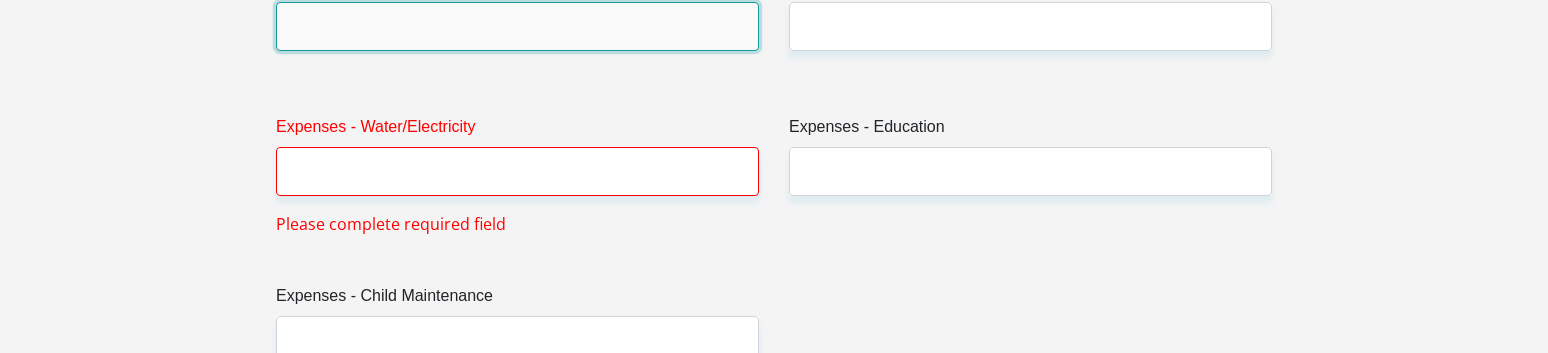 scroll, scrollTop: 3192, scrollLeft: 0, axis: vertical 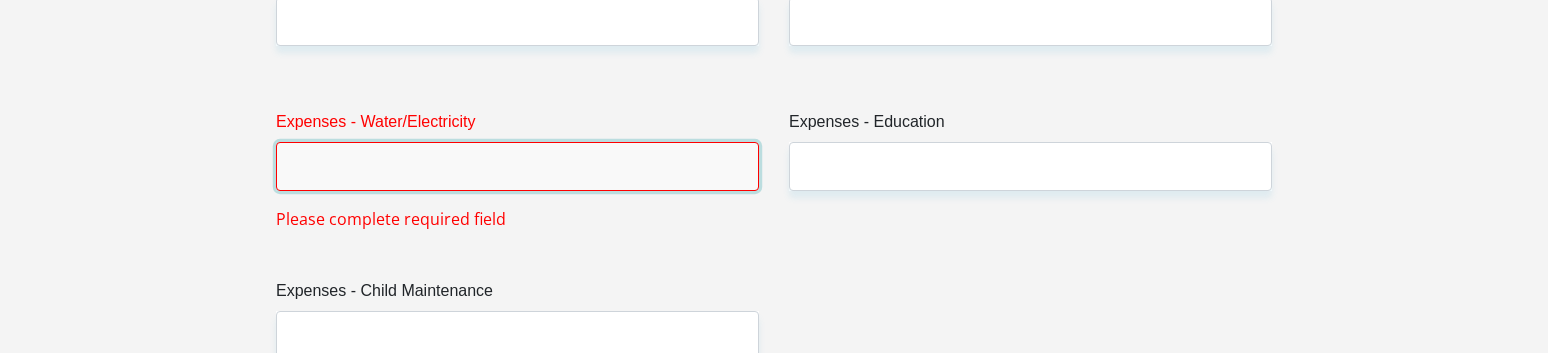 click on "Expenses - Water/Electricity" at bounding box center [517, 166] 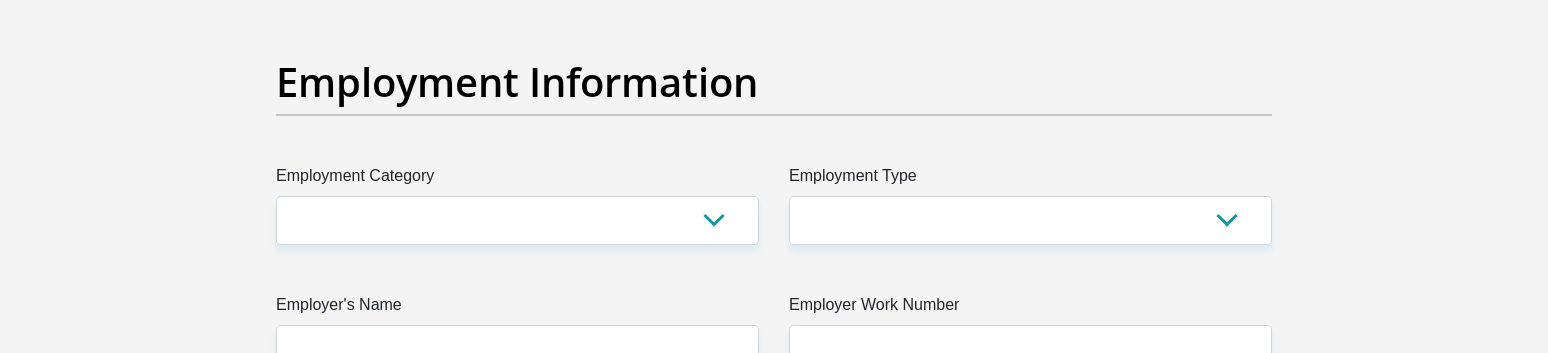 scroll, scrollTop: 3592, scrollLeft: 0, axis: vertical 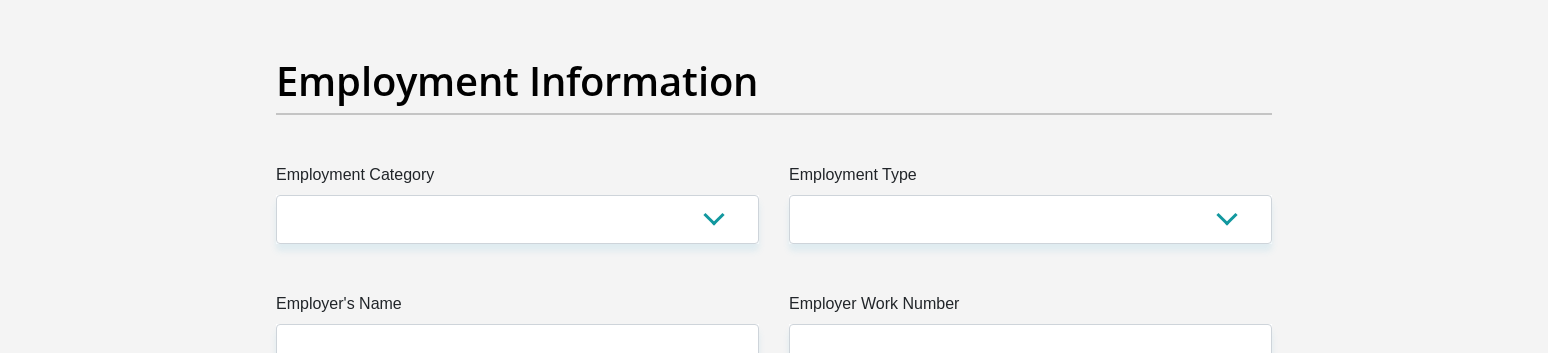 type on "2000" 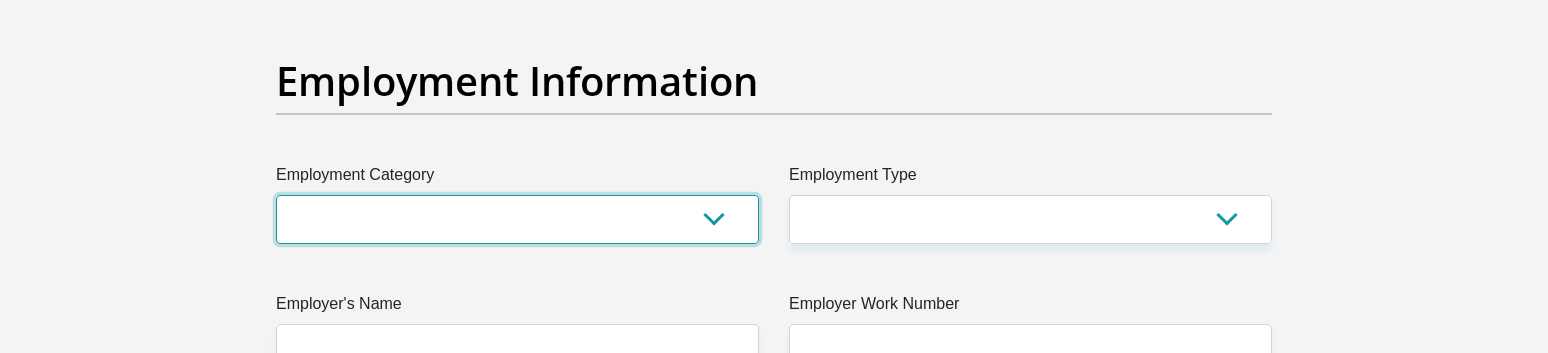 click on "AGRICULTURE
ALCOHOL & TOBACCO
CONSTRUCTION MATERIALS
METALLURGY
EQUIPMENT FOR RENEWABLE ENERGY
SPECIALIZED CONTRACTORS
CAR
GAMING (INCL. INTERNET
OTHER WHOLESALE
UNLICENSED PHARMACEUTICALS
CURRENCY EXCHANGE HOUSES
OTHER FINANCIAL INSTITUTIONS & INSURANCE
REAL ESTATE AGENTS
OIL & GAS
OTHER MATERIALS (E.G. IRON ORE)
PRECIOUS STONES & PRECIOUS METALS
POLITICAL ORGANIZATIONS
RELIGIOUS ORGANIZATIONS(NOT SECTS)
ACTI. HAVING BUSINESS DEAL WITH PUBLIC ADMINISTRATION
LAUNDROMATS" at bounding box center [517, 219] 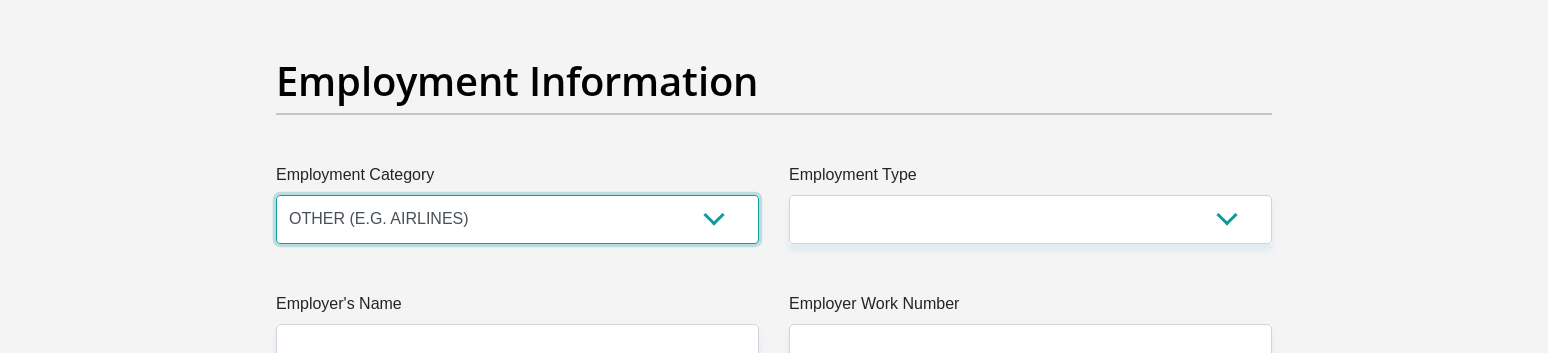click on "AGRICULTURE
ALCOHOL & TOBACCO
CONSTRUCTION MATERIALS
METALLURGY
EQUIPMENT FOR RENEWABLE ENERGY
SPECIALIZED CONTRACTORS
CAR
GAMING (INCL. INTERNET
OTHER WHOLESALE
UNLICENSED PHARMACEUTICALS
CURRENCY EXCHANGE HOUSES
OTHER FINANCIAL INSTITUTIONS & INSURANCE
REAL ESTATE AGENTS
OIL & GAS
OTHER MATERIALS (E.G. IRON ORE)
PRECIOUS STONES & PRECIOUS METALS
POLITICAL ORGANIZATIONS
RELIGIOUS ORGANIZATIONS(NOT SECTS)
ACTI. HAVING BUSINESS DEAL WITH PUBLIC ADMINISTRATION
LAUNDROMATS" at bounding box center (517, 219) 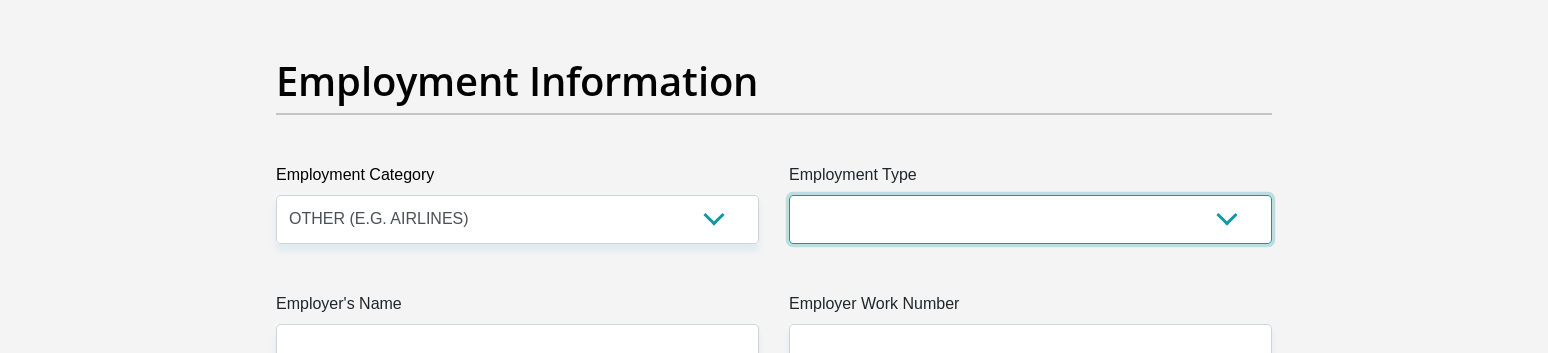 click on "College/Lecturer
Craft Seller
Creative
Driver
Executive
Farmer
Forces - Non Commissioned
Forces - Officer
Hawker
Housewife
Labourer
Licenced Professional
Manager
Miner
Non Licenced Professional
Office Staff/Clerk
Outside Worker
Pensioner
Permanent Teacher
Production/Manufacturing
Sales
Self-Employed
Semi-Professional Worker
Service Industry  Social Worker  Student" at bounding box center (1030, 219) 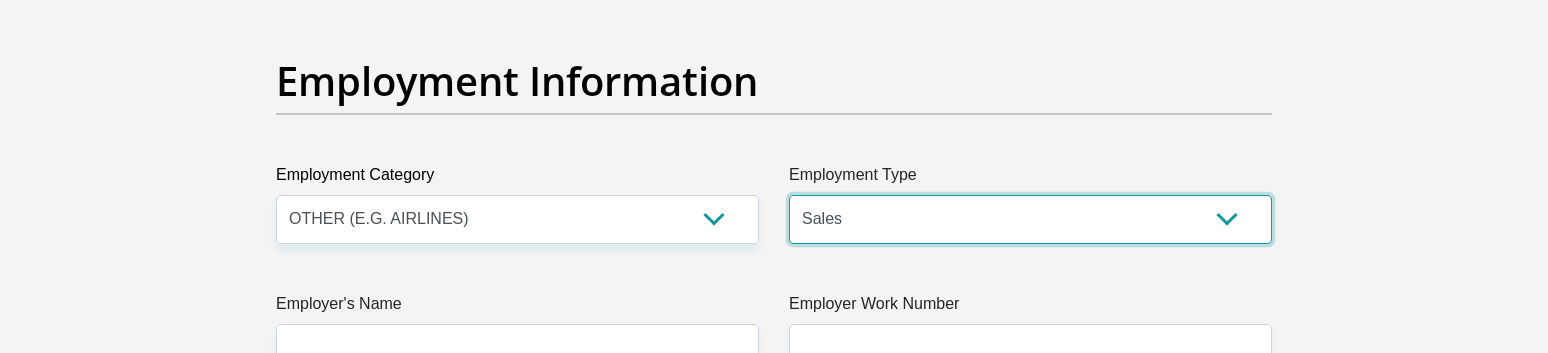 click on "College/Lecturer
Craft Seller
Creative
Driver
Executive
Farmer
Forces - Non Commissioned
Forces - Officer
Hawker
Housewife
Labourer
Licenced Professional
Manager
Miner
Non Licenced Professional
Office Staff/Clerk
Outside Worker
Pensioner
Permanent Teacher
Production/Manufacturing
Sales
Self-Employed
Semi-Professional Worker
Service Industry  Social Worker  Student" at bounding box center (1030, 219) 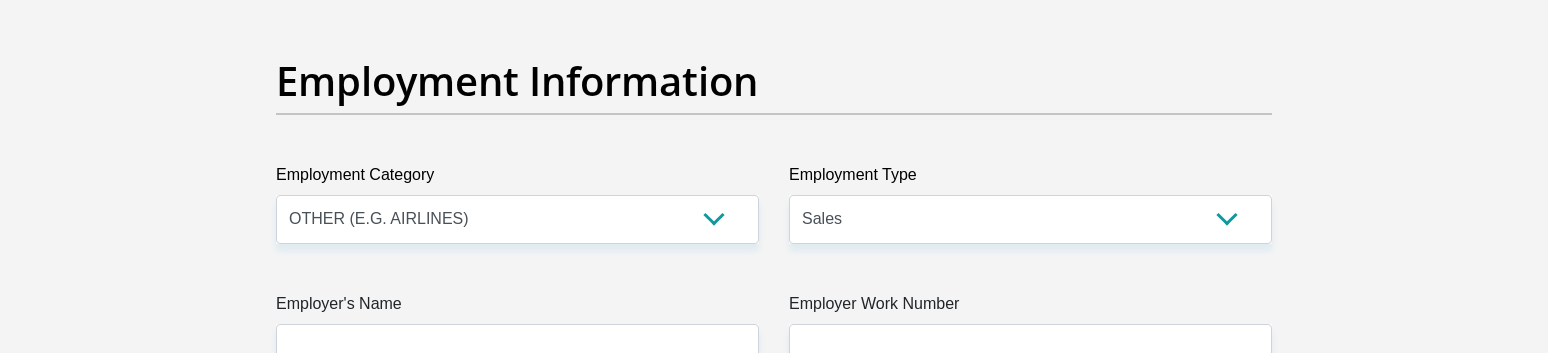 click on "Personal Details
Title
Mr
Ms
Mrs
Dr
Other
First Name
Tracey
Surname
Linke
ID Number
8102250130081
Please input valid ID number
Race
Black
Coloured
Indian
White
Other
Contact Number
0746622155
Please input valid contact number
Chad" at bounding box center (774, -19) 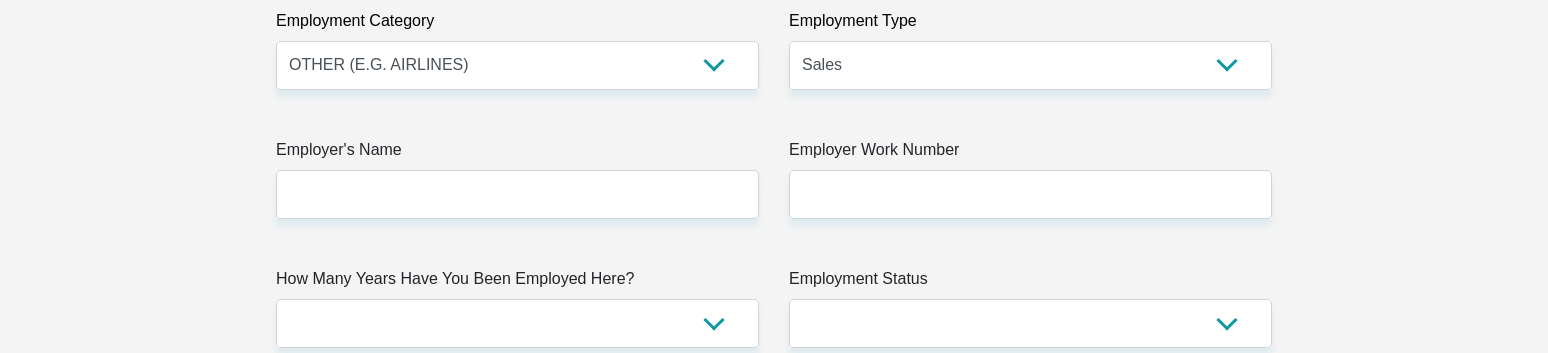 scroll, scrollTop: 3792, scrollLeft: 0, axis: vertical 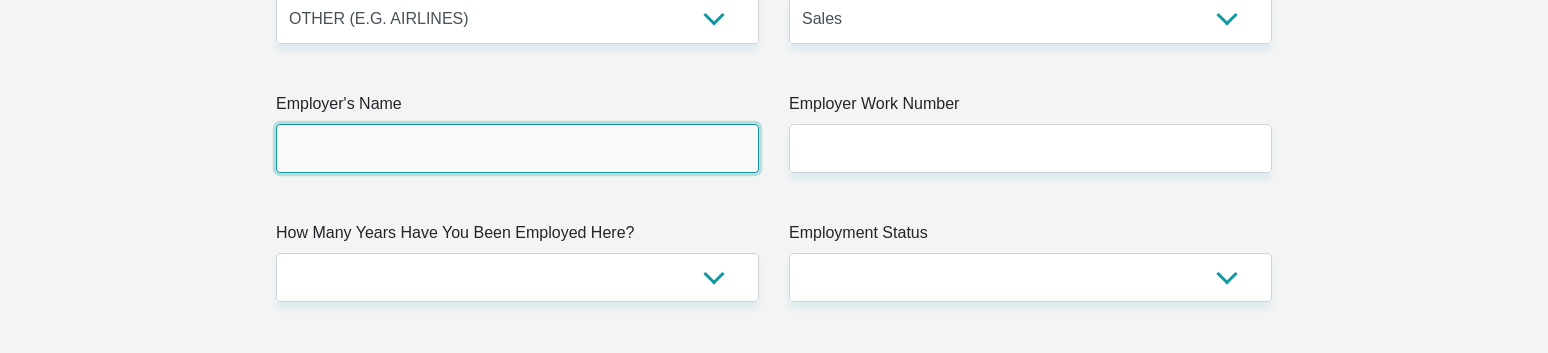 click on "Employer's Name" at bounding box center [517, 148] 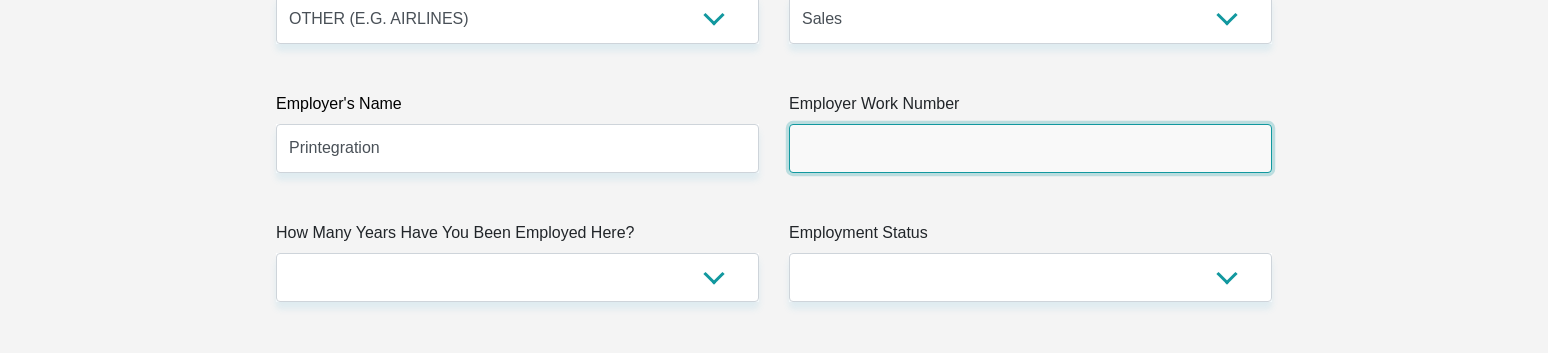 click on "Employer Work Number" at bounding box center [1030, 148] 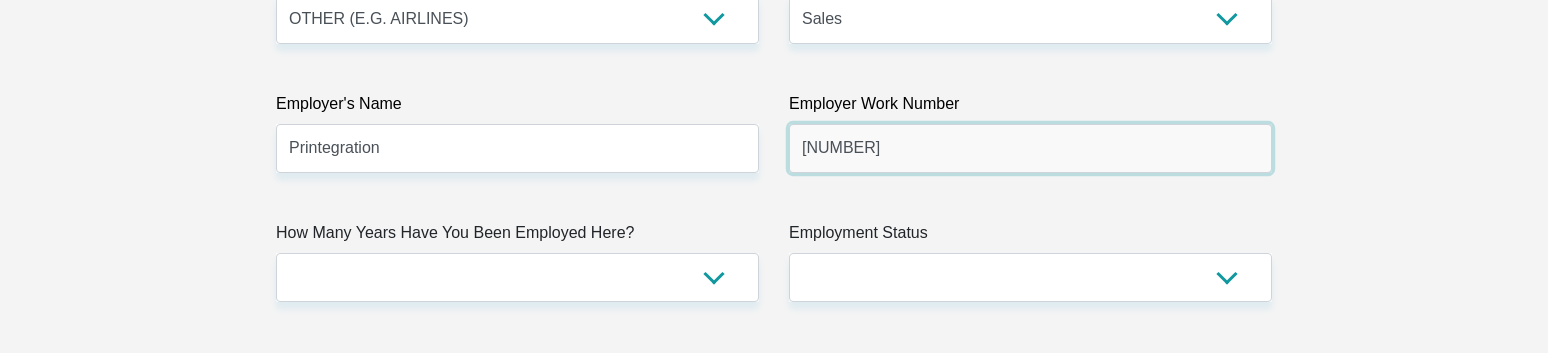 type on "0215102822" 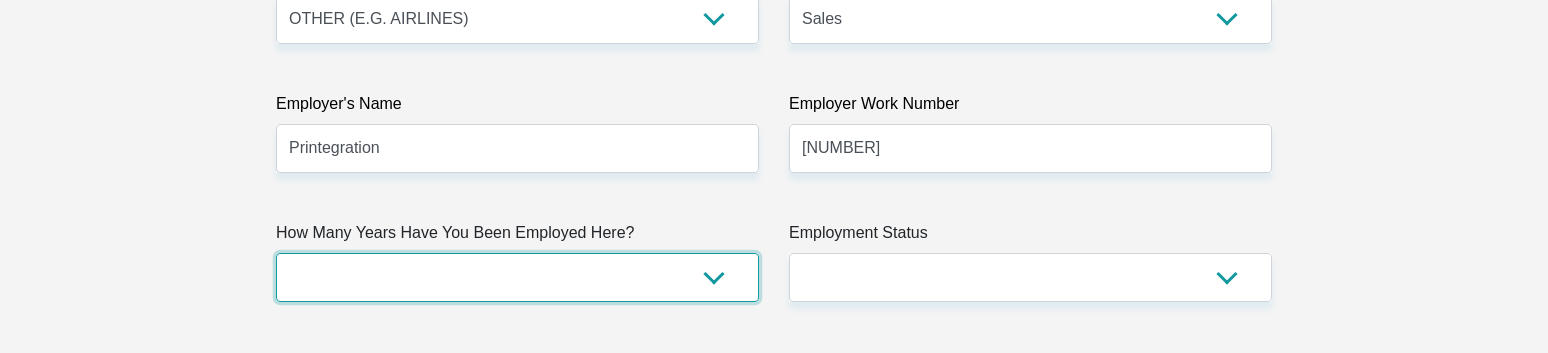 click on "less than 1 year
1-3 years
3-5 years
5+ years" at bounding box center [517, 277] 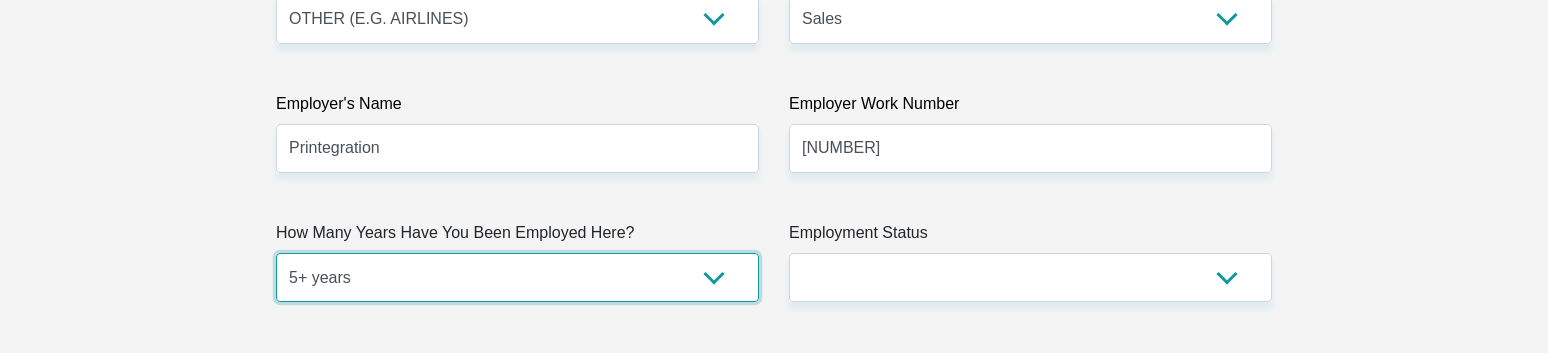 click on "less than 1 year
1-3 years
3-5 years
5+ years" at bounding box center [517, 277] 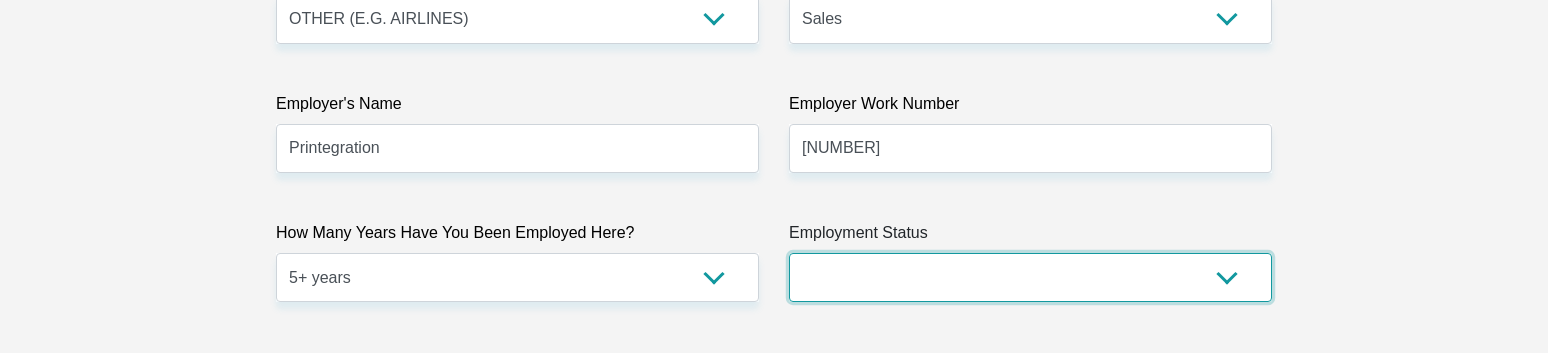 click on "Permanent/Full-time
Part-time/Casual
Contract Worker
Self-Employed
Housewife
Retired
Student
Medically Boarded
Disability
Unemployed" at bounding box center (1030, 277) 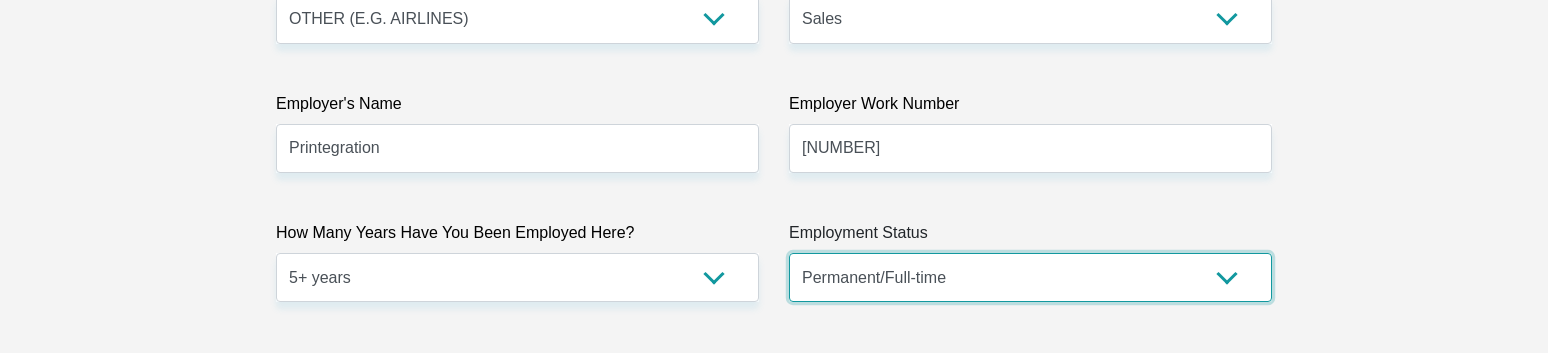 click on "Permanent/Full-time
Part-time/Casual
Contract Worker
Self-Employed
Housewife
Retired
Student
Medically Boarded
Disability
Unemployed" at bounding box center (1030, 277) 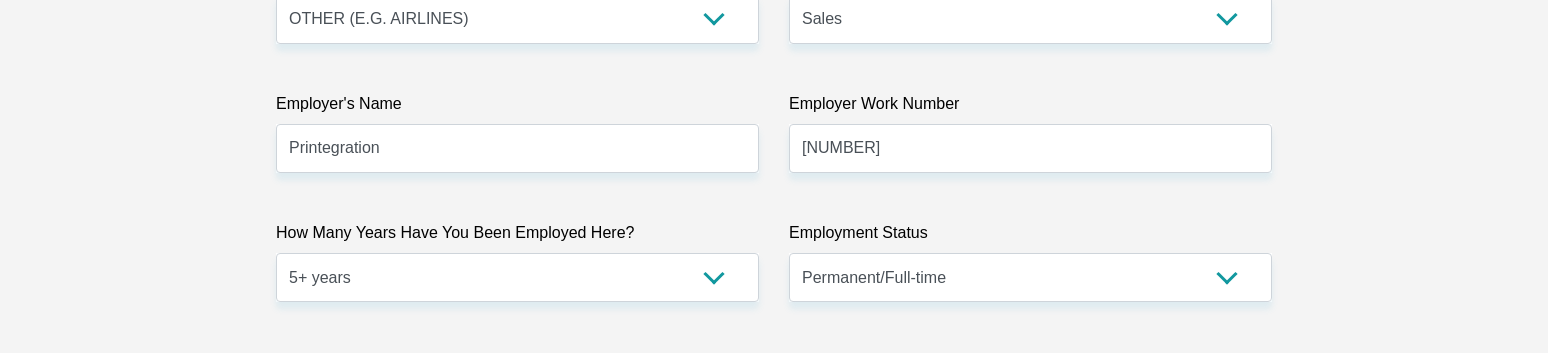 click on "Personal Details
Title
Mr
Ms
Mrs
Dr
Other
First Name
Tracey
Surname
Linke
ID Number
8102250130081
Please input valid ID number
Race
Black
Coloured
Indian
White
Other
Contact Number
0746622155
Please input valid contact number
Chad" at bounding box center (774, -219) 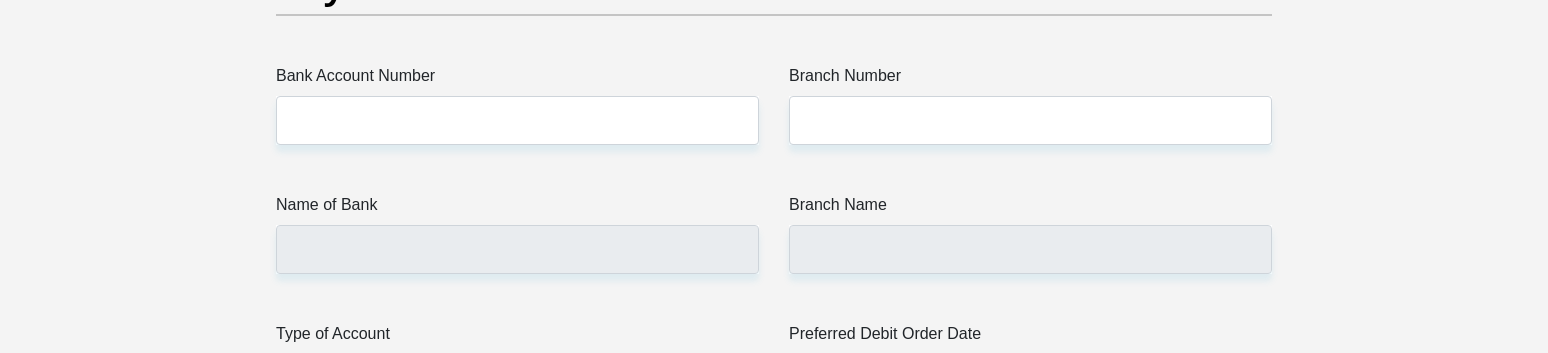 scroll, scrollTop: 4692, scrollLeft: 0, axis: vertical 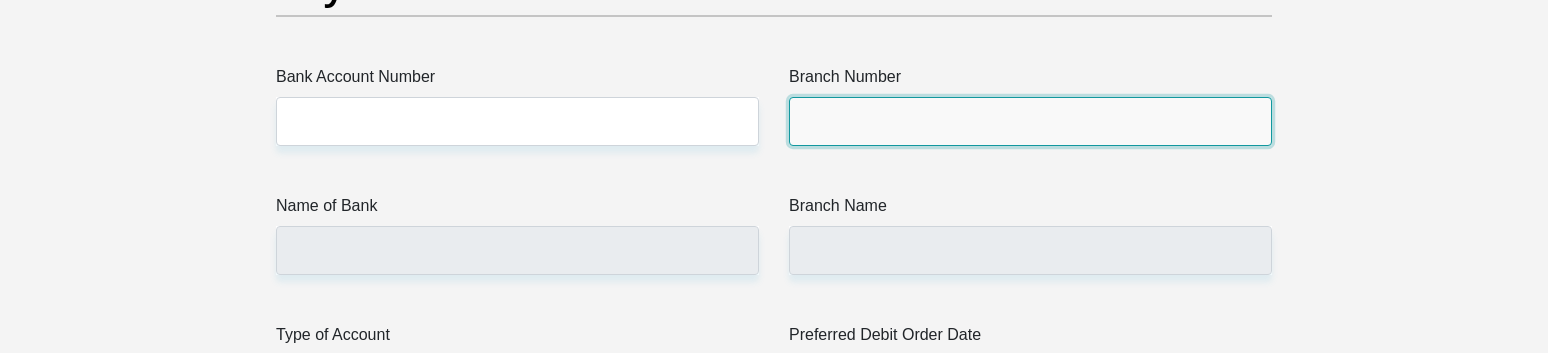 click on "Branch Number" at bounding box center (1030, 121) 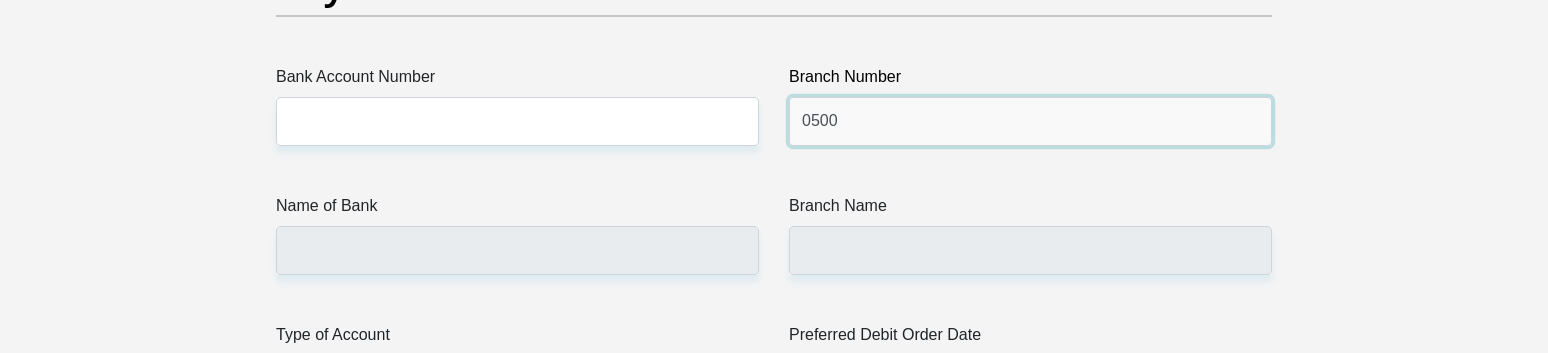type on "0500" 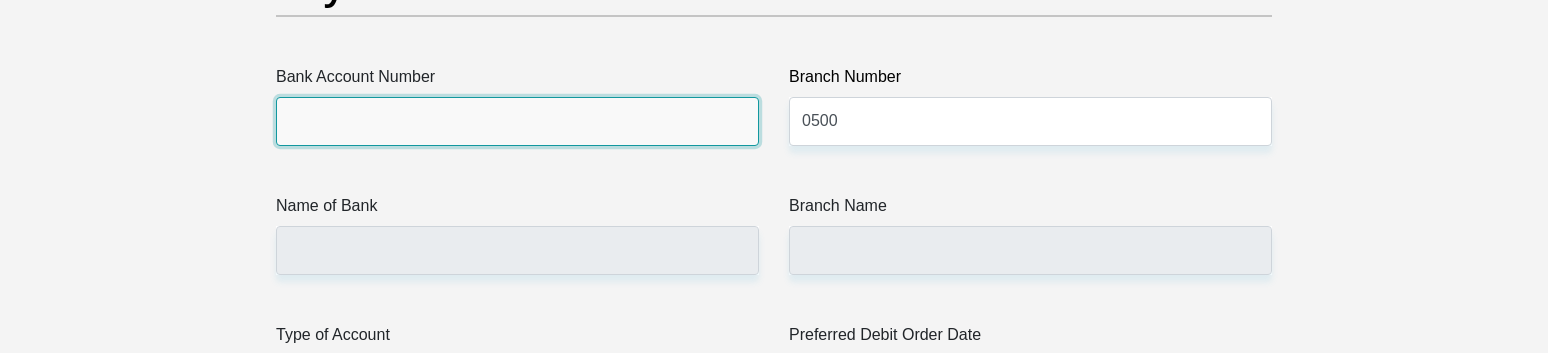 click on "Bank Account Number" at bounding box center (517, 121) 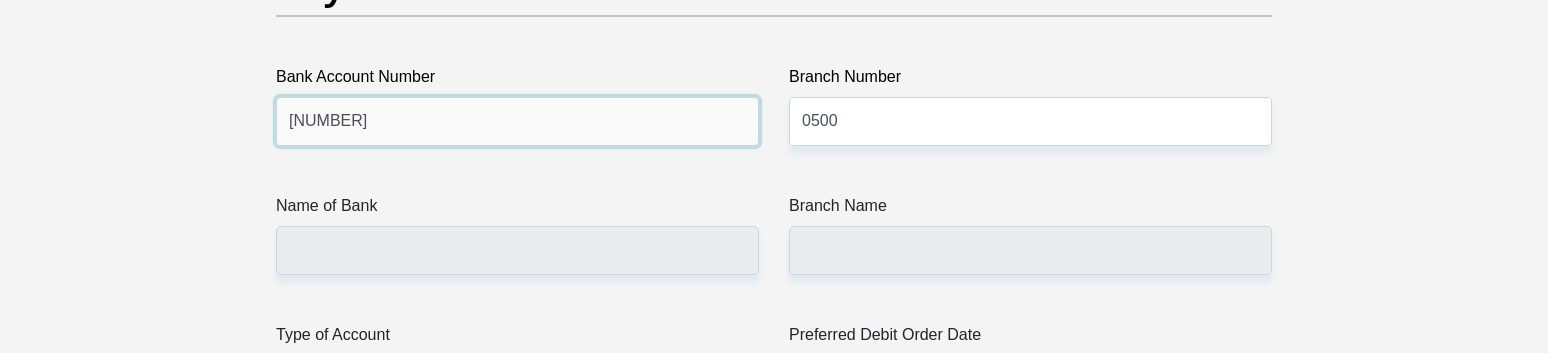 type on "10124976393" 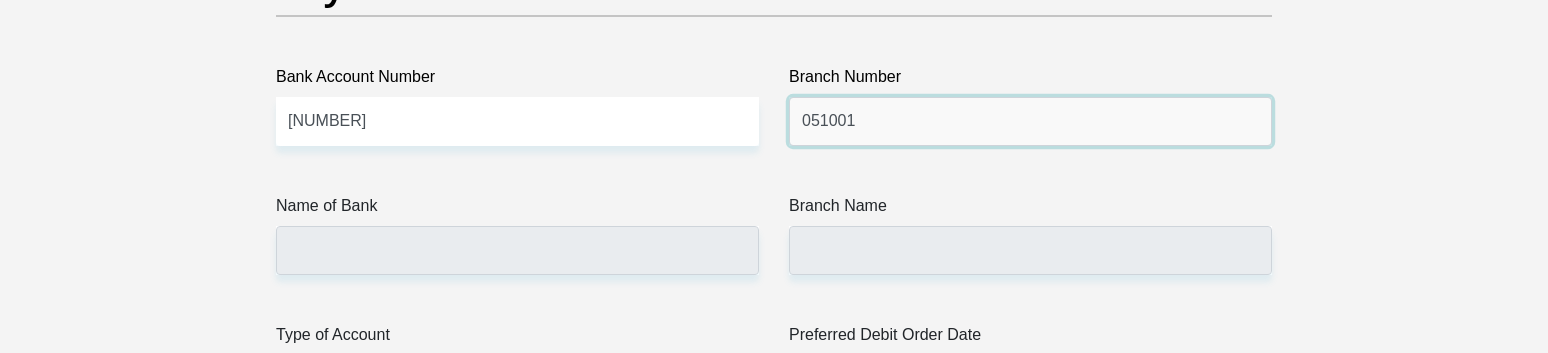 type on "051001" 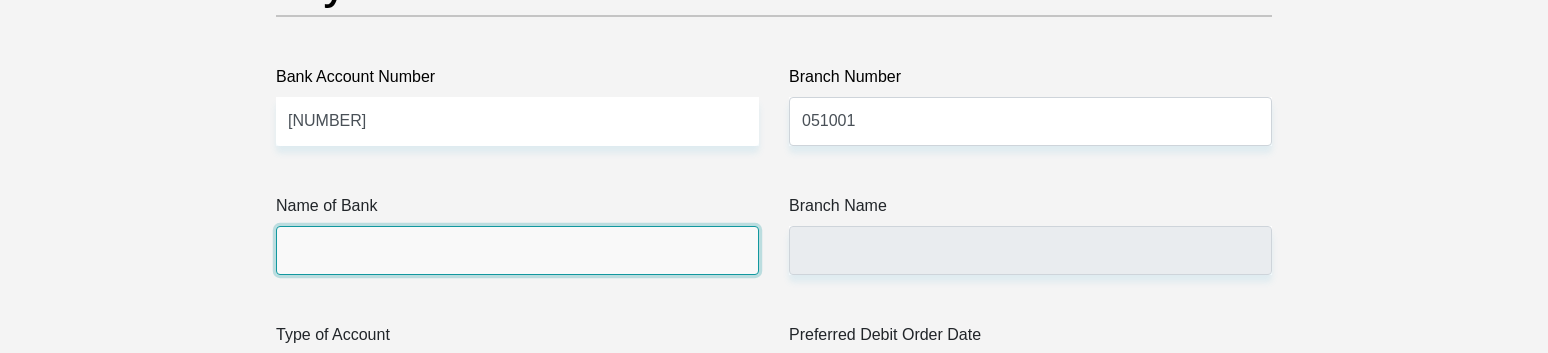 type on "STANDARD BANK" 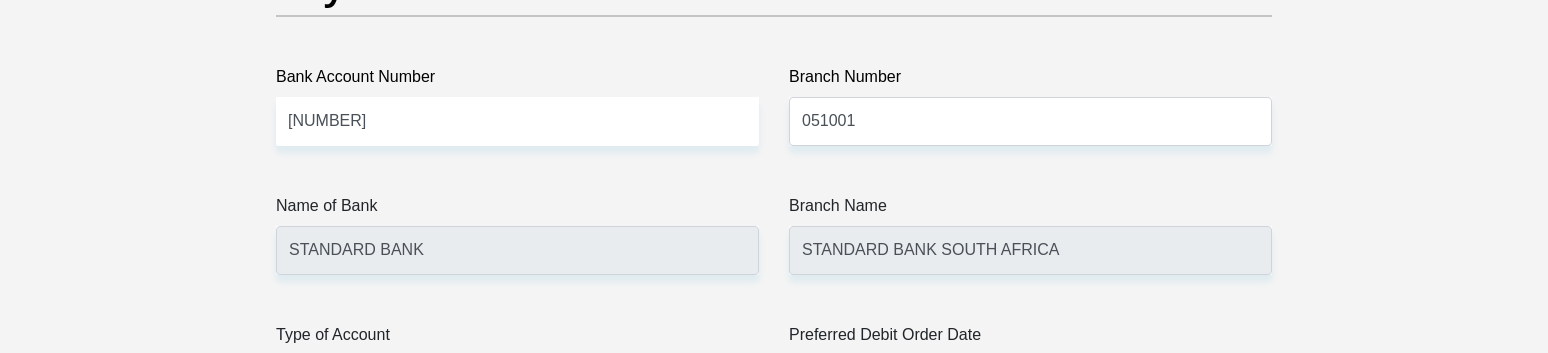 drag, startPoint x: 1372, startPoint y: 165, endPoint x: 1386, endPoint y: 170, distance: 14.866069 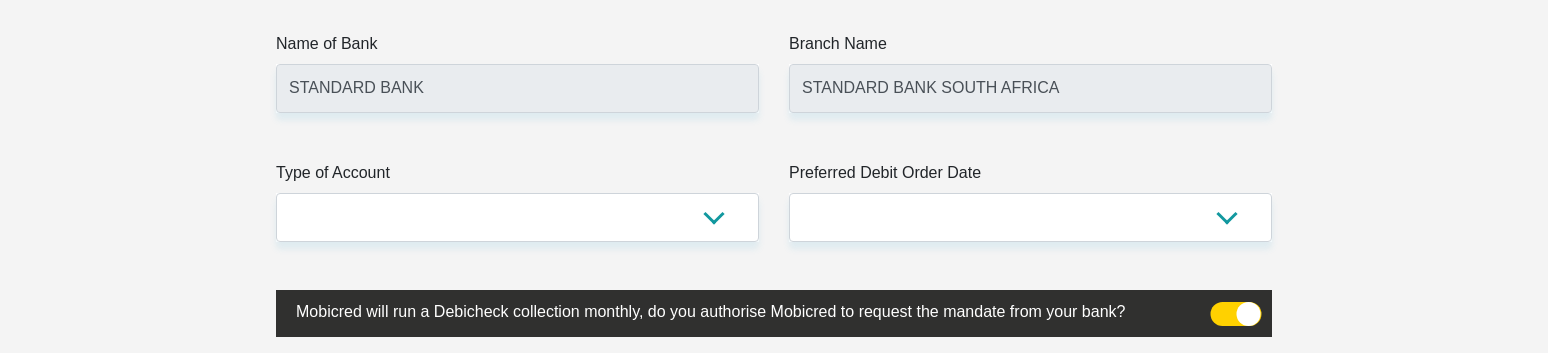 scroll, scrollTop: 4892, scrollLeft: 0, axis: vertical 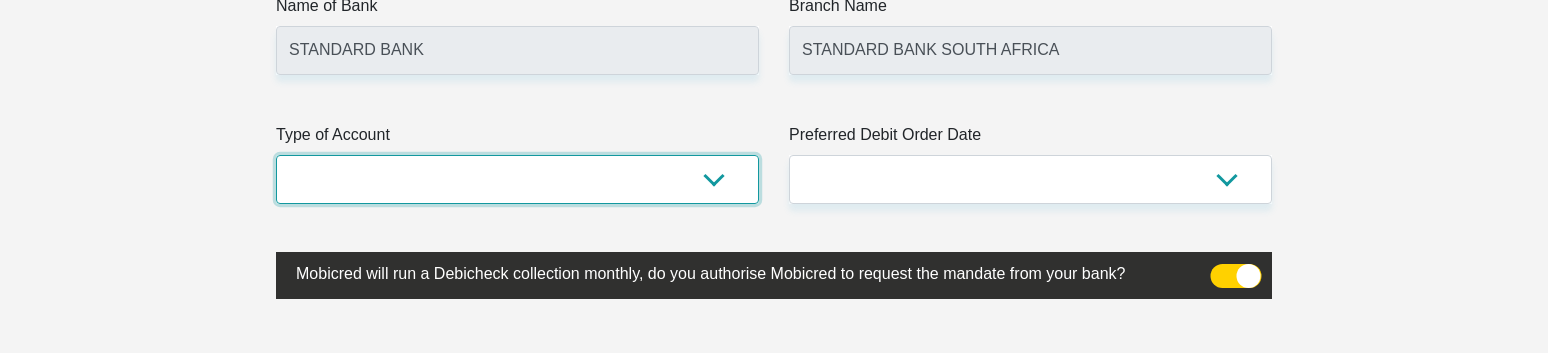 click on "Cheque
Savings" at bounding box center (517, 179) 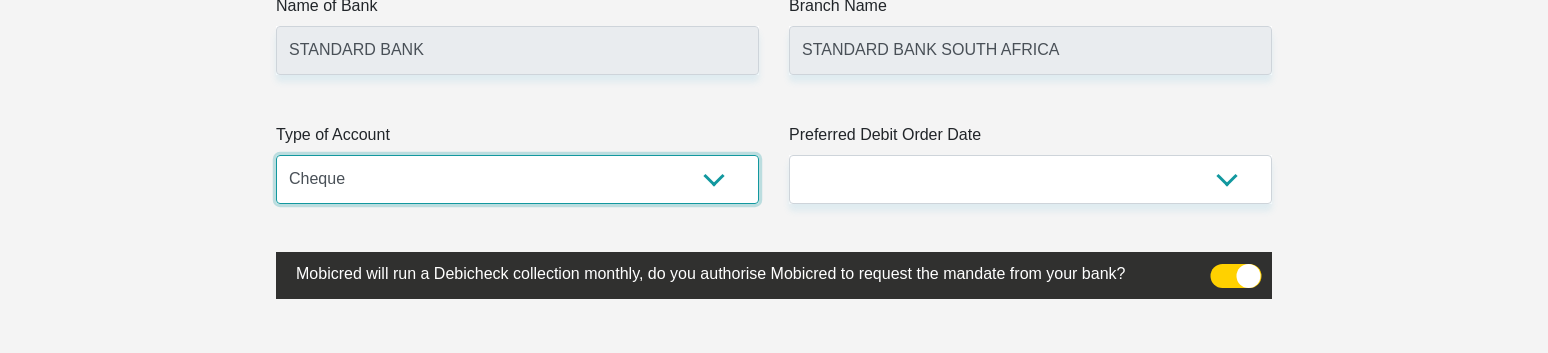 click on "Cheque
Savings" at bounding box center [517, 179] 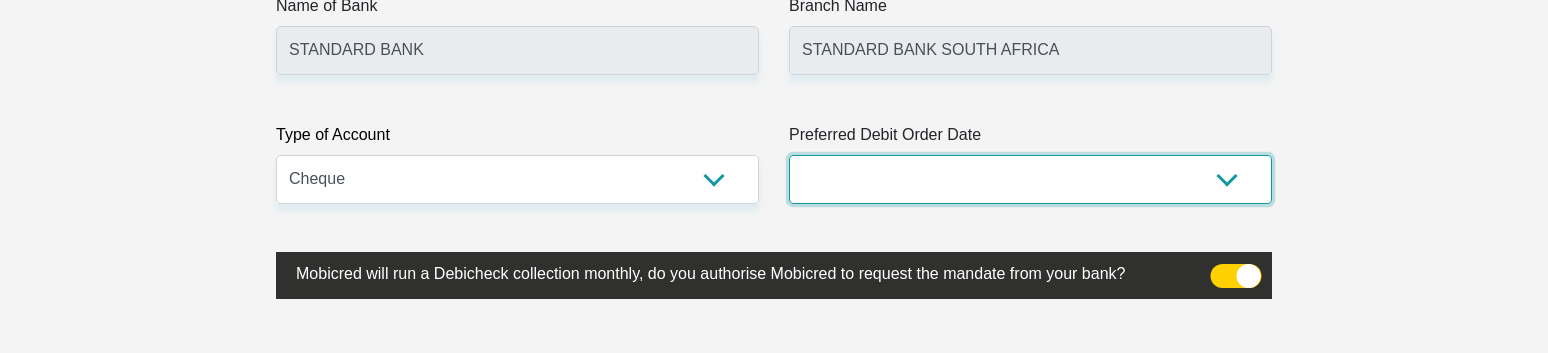 click on "1st
2nd
3rd
4th
5th
7th
18th
19th
20th
21st
22nd
23rd
24th
25th
26th
27th
28th
29th
30th" at bounding box center (1030, 179) 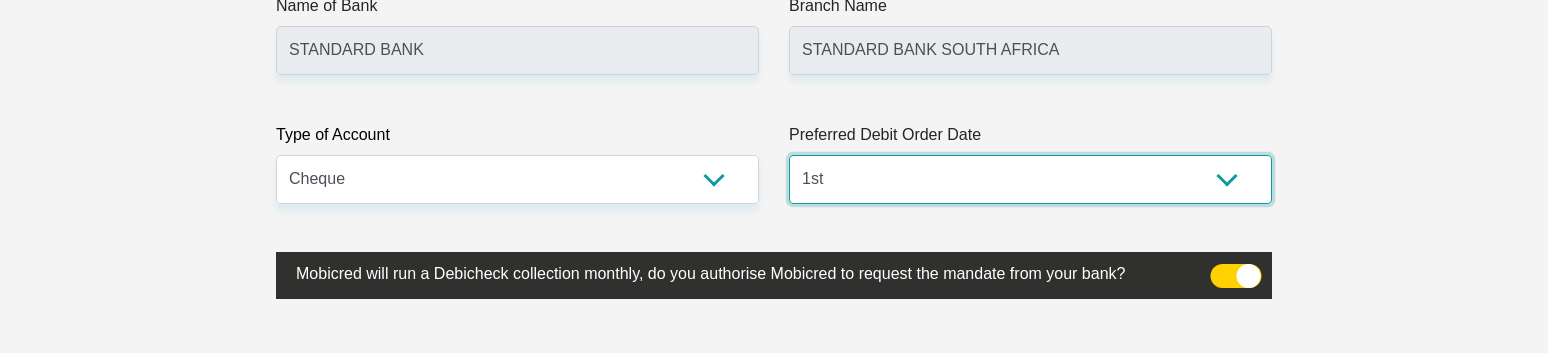 click on "1st
2nd
3rd
4th
5th
7th
18th
19th
20th
21st
22nd
23rd
24th
25th
26th
27th
28th
29th
30th" at bounding box center [1030, 179] 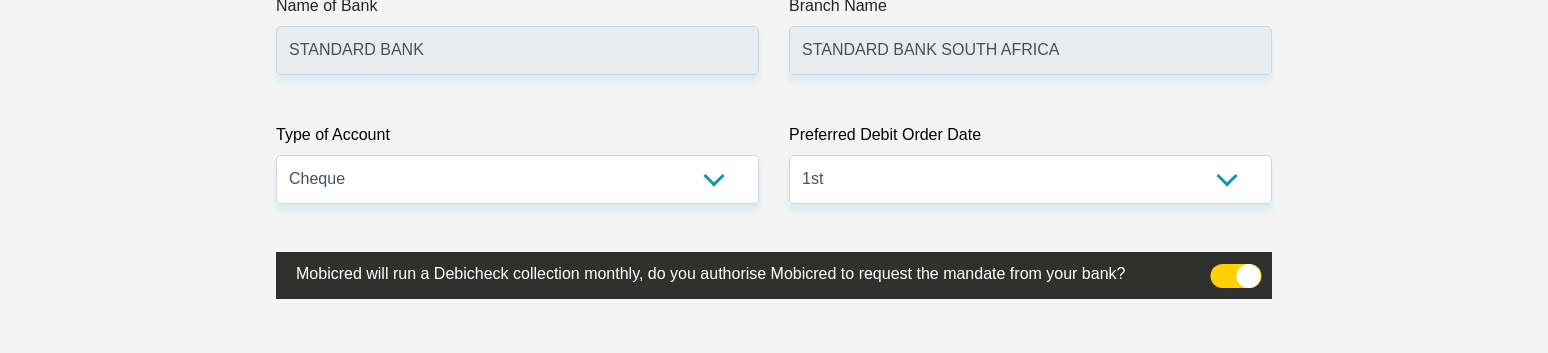 click on "Personal Details
Title
Mr
Ms
Mrs
Dr
Other
First Name
Tracey
Surname
Linke
ID Number
8102250130081
Please input valid ID number
Race
Black
Coloured
Indian
White
Other
Contact Number
0746622155
Please input valid contact number
Chad" at bounding box center (774, -1319) 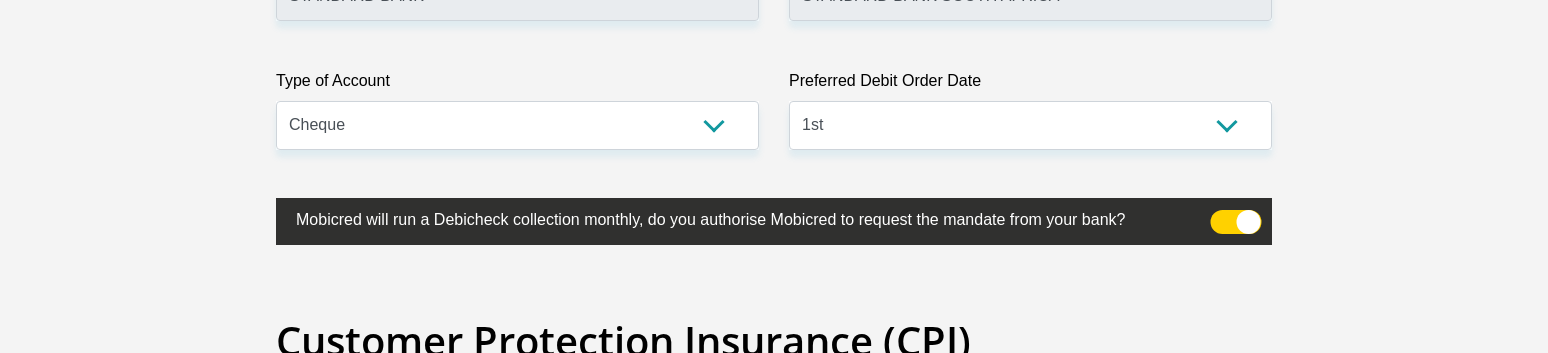 scroll, scrollTop: 5092, scrollLeft: 0, axis: vertical 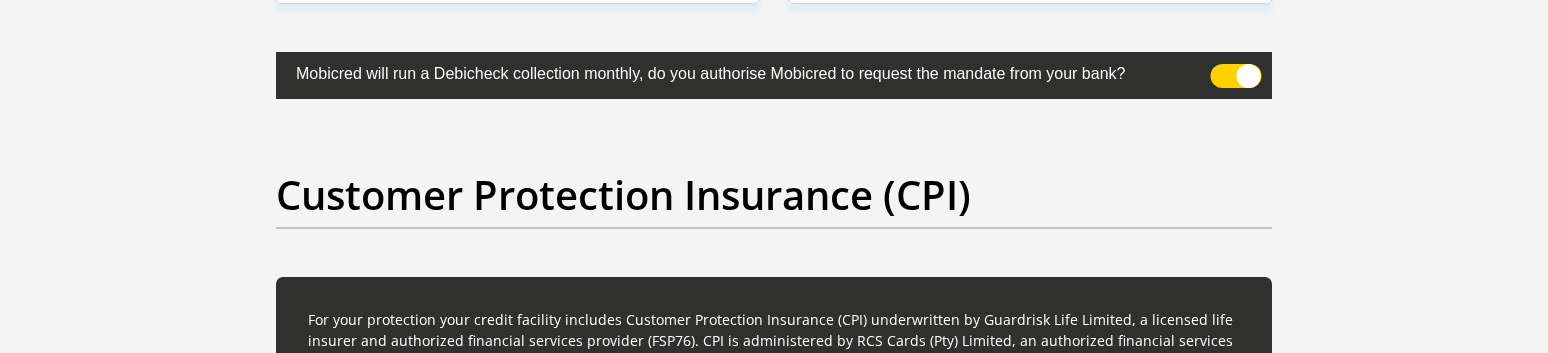 click at bounding box center (1236, 76) 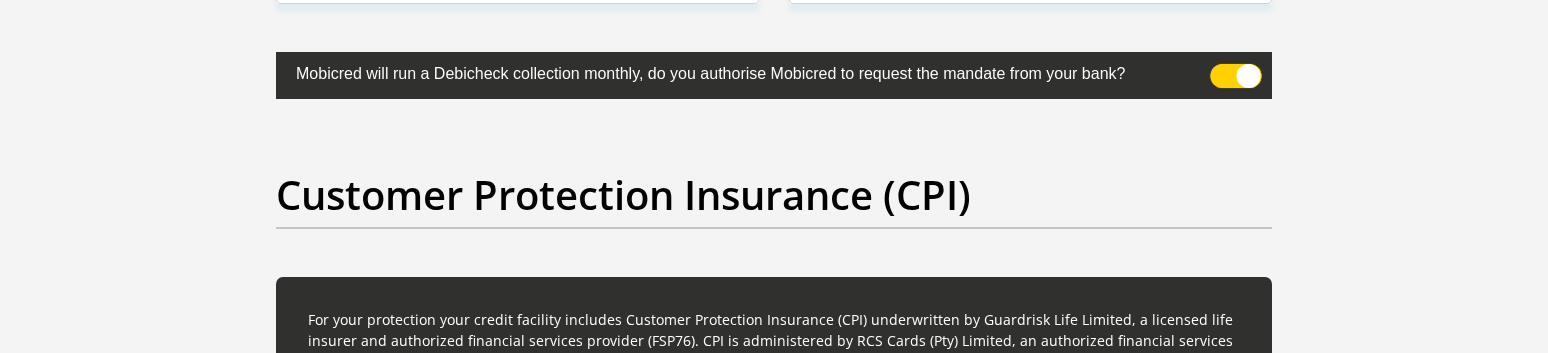 click at bounding box center [1222, 69] 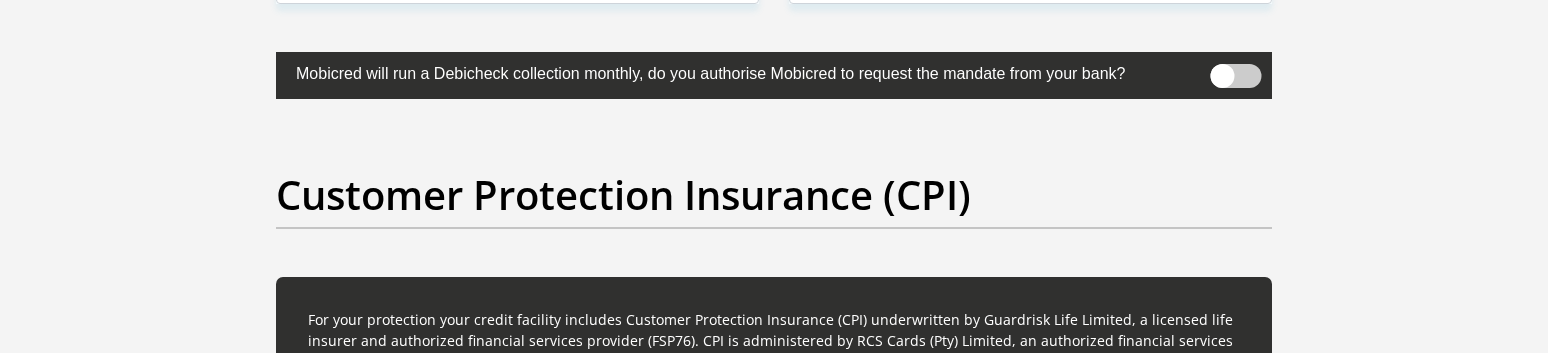 click at bounding box center (1236, 76) 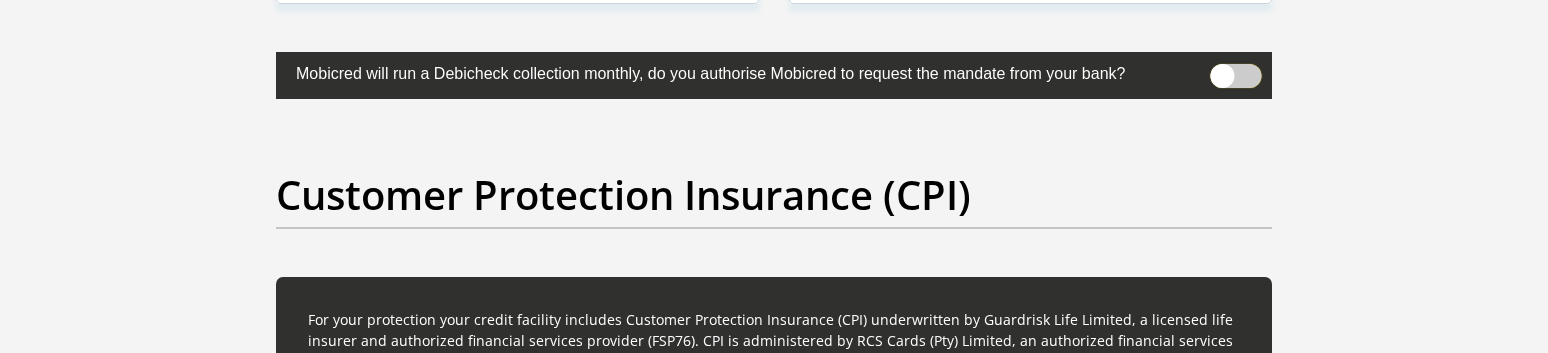 click at bounding box center (1222, 69) 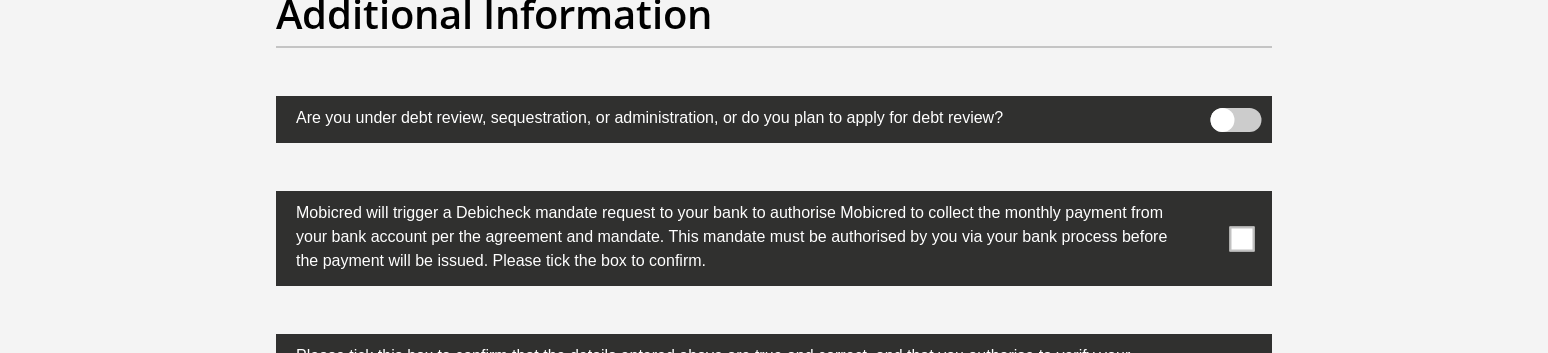 scroll, scrollTop: 6292, scrollLeft: 0, axis: vertical 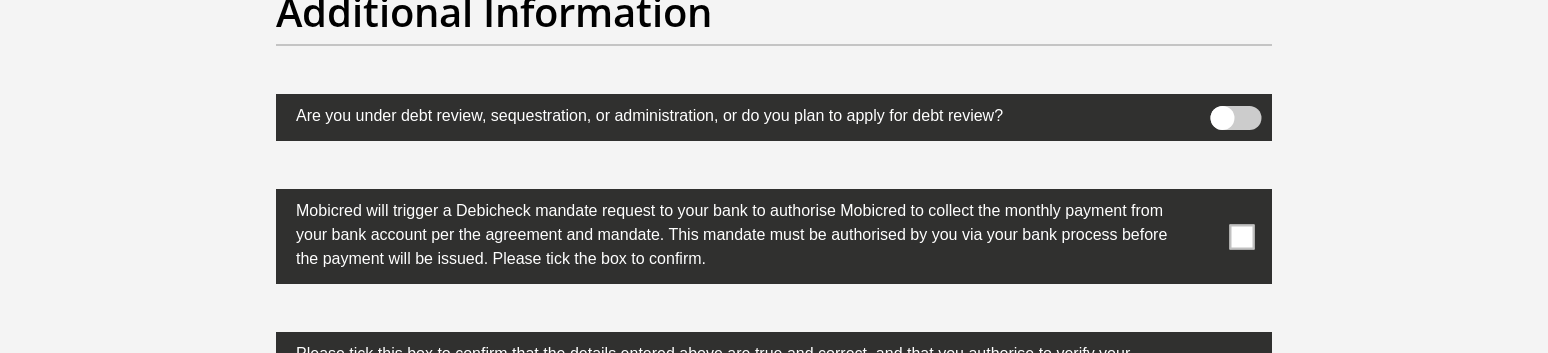 click at bounding box center [1242, 236] 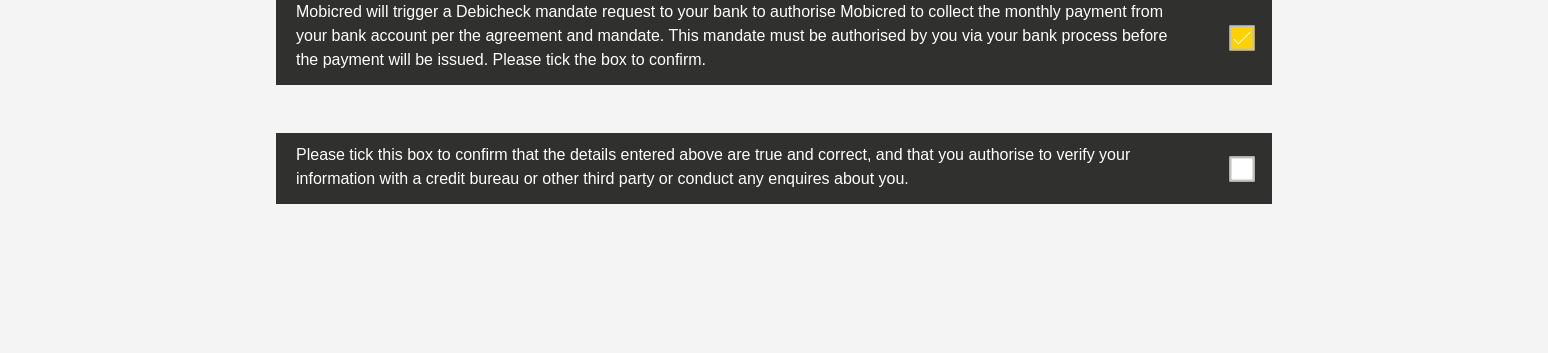 scroll, scrollTop: 6492, scrollLeft: 0, axis: vertical 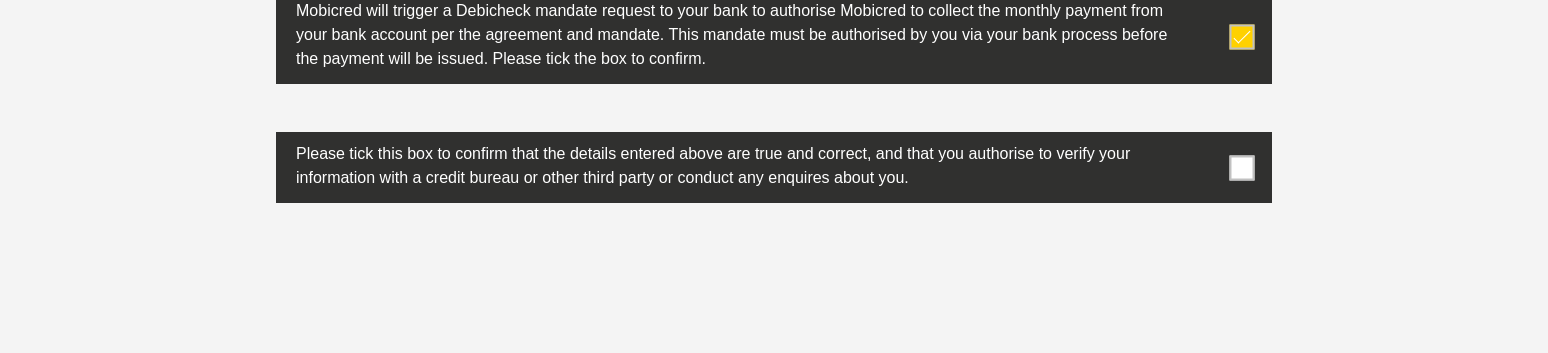click at bounding box center [1242, 167] 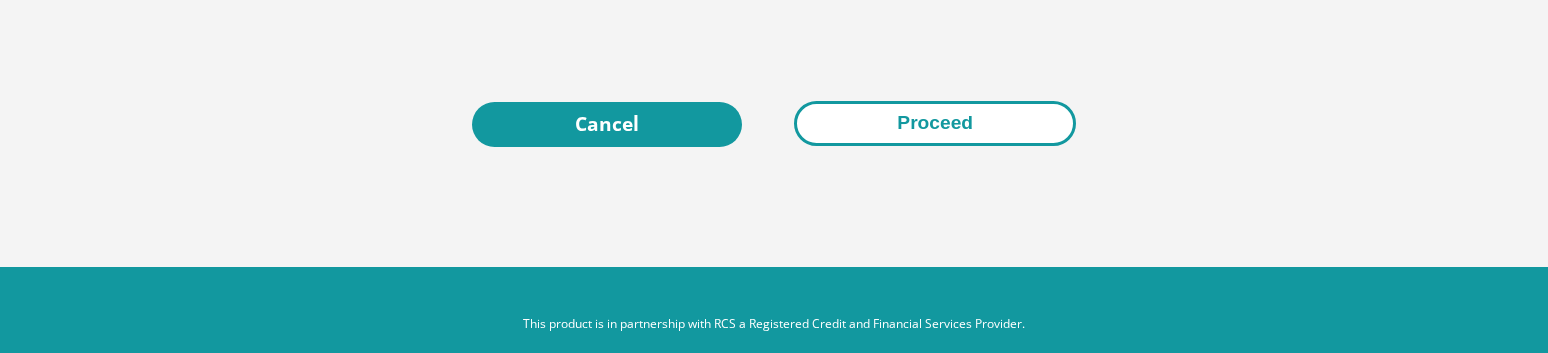 click on "Proceed" at bounding box center [935, 123] 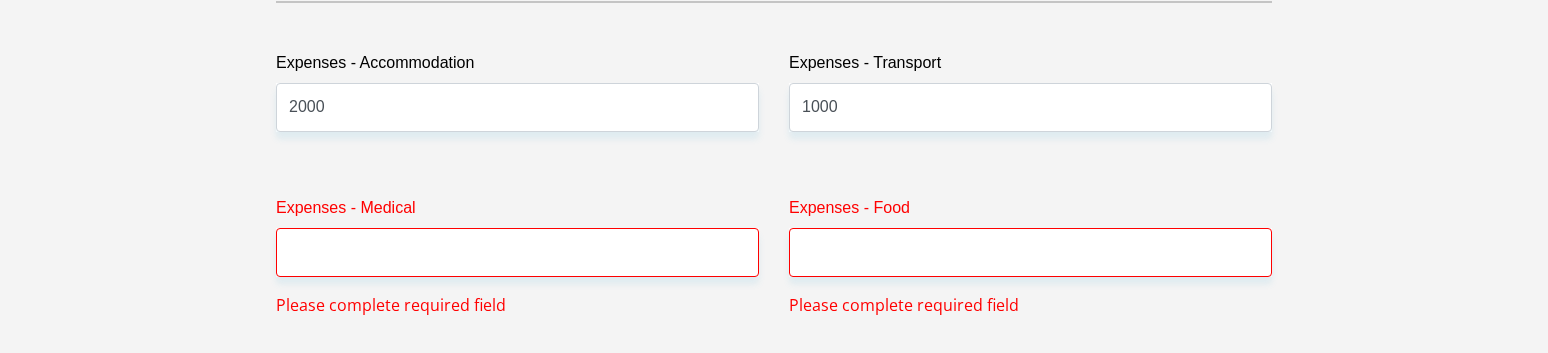 scroll, scrollTop: 2954, scrollLeft: 0, axis: vertical 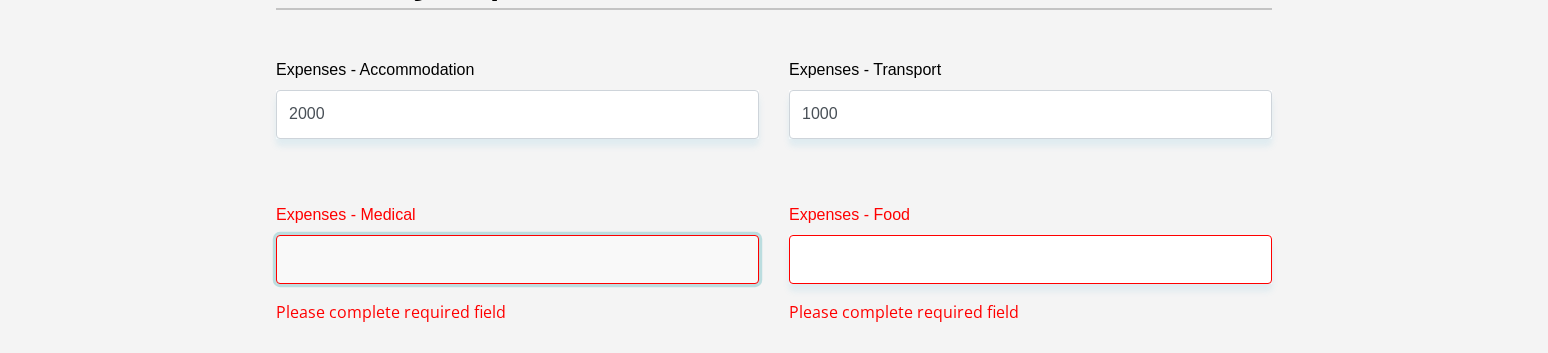 click on "Expenses - Medical" at bounding box center [517, 259] 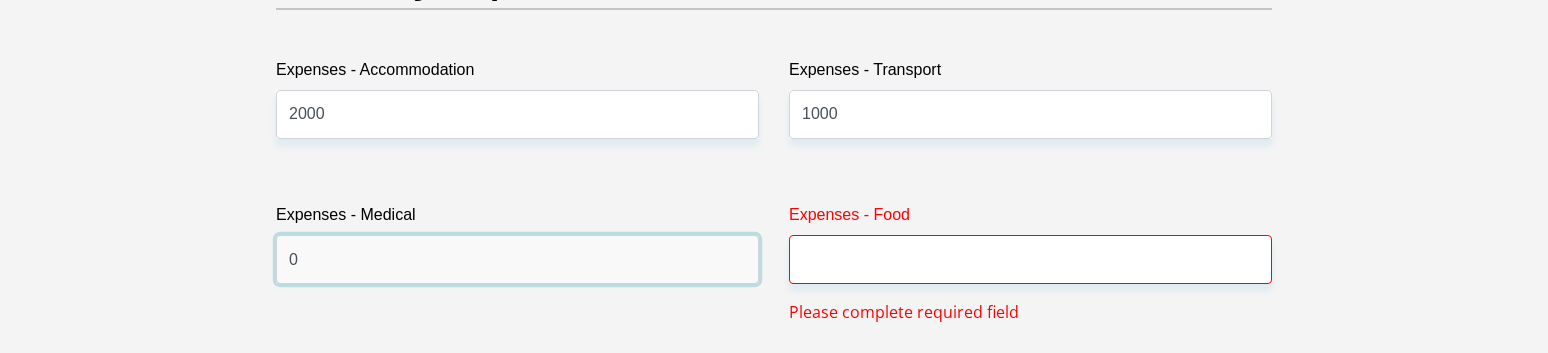 type on "0" 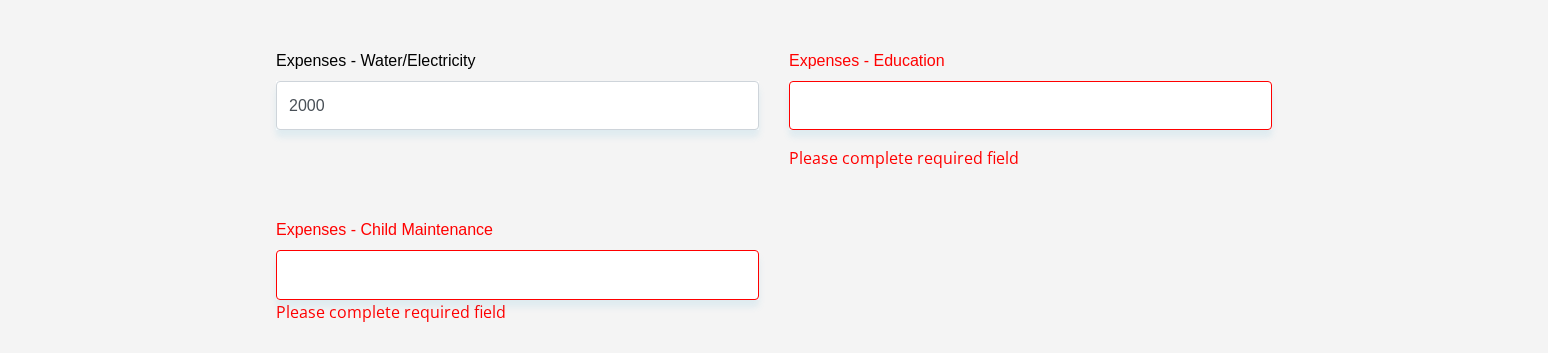 scroll, scrollTop: 3254, scrollLeft: 0, axis: vertical 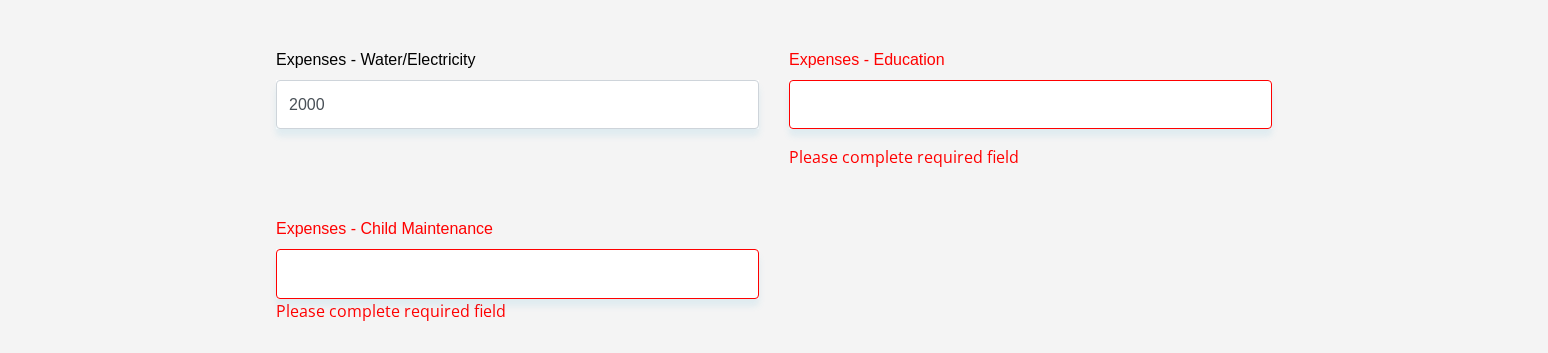 type on "0" 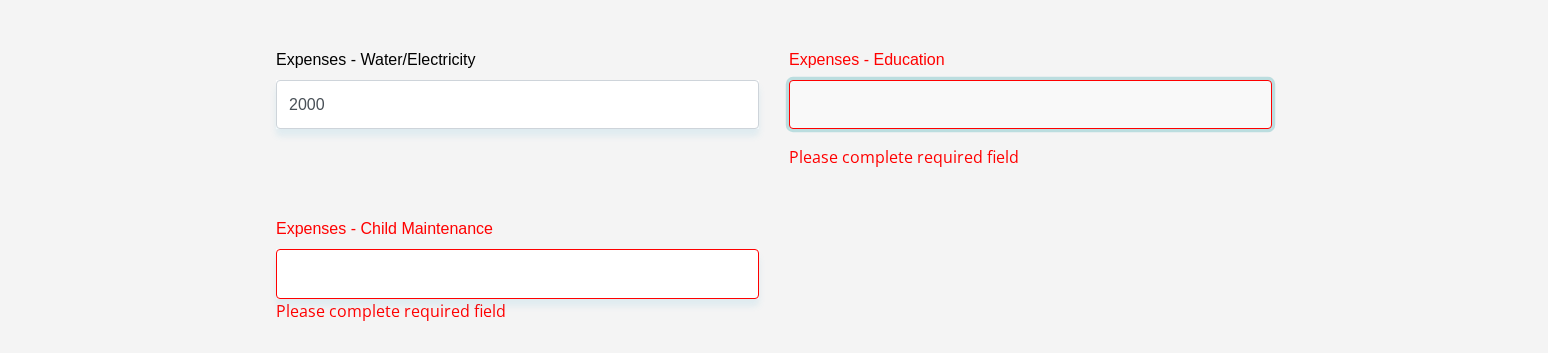 click on "Expenses - Education" at bounding box center [1030, 104] 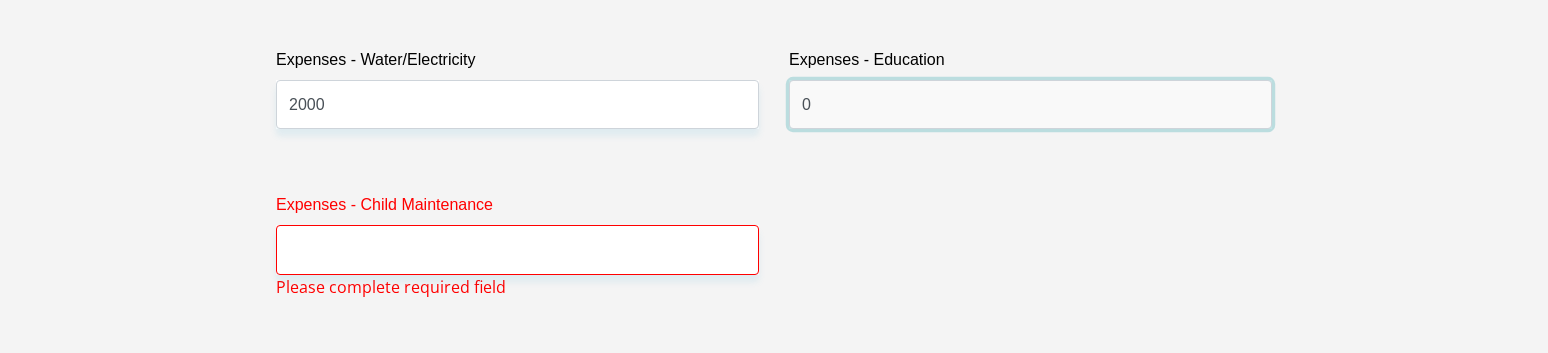 type on "0" 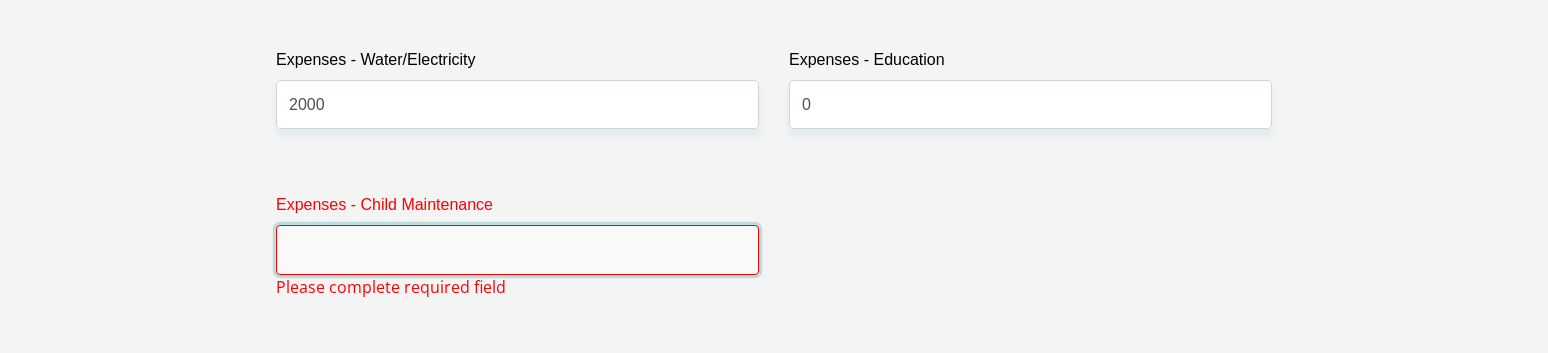 click on "Expenses - Child Maintenance" at bounding box center (517, 249) 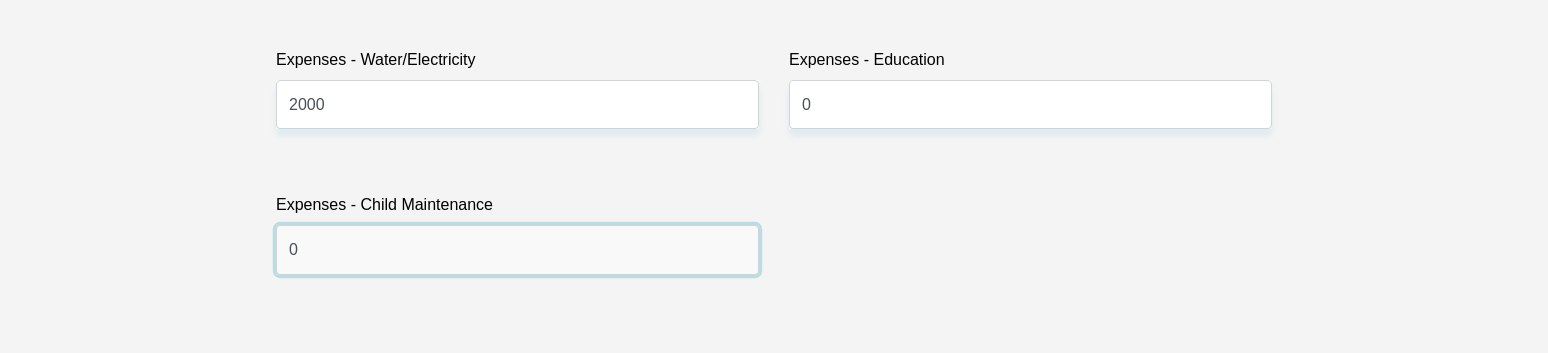 type on "0" 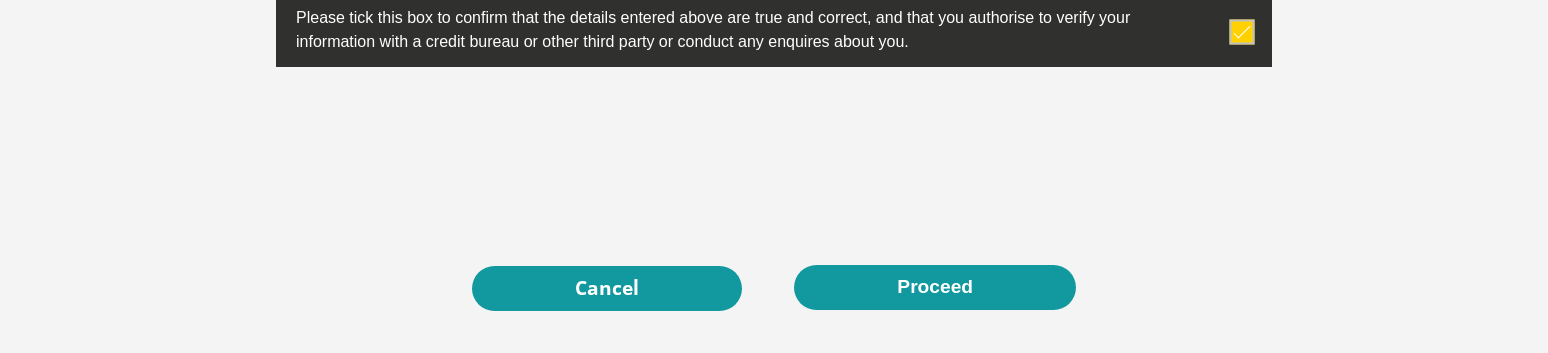 scroll, scrollTop: 6822, scrollLeft: 0, axis: vertical 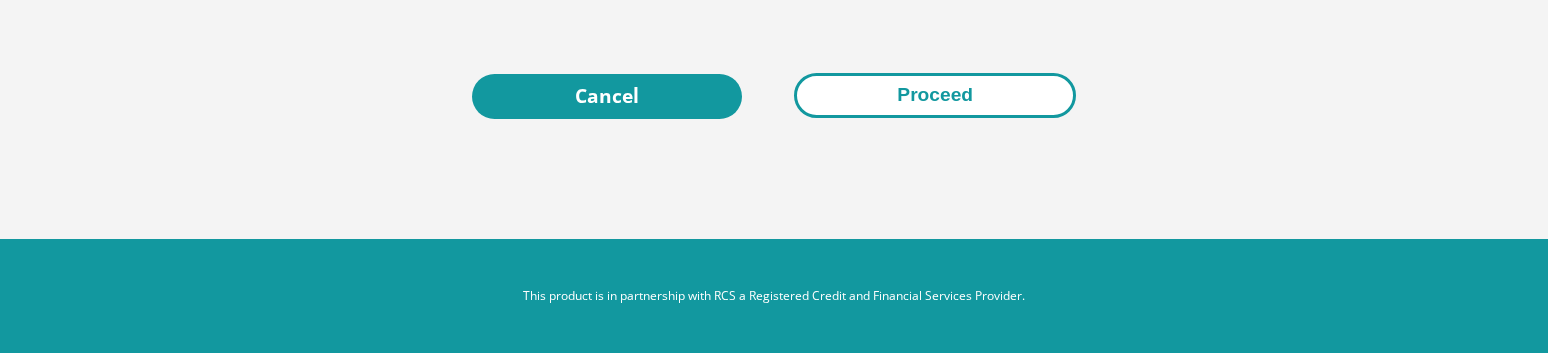 click on "Proceed" at bounding box center (935, 95) 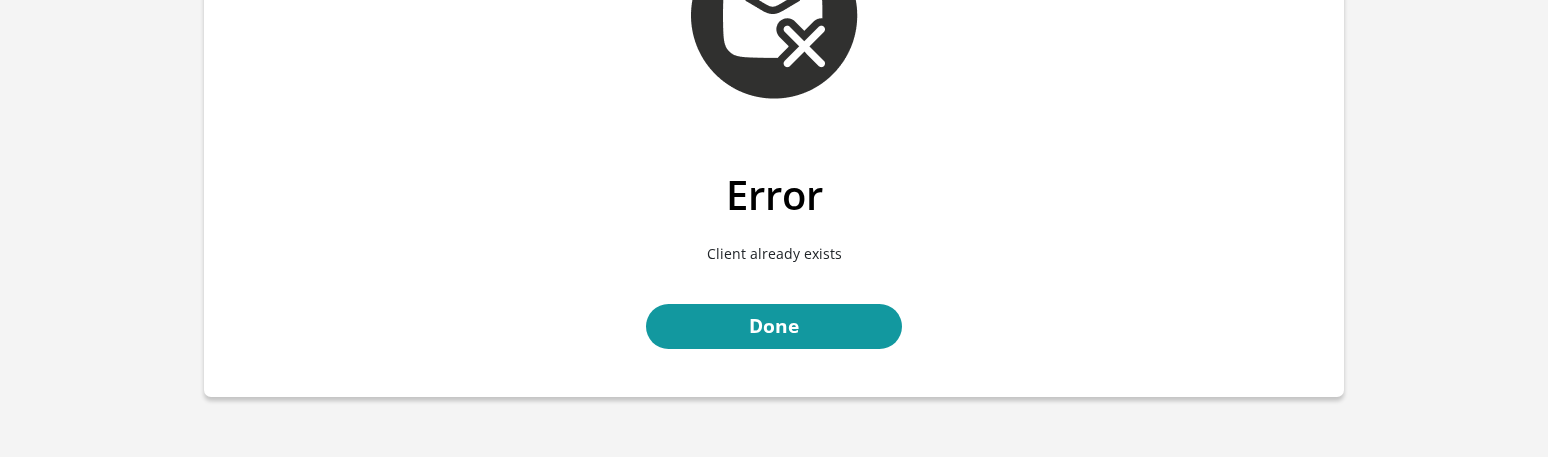scroll, scrollTop: 200, scrollLeft: 0, axis: vertical 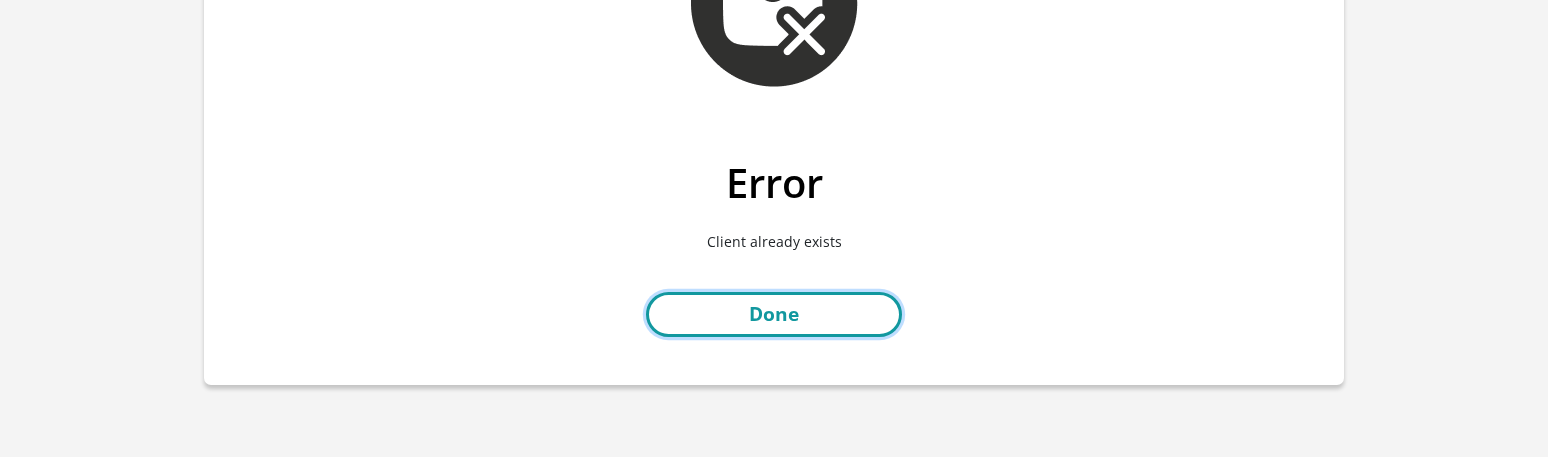 click on "Done" at bounding box center (774, 314) 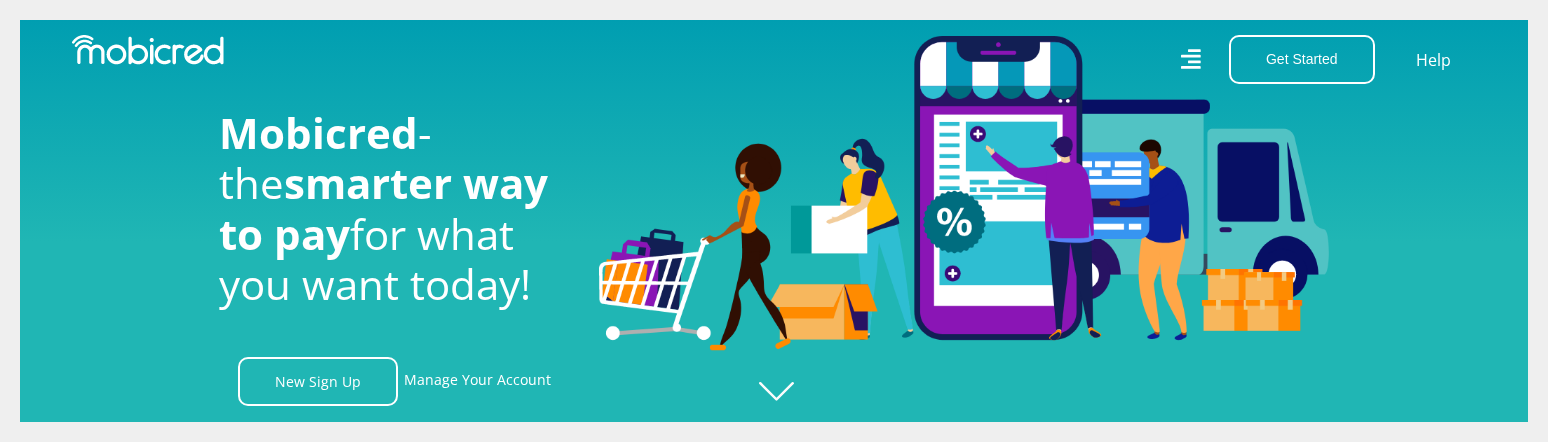 scroll, scrollTop: 0, scrollLeft: 0, axis: both 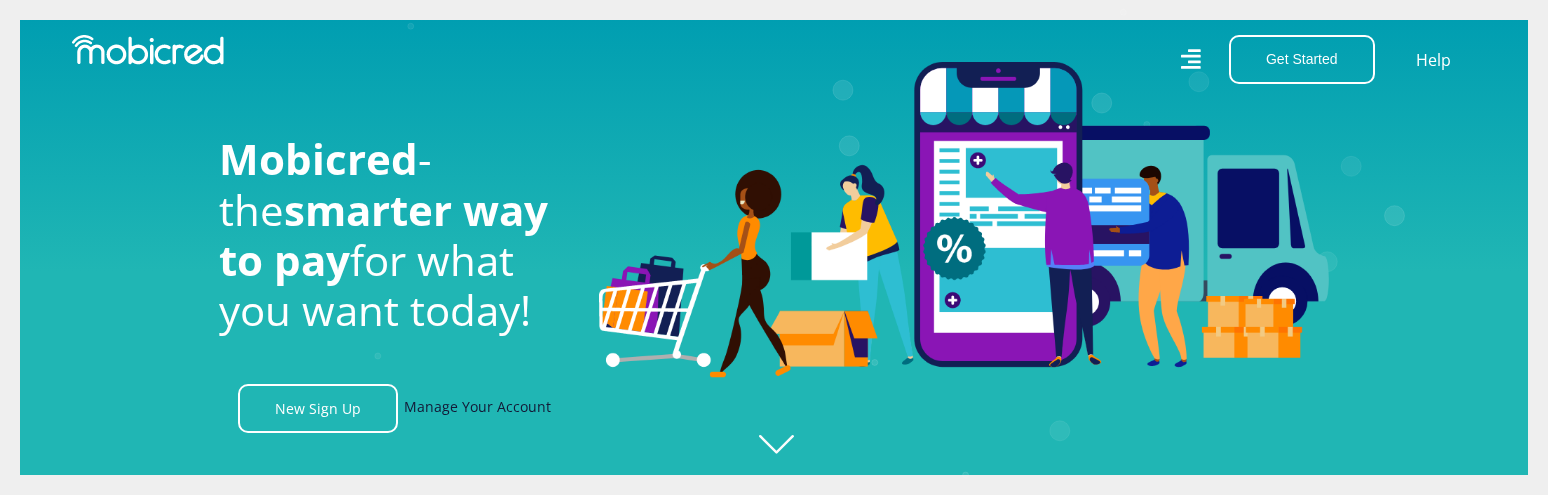 click on "Manage Your Account" at bounding box center (477, 408) 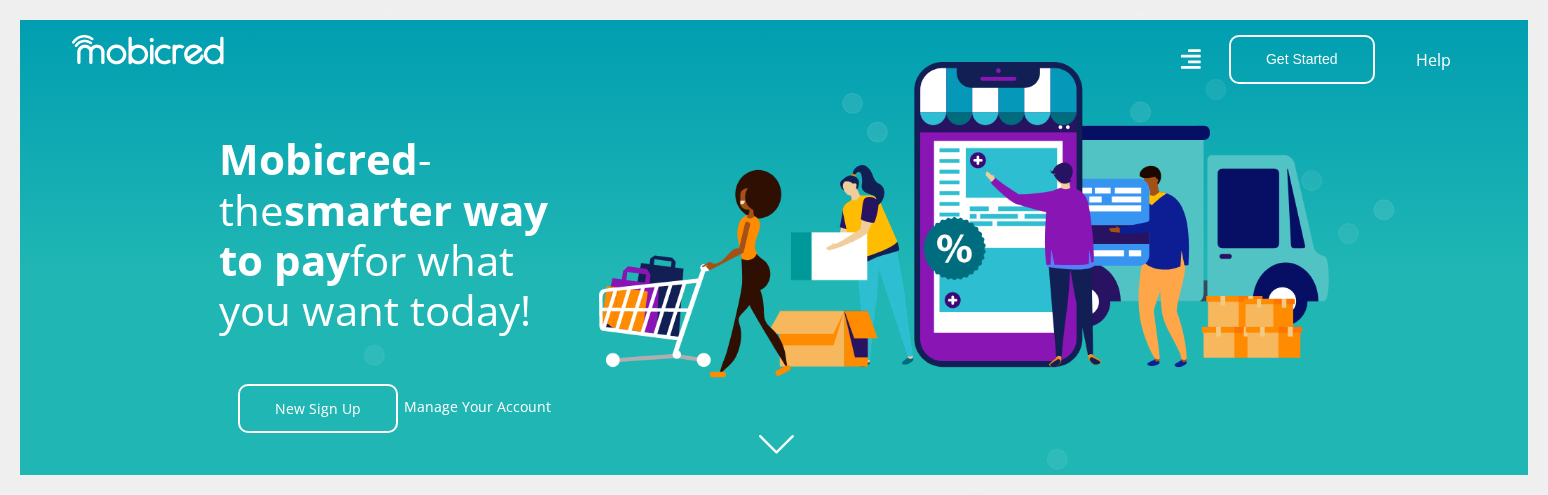 scroll, scrollTop: 0, scrollLeft: 2280, axis: horizontal 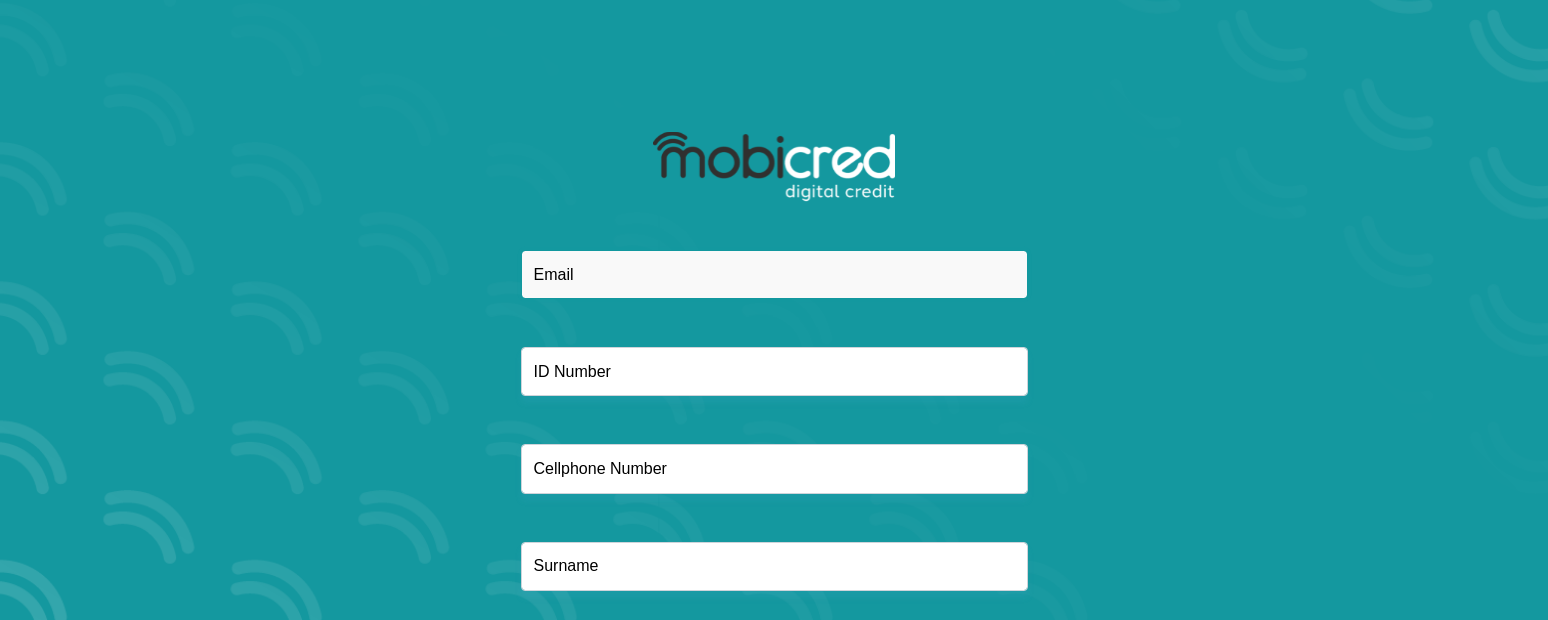 click at bounding box center [774, 274] 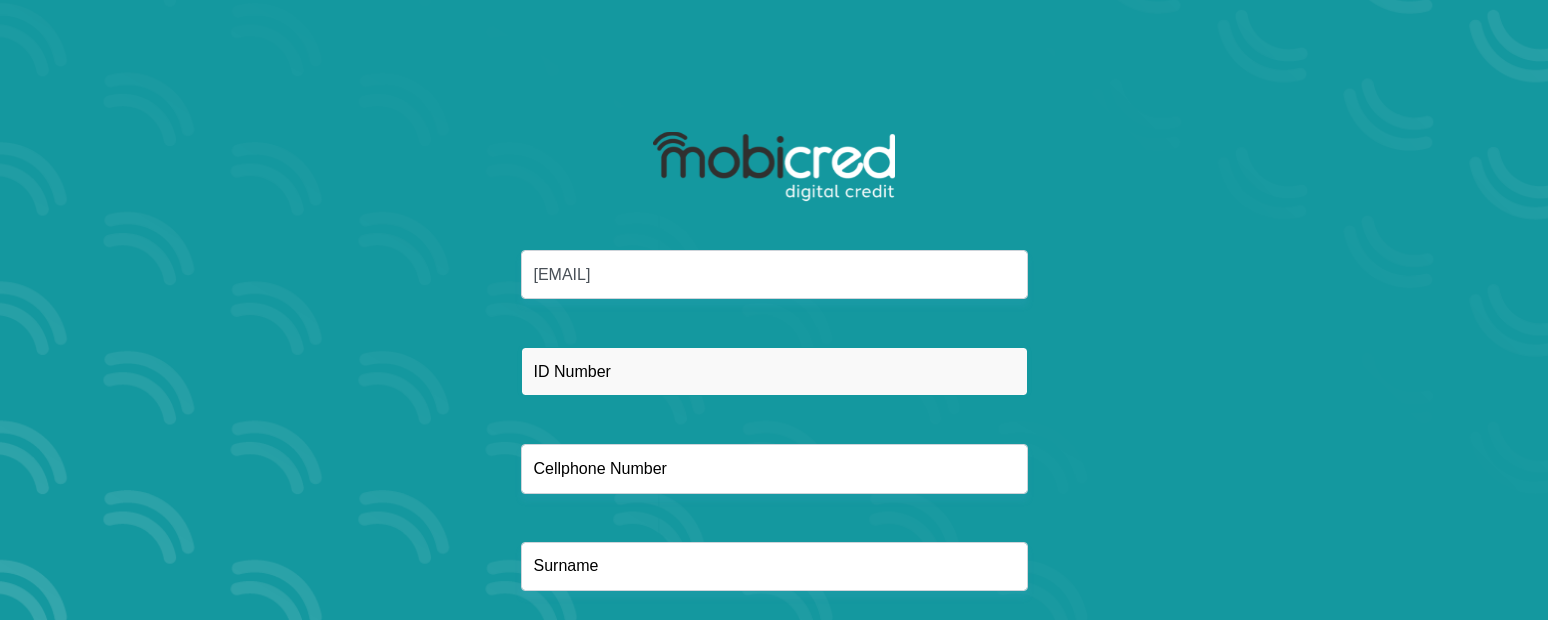 click at bounding box center [774, 371] 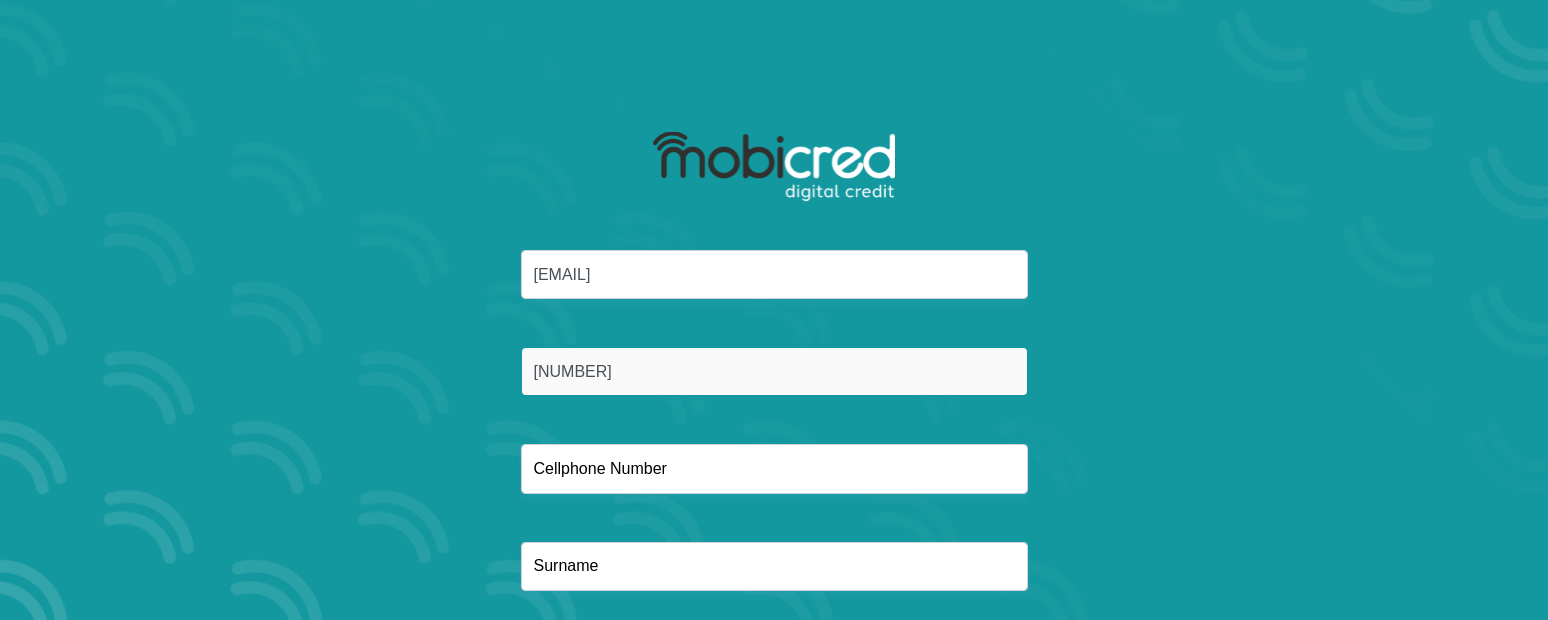 type on "8102250130081" 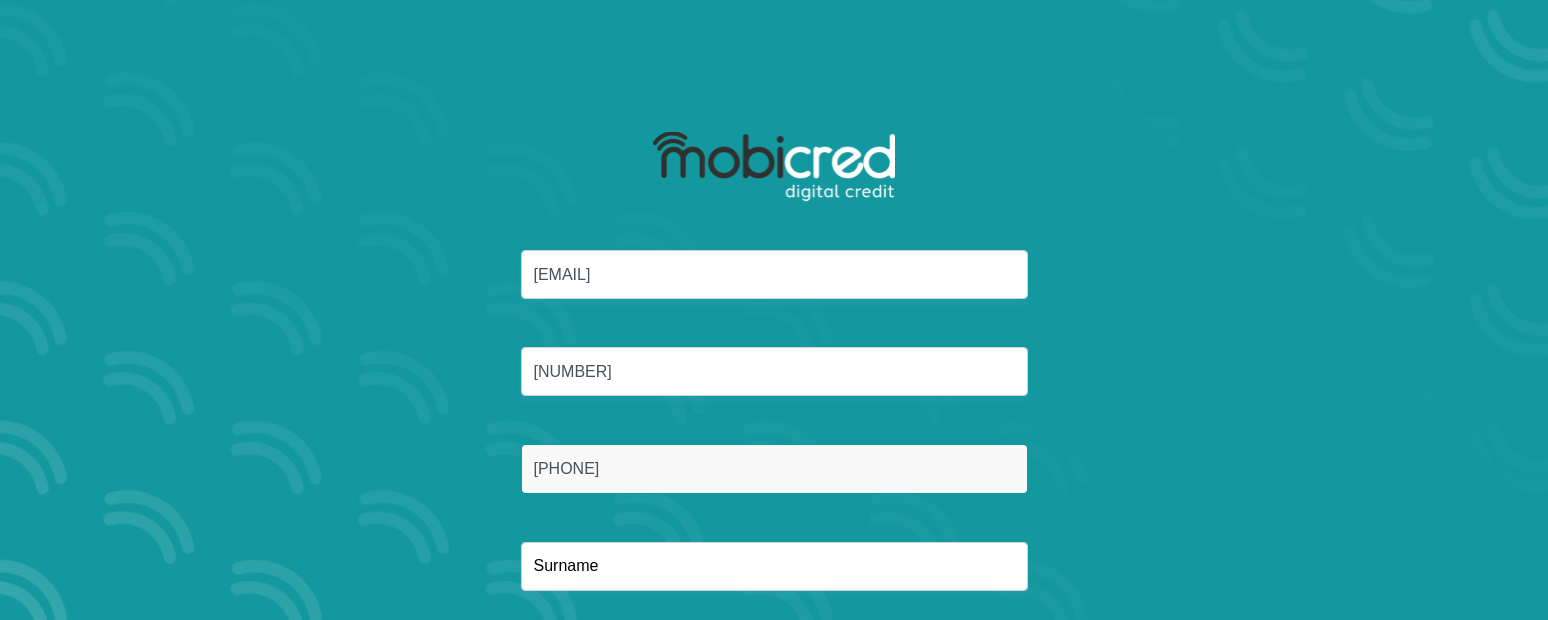 type on "[PHONE]" 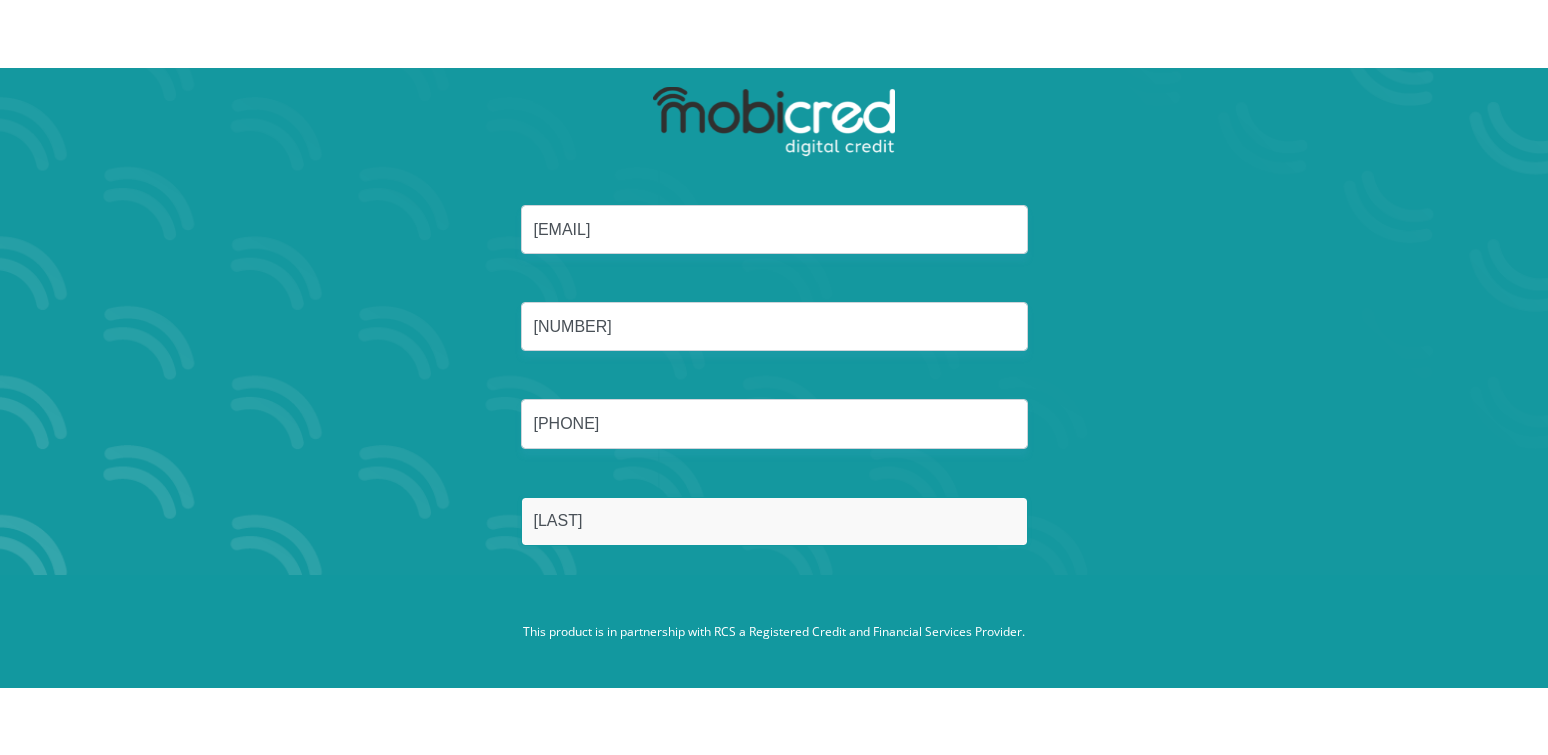 scroll, scrollTop: 114, scrollLeft: 0, axis: vertical 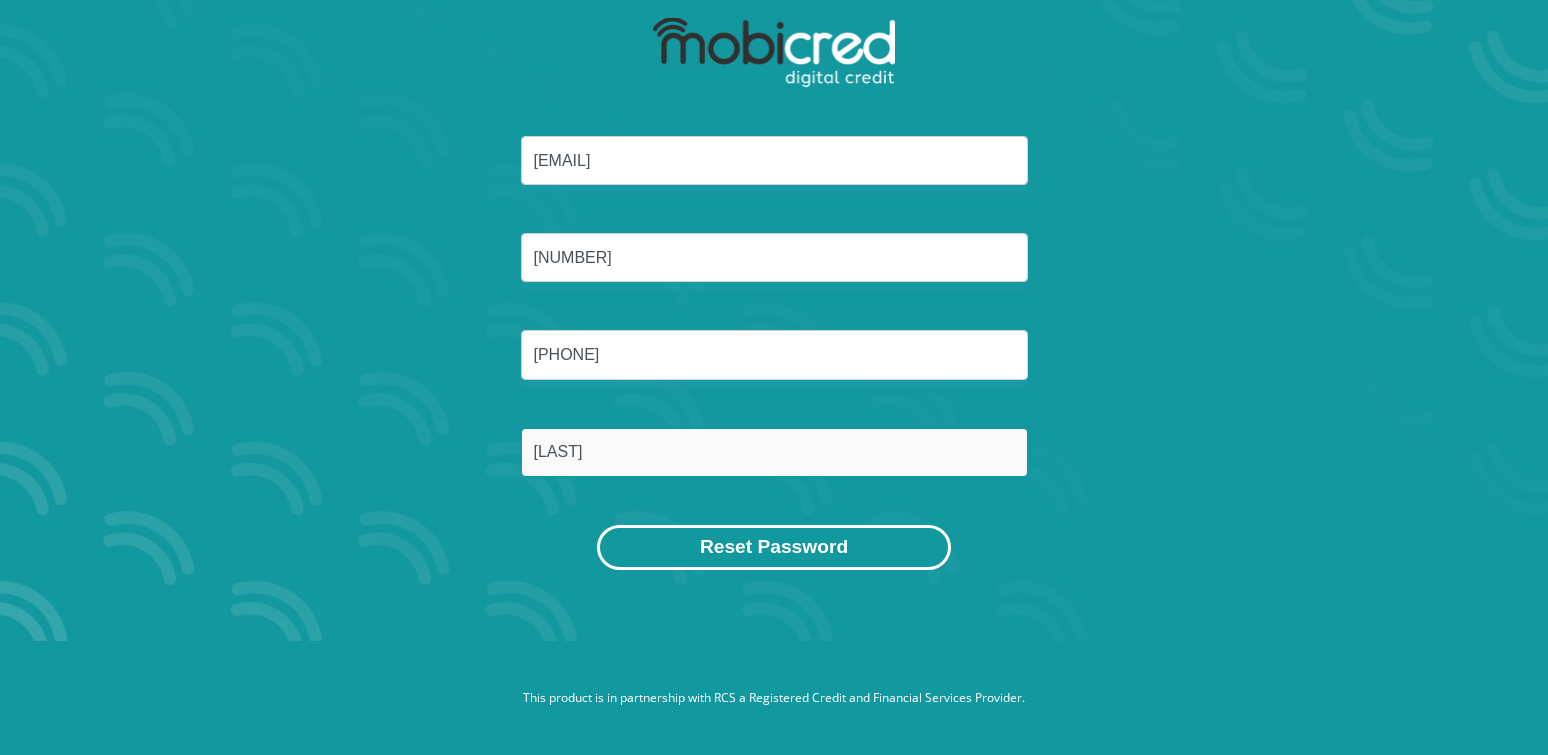 type on "[LAST]" 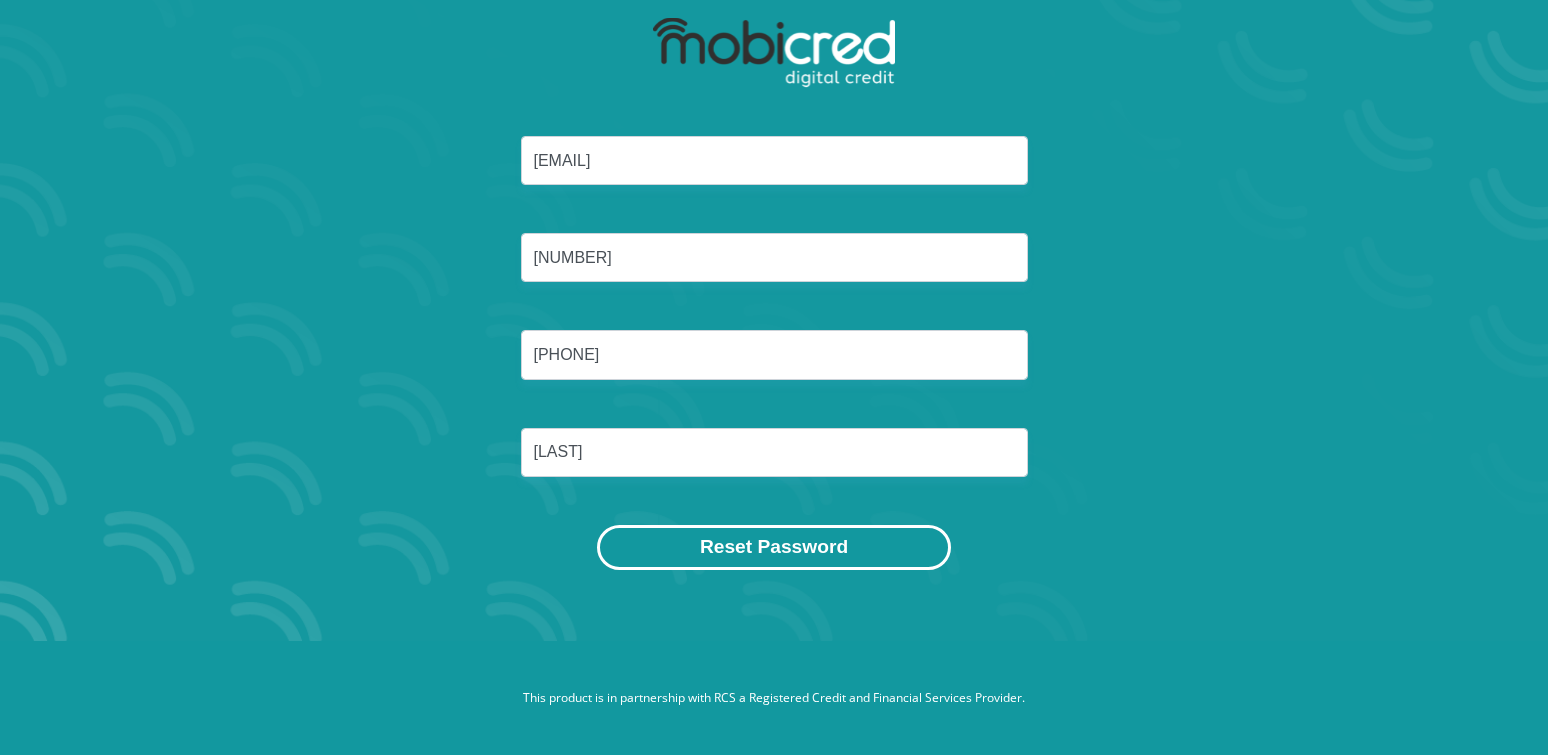 click on "Reset Password" at bounding box center [774, 547] 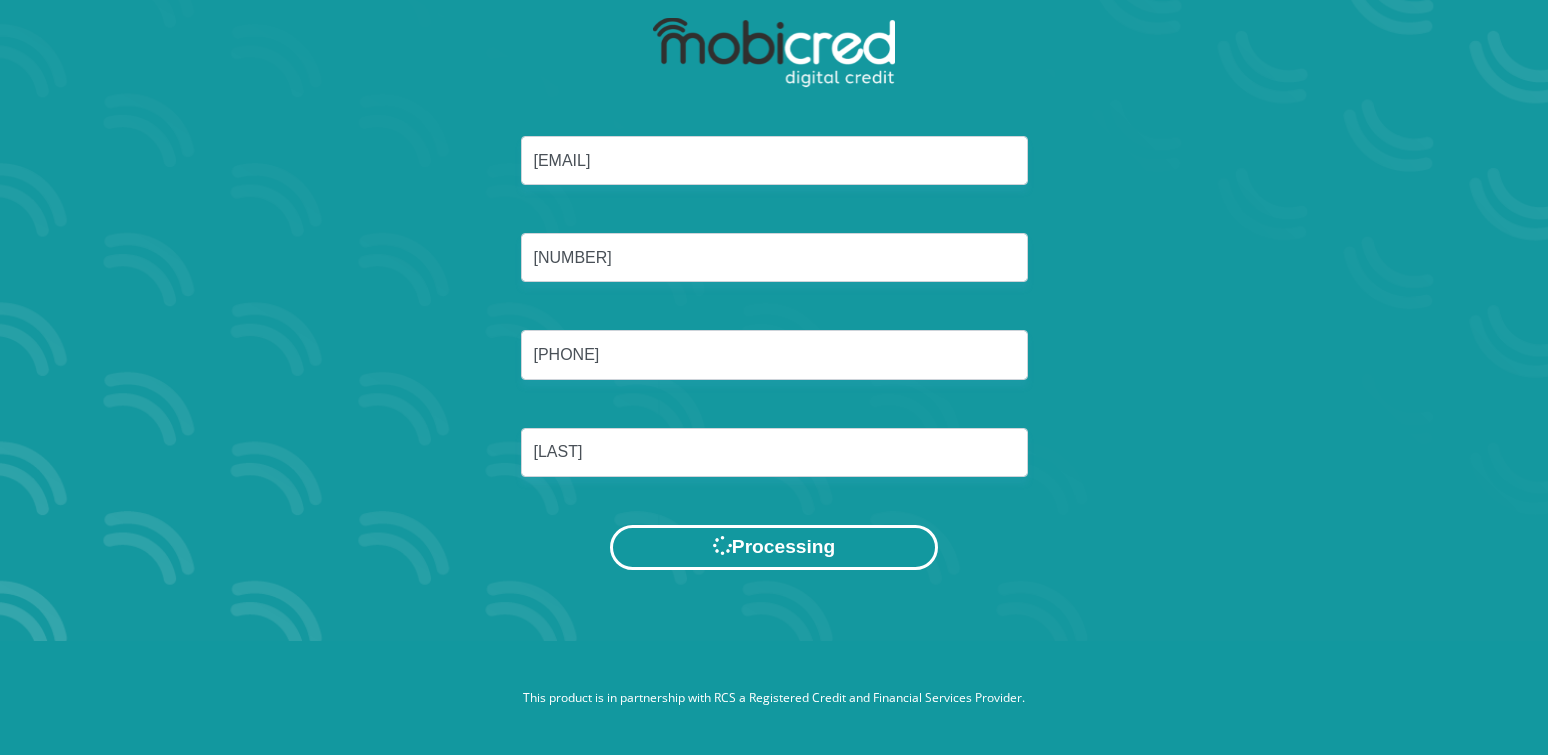scroll, scrollTop: 0, scrollLeft: 0, axis: both 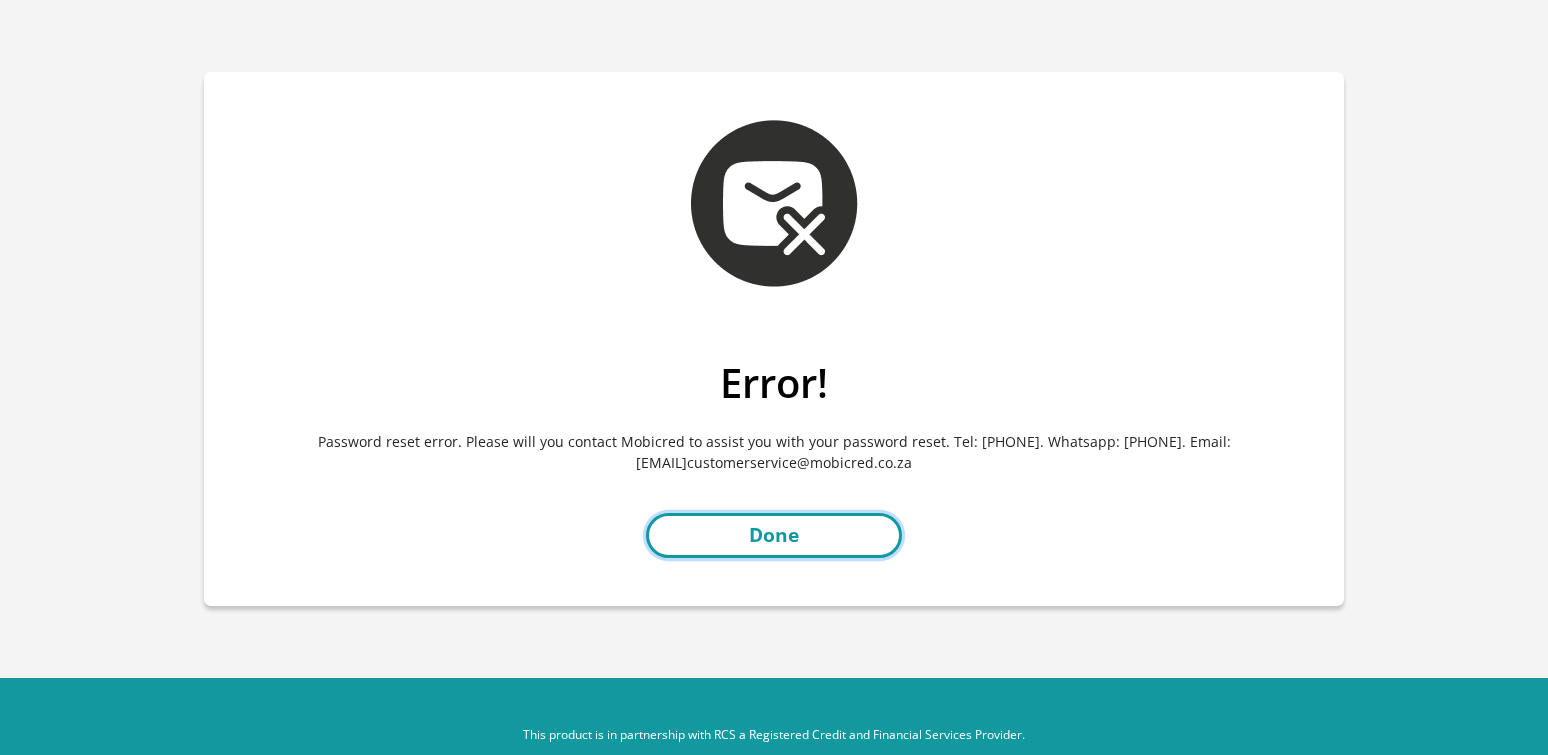click on "Done" at bounding box center (774, 535) 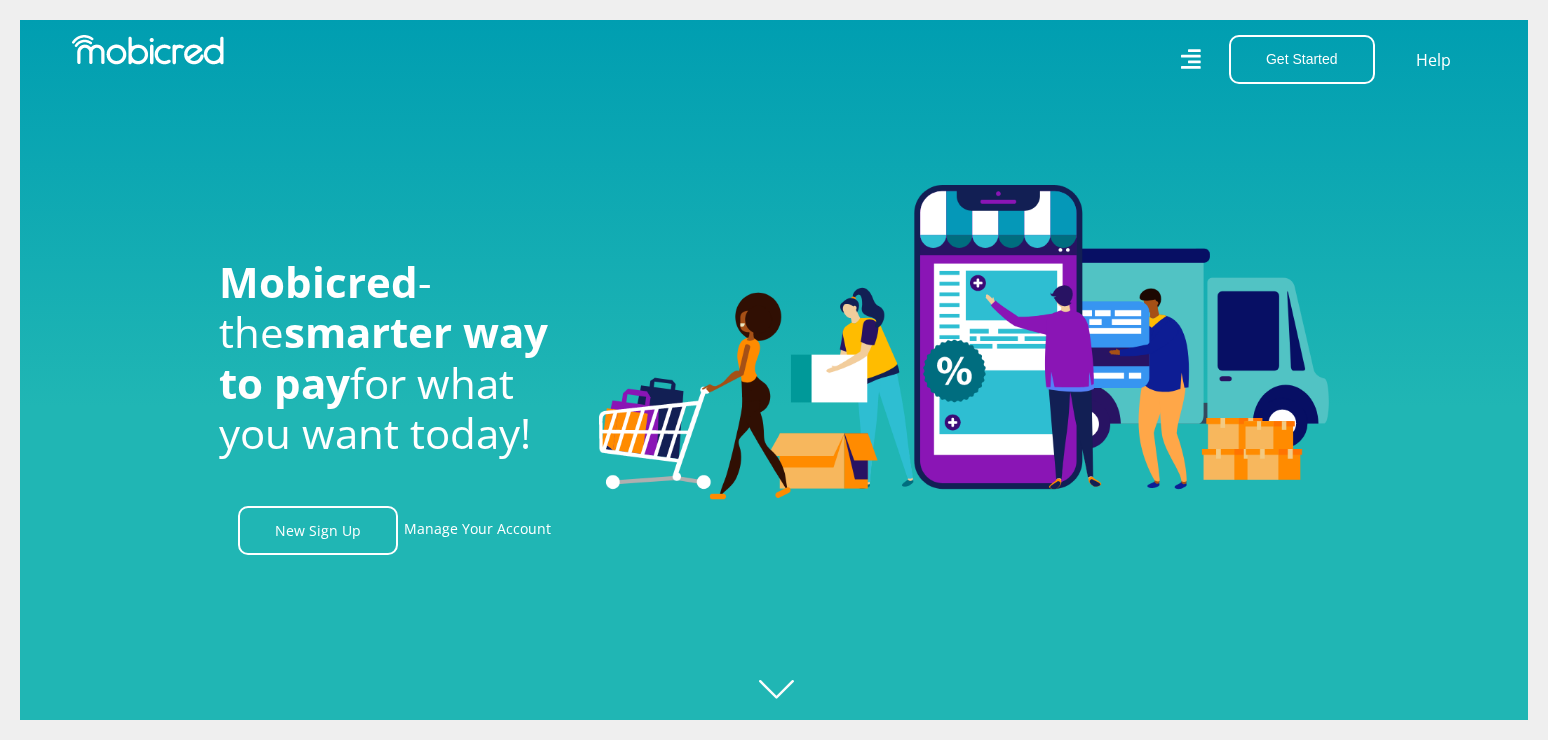 scroll, scrollTop: 0, scrollLeft: 0, axis: both 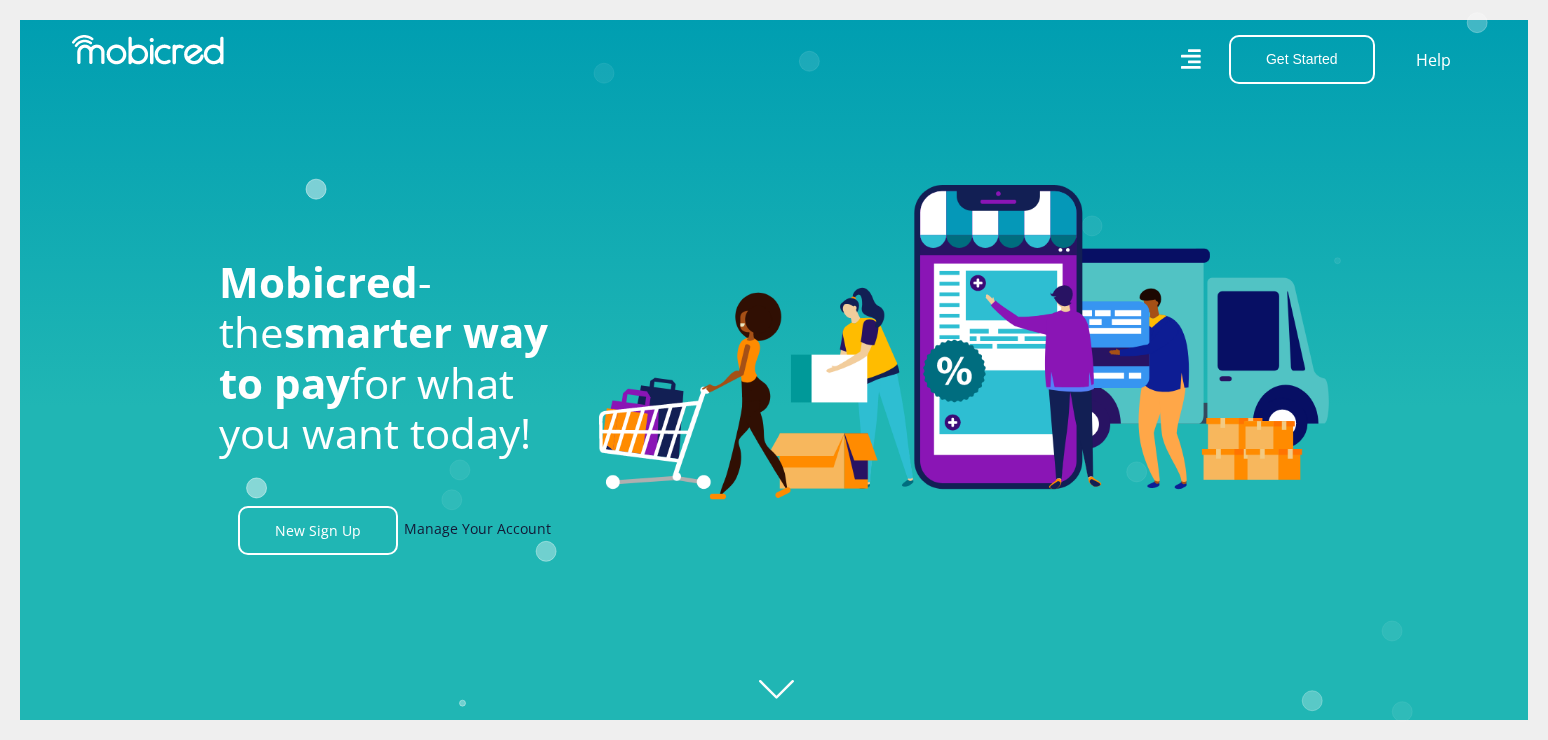 click on "Manage Your Account" at bounding box center (477, 530) 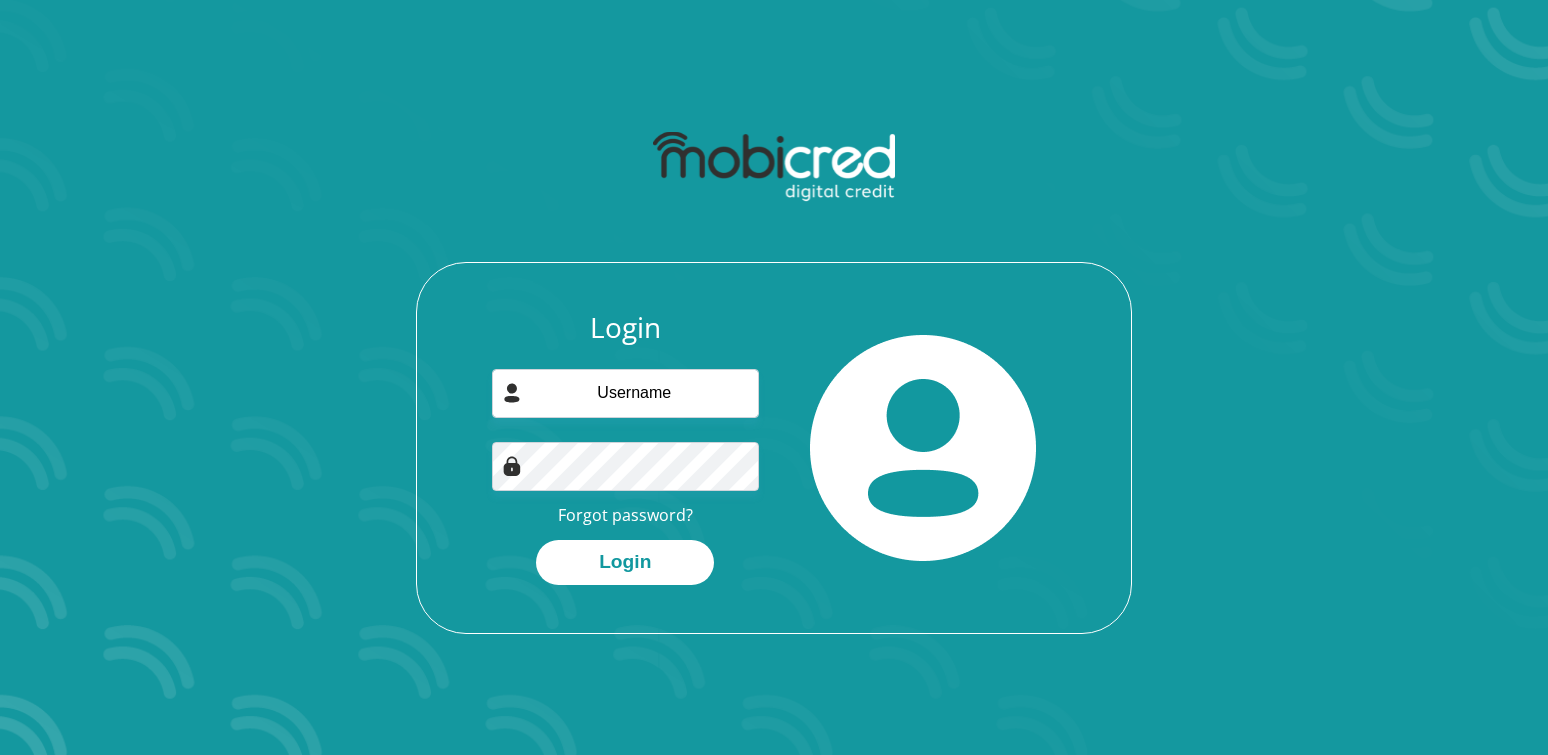 scroll, scrollTop: 0, scrollLeft: 0, axis: both 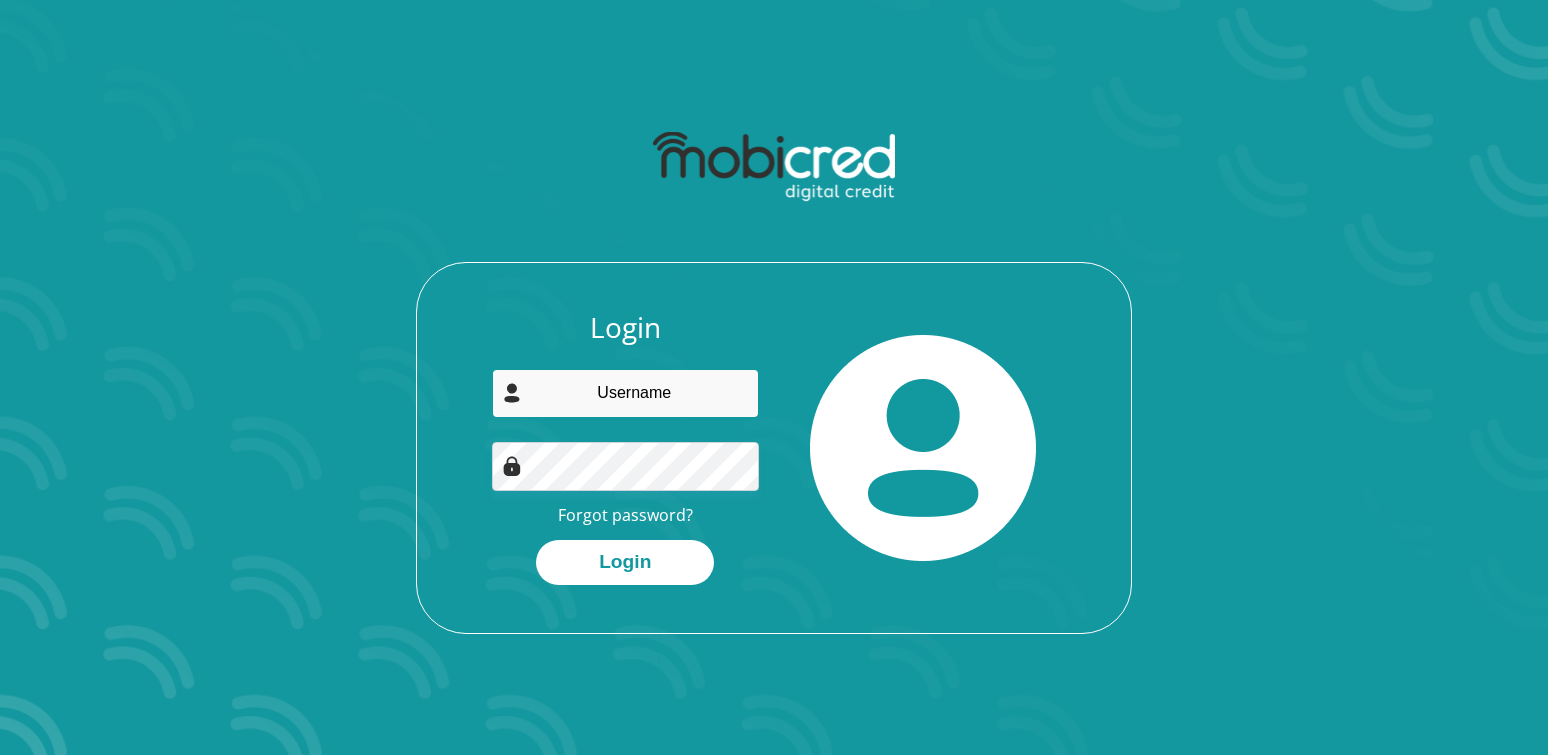 click at bounding box center [626, 393] 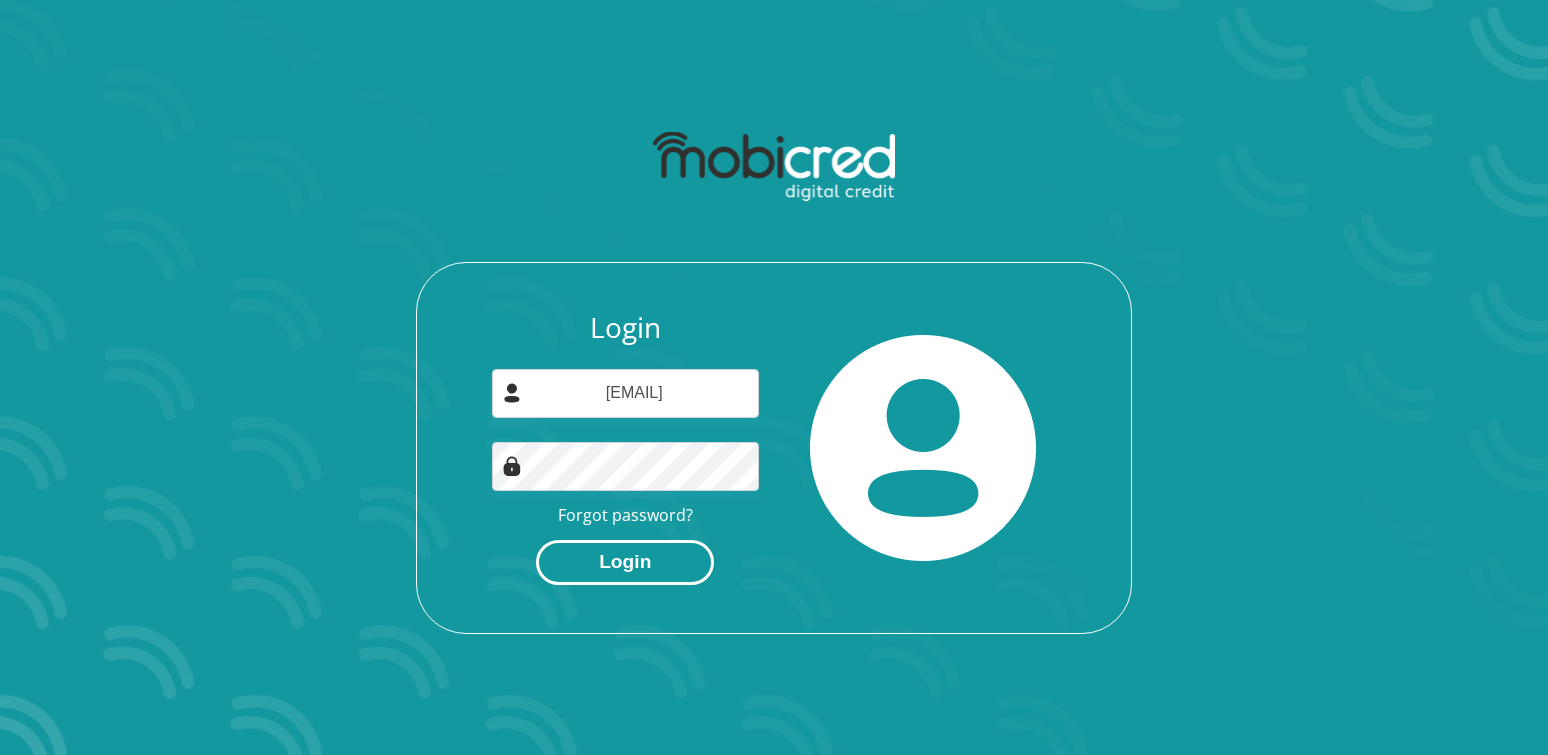 click on "Login" at bounding box center [625, 562] 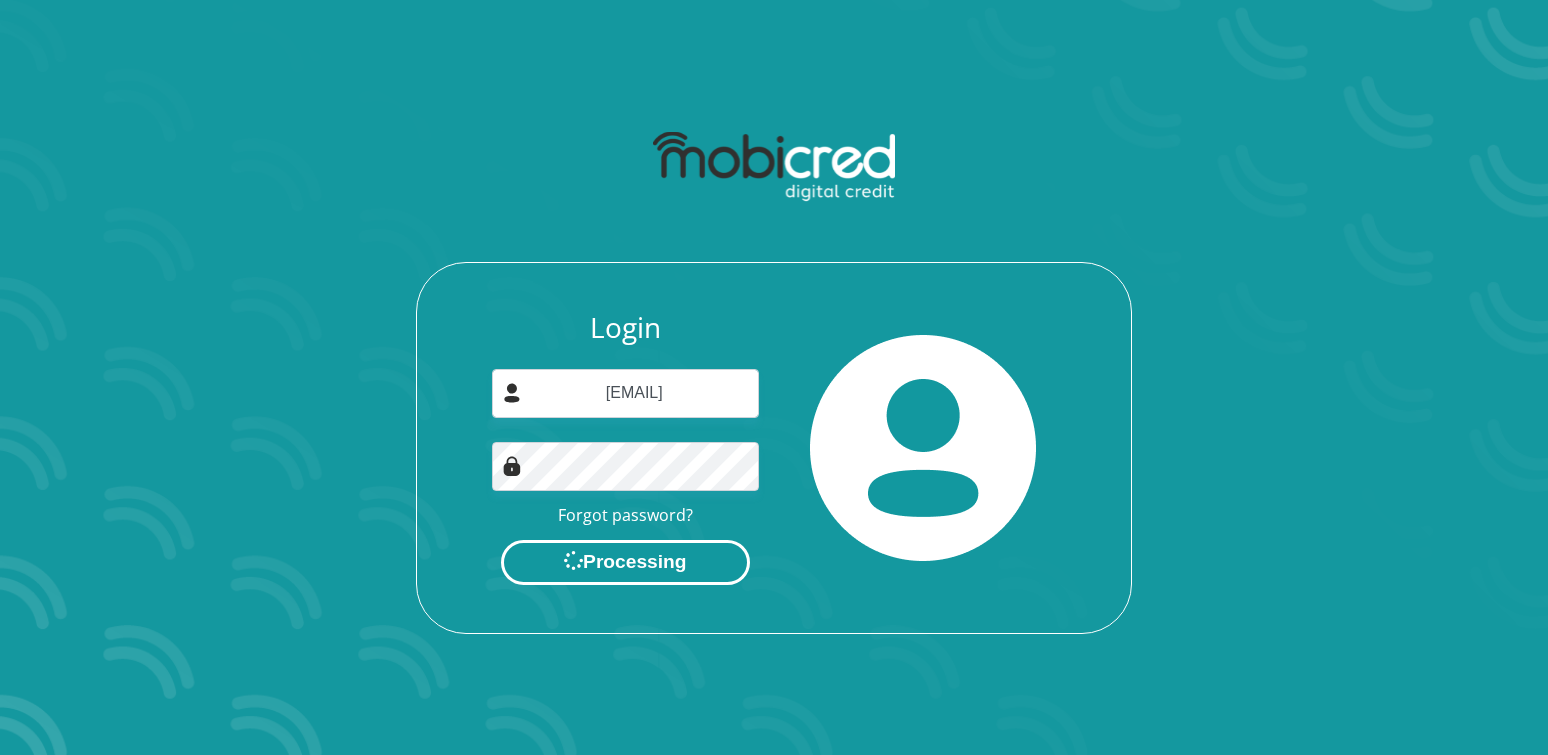 scroll, scrollTop: 0, scrollLeft: 0, axis: both 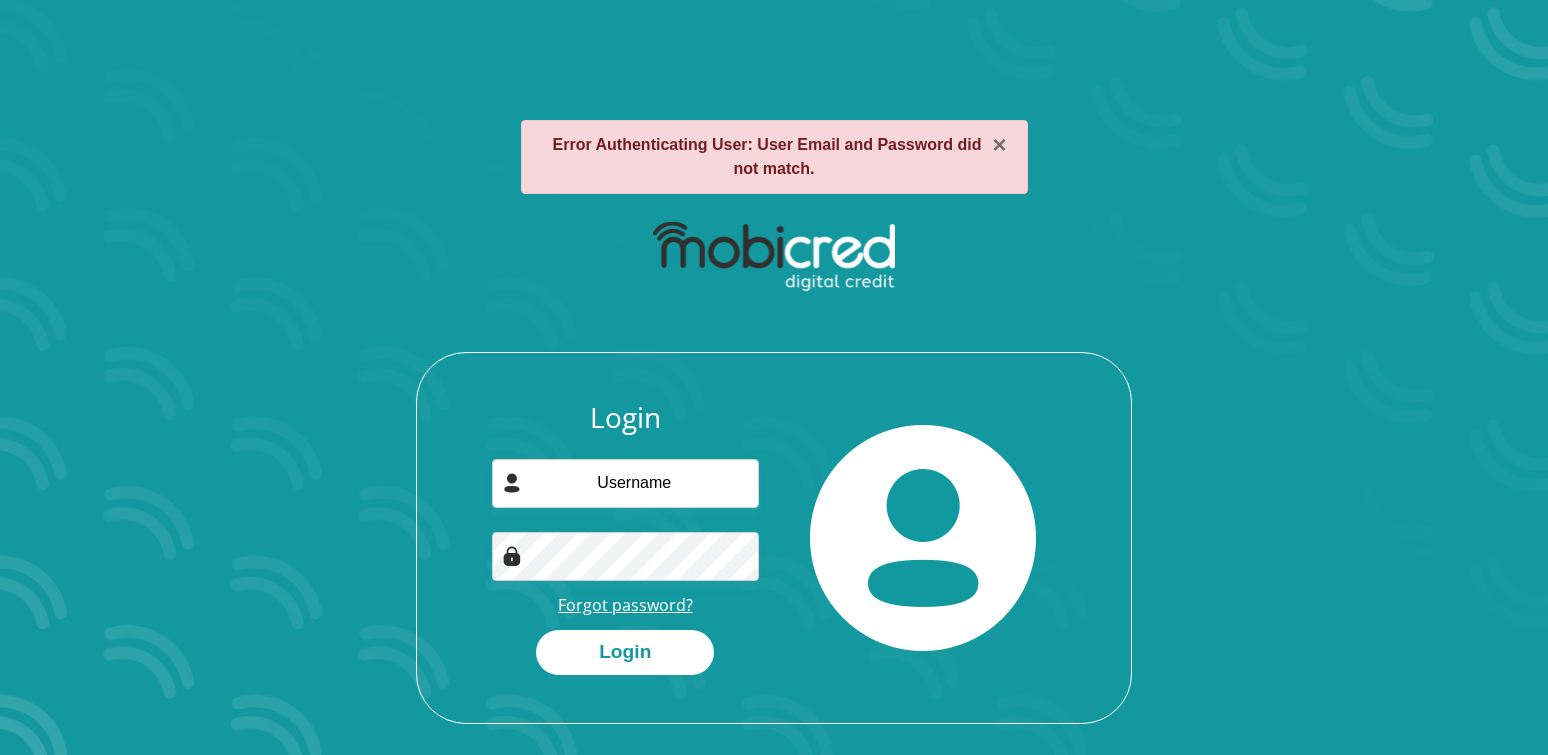 click on "Forgot password?" at bounding box center [625, 605] 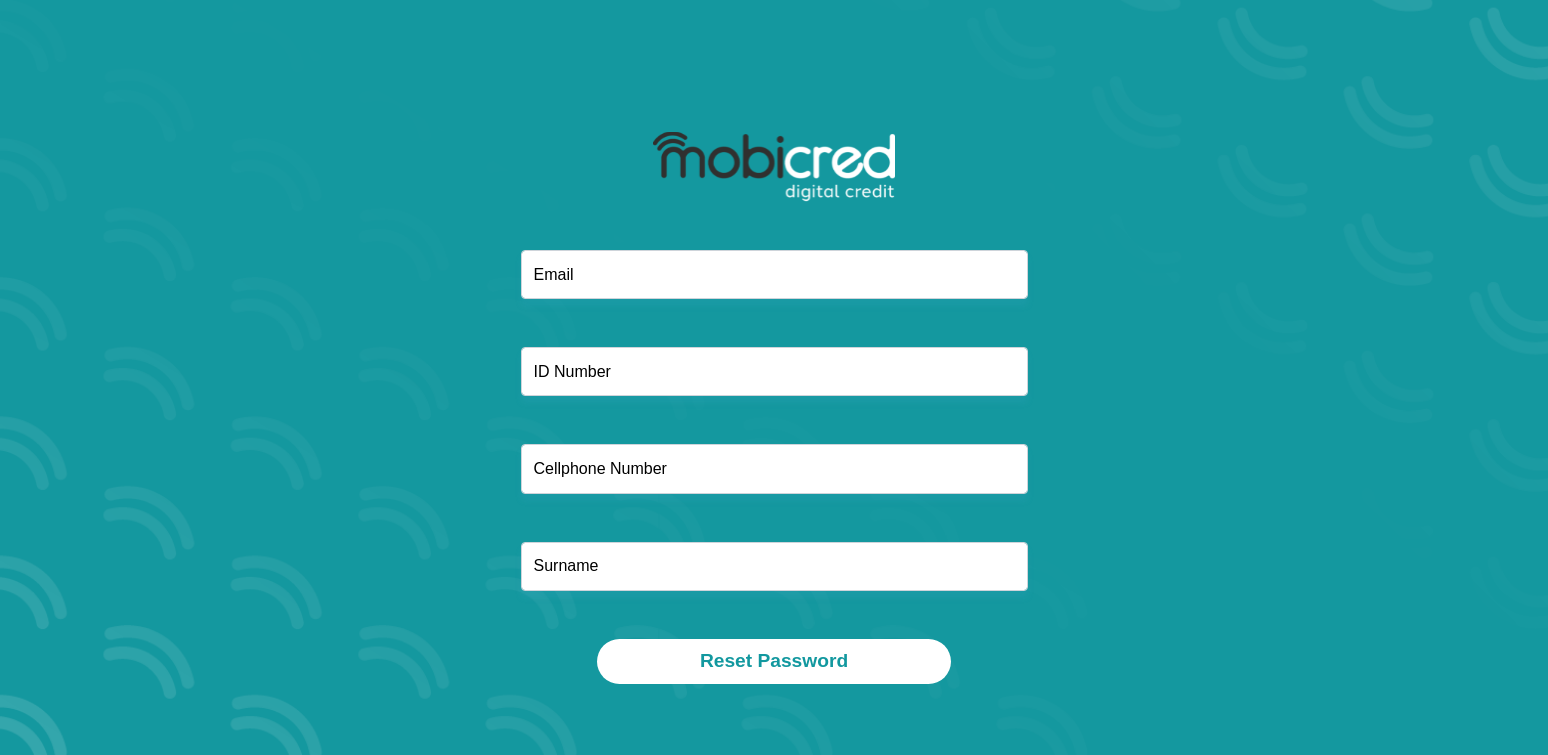 scroll, scrollTop: 0, scrollLeft: 0, axis: both 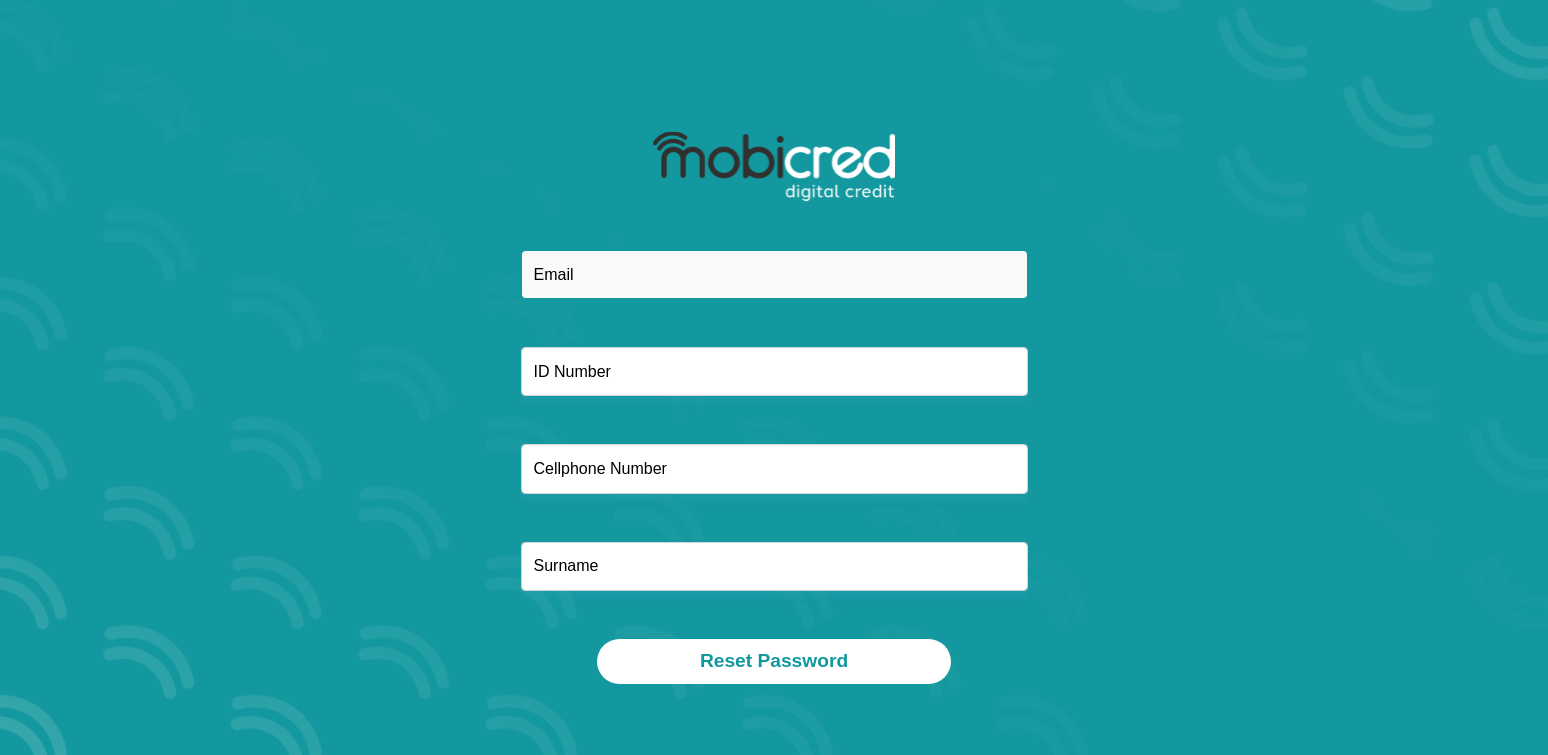 click at bounding box center [774, 274] 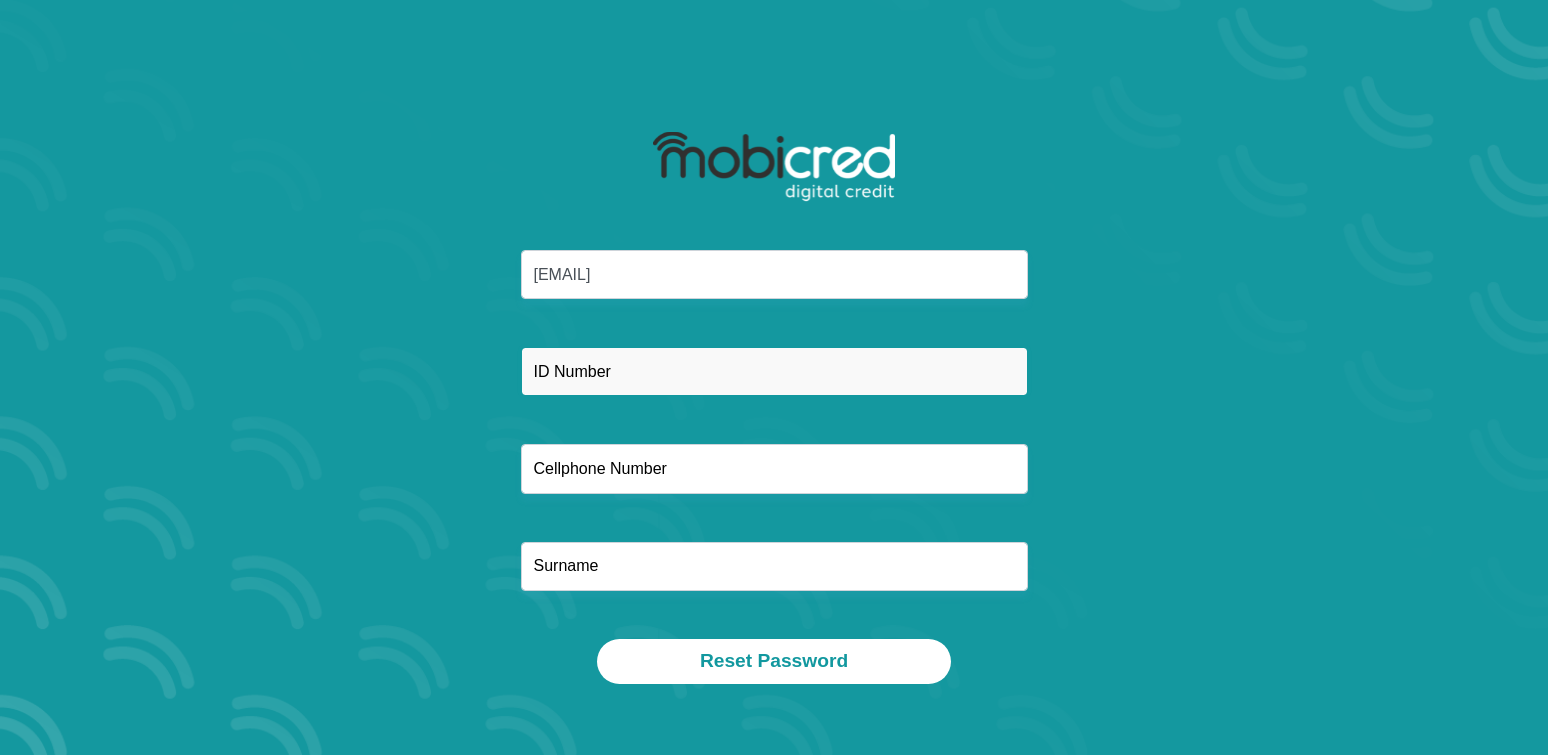 click at bounding box center [774, 371] 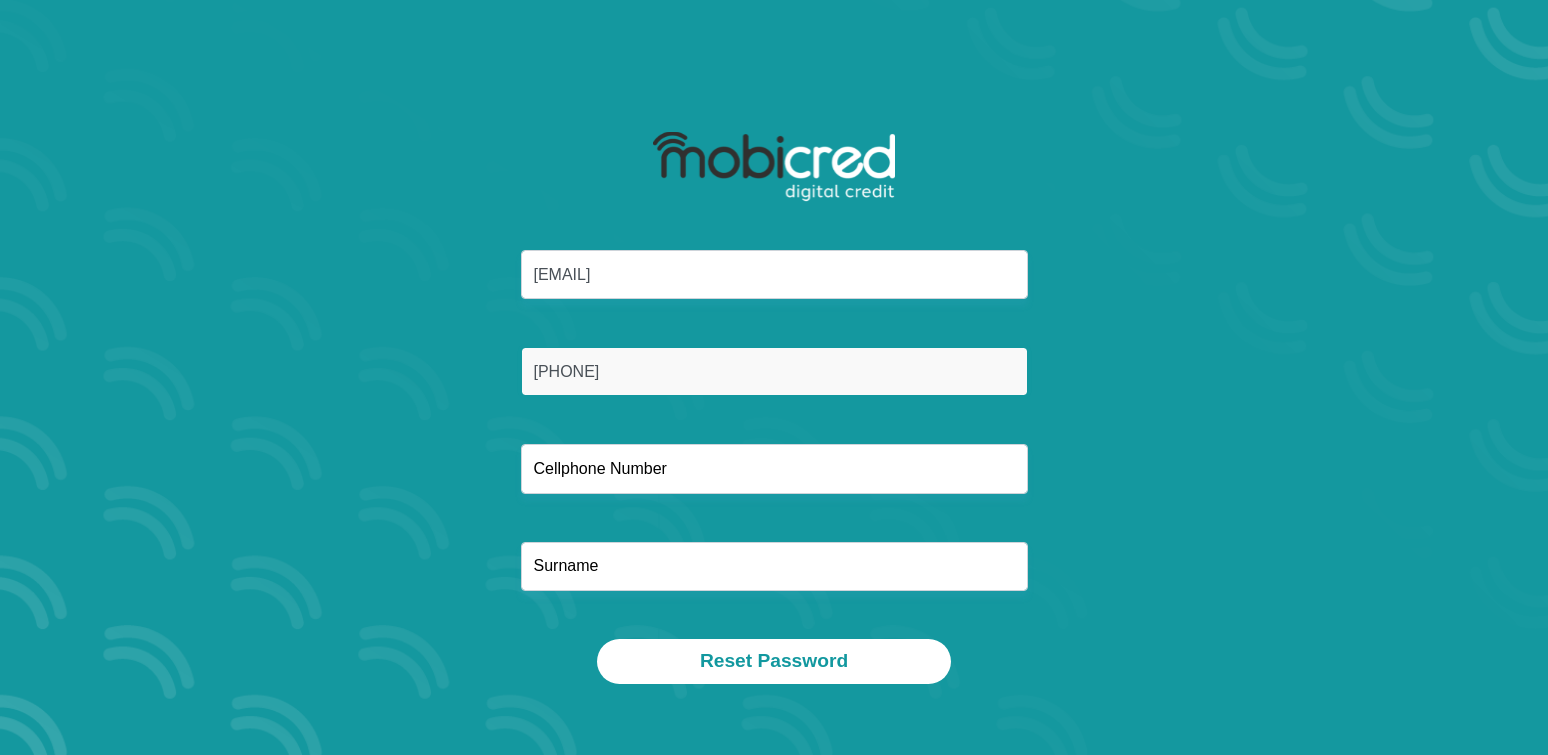 type on "[PHONE]" 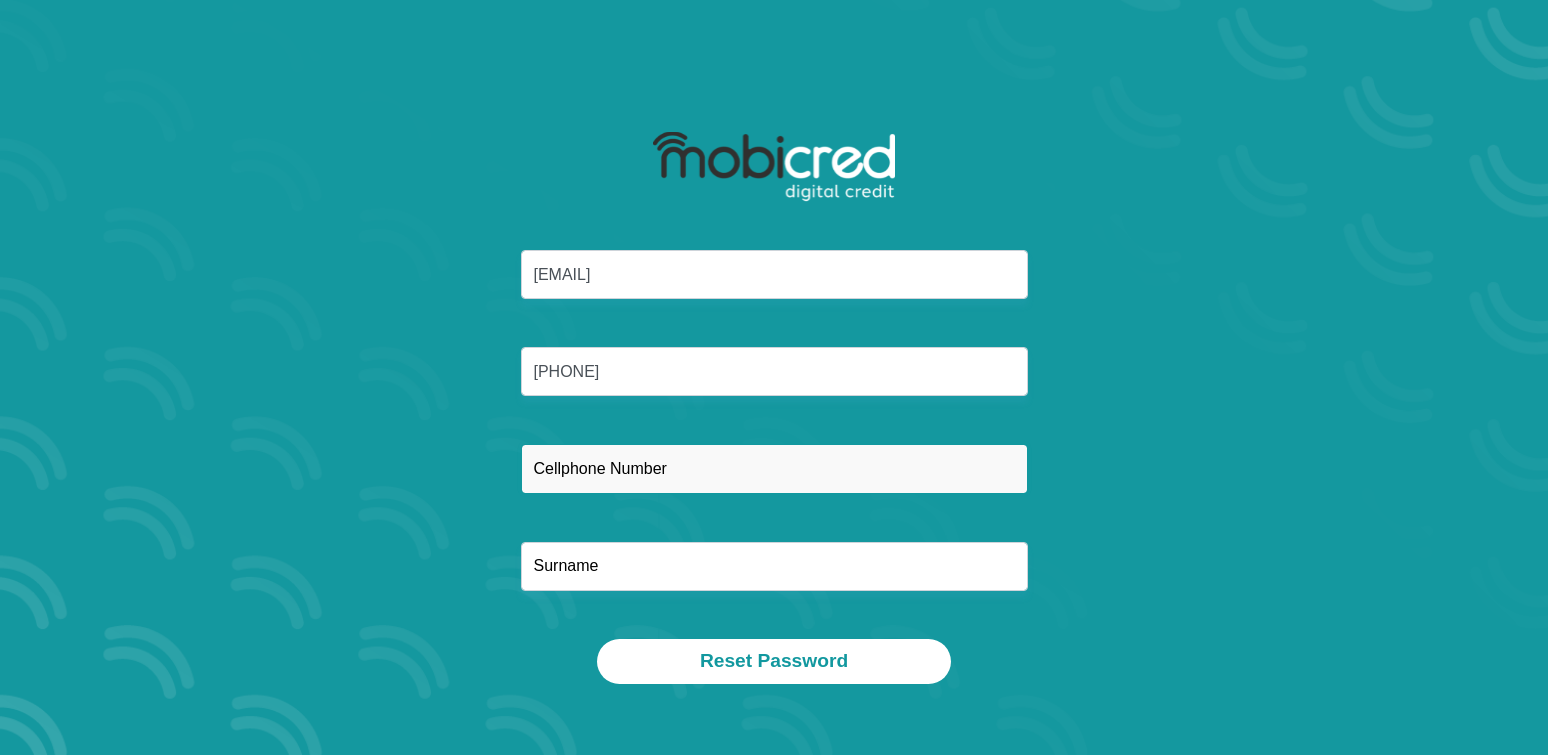 click at bounding box center (774, 468) 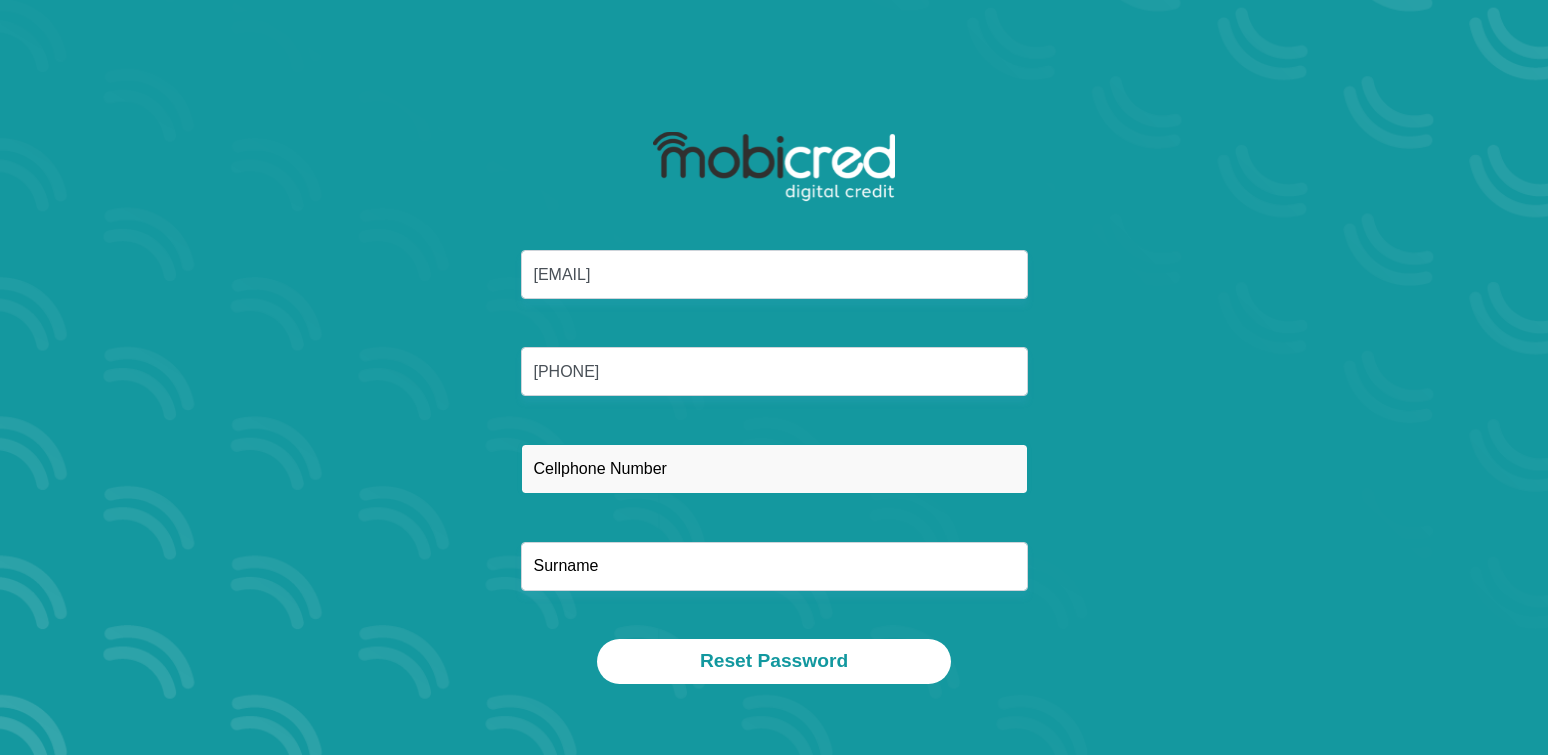 type on "[PHONE]" 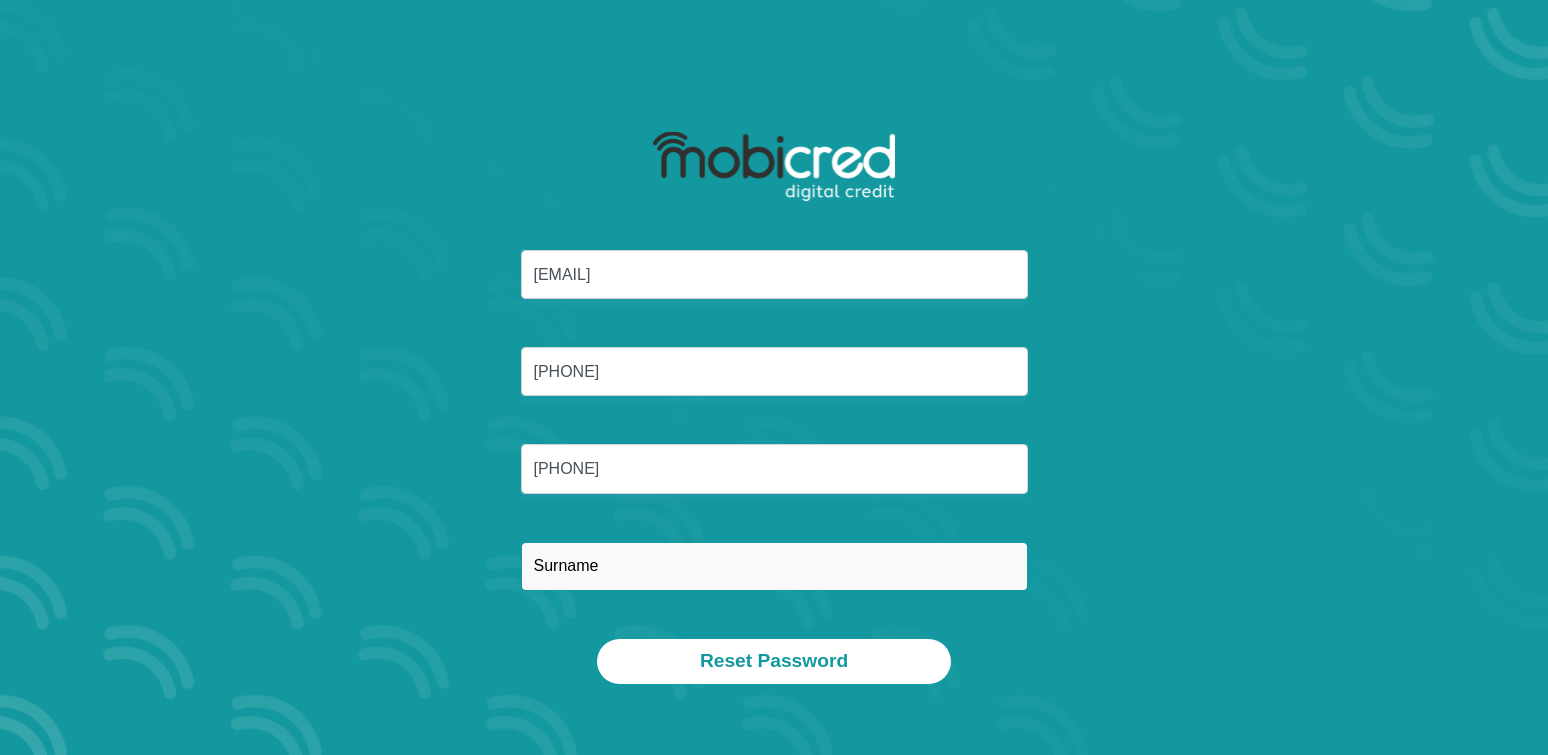 type on "[LAST]" 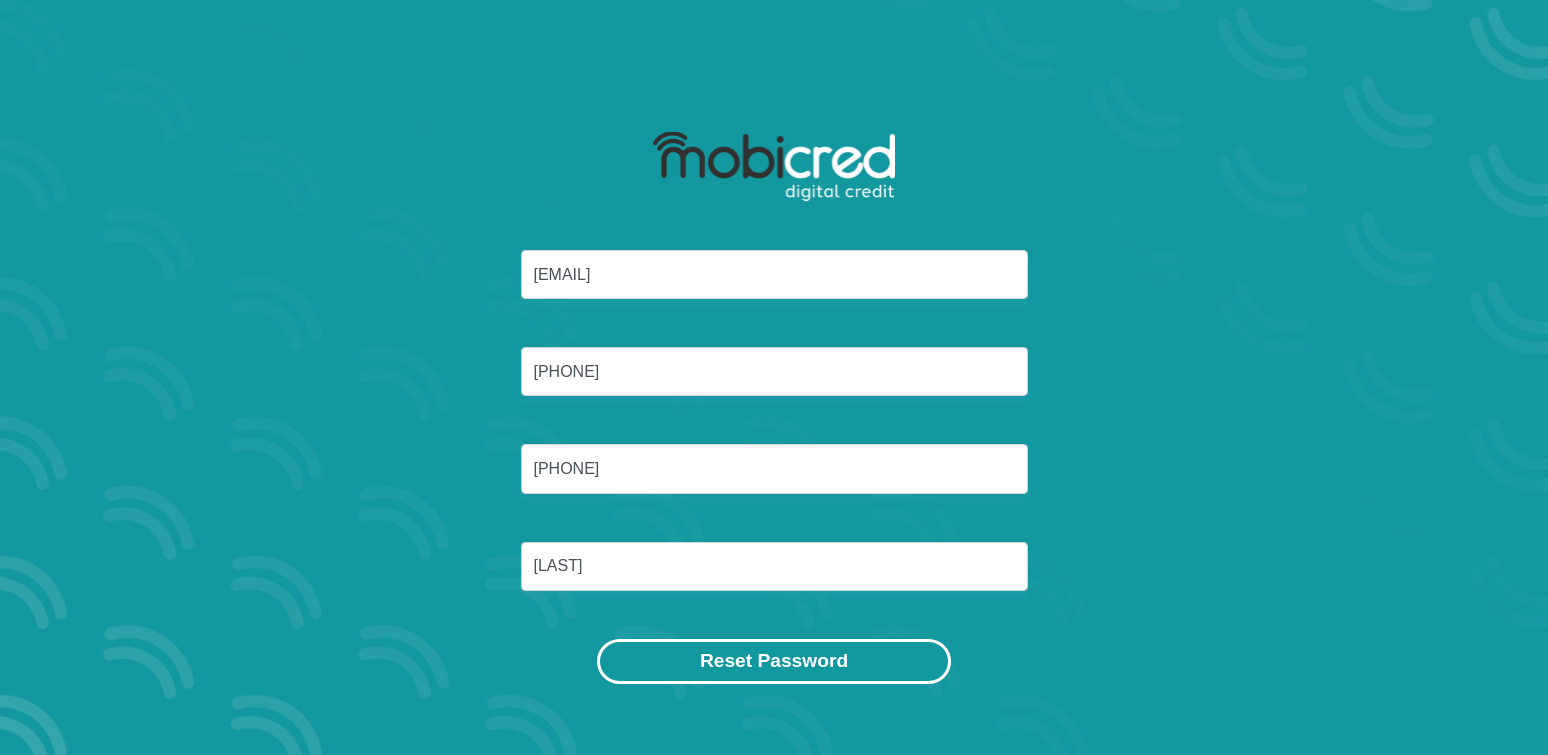click on "Reset Password" at bounding box center [774, 661] 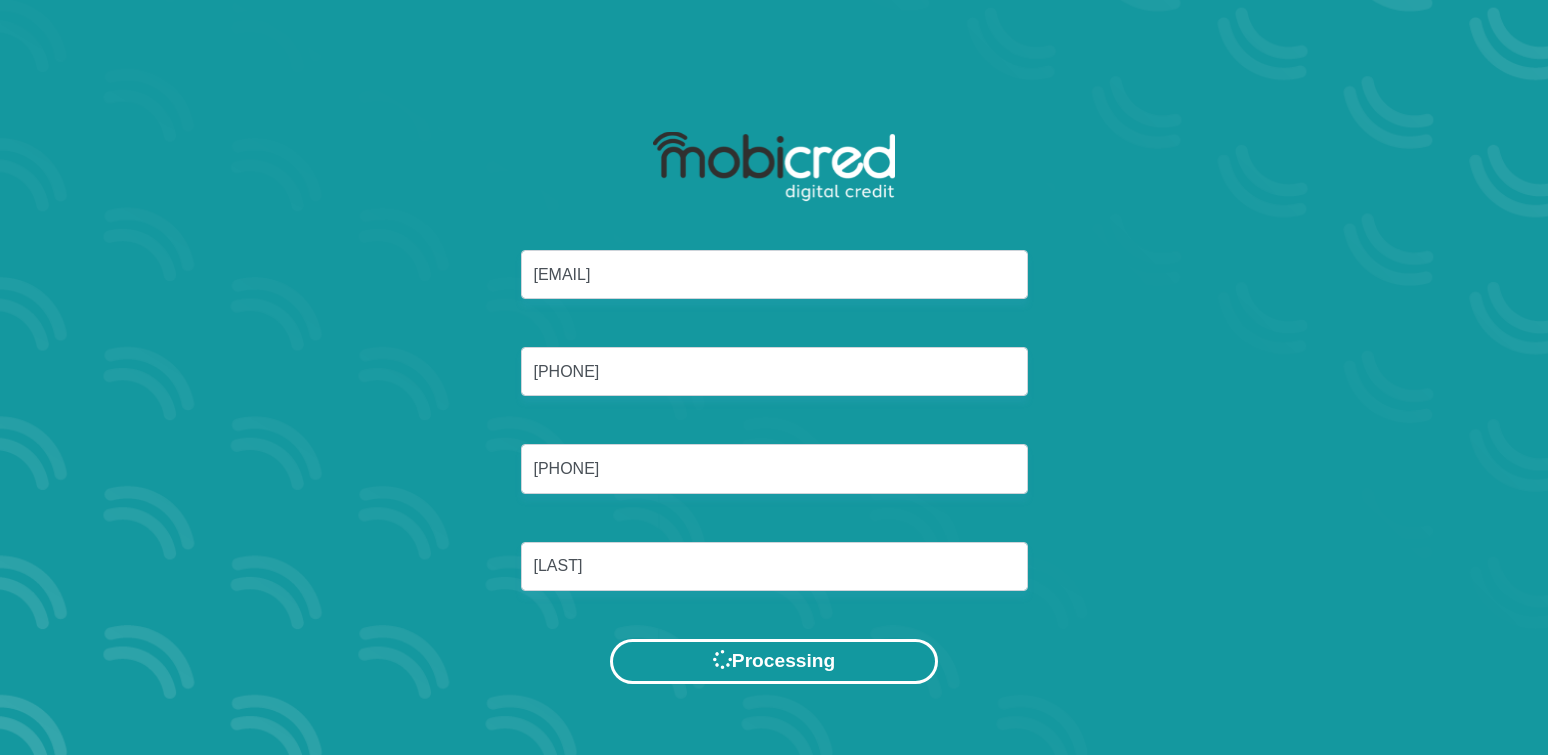 scroll, scrollTop: 0, scrollLeft: 0, axis: both 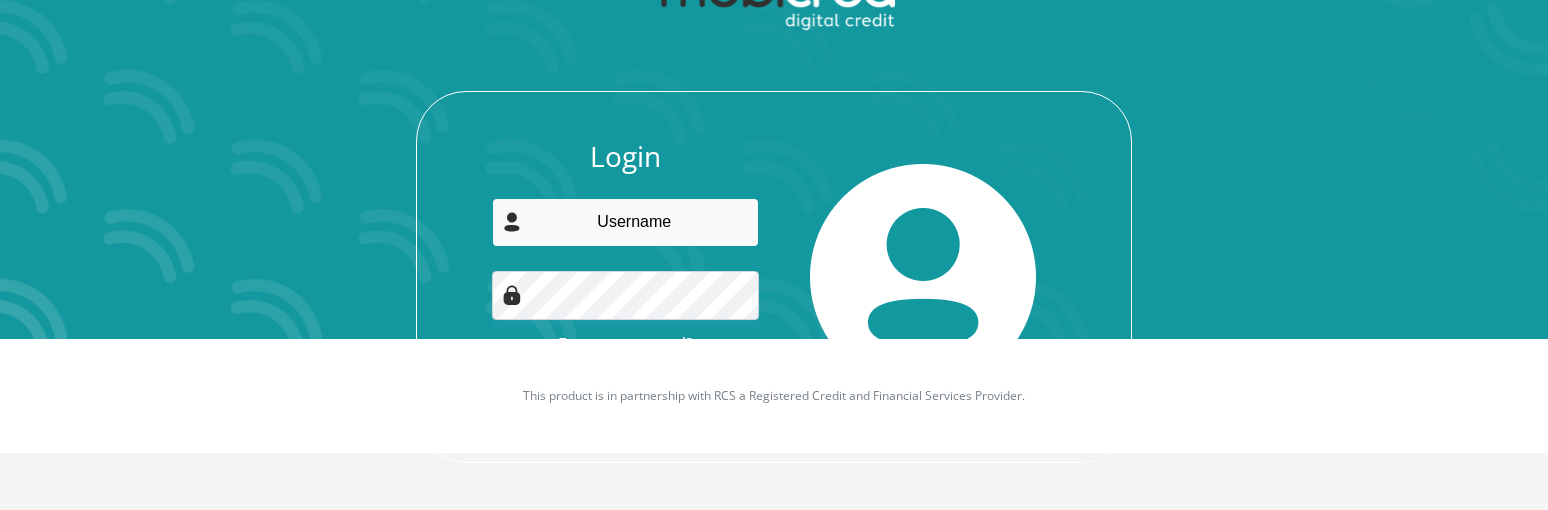 click at bounding box center (626, 222) 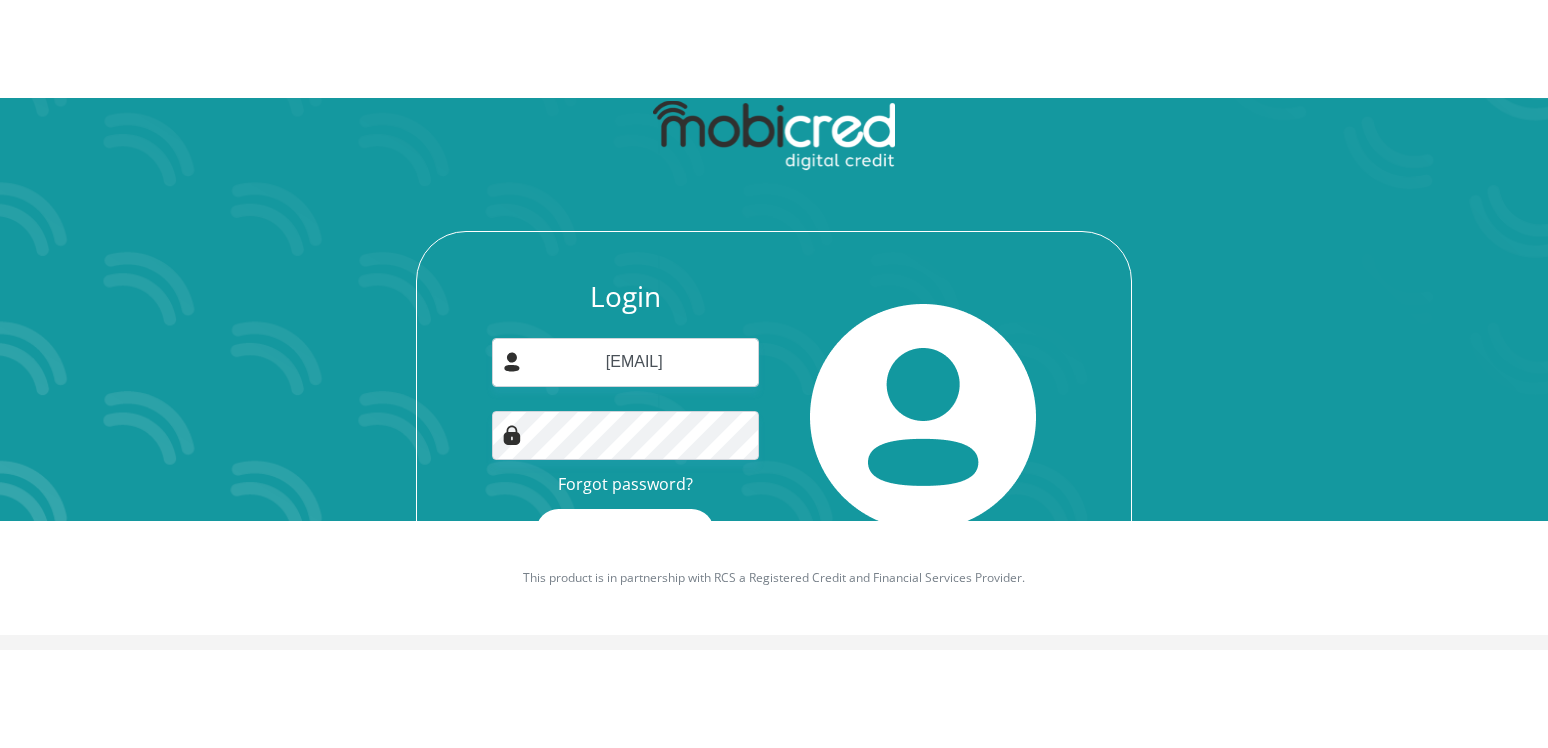 scroll, scrollTop: 114, scrollLeft: 0, axis: vertical 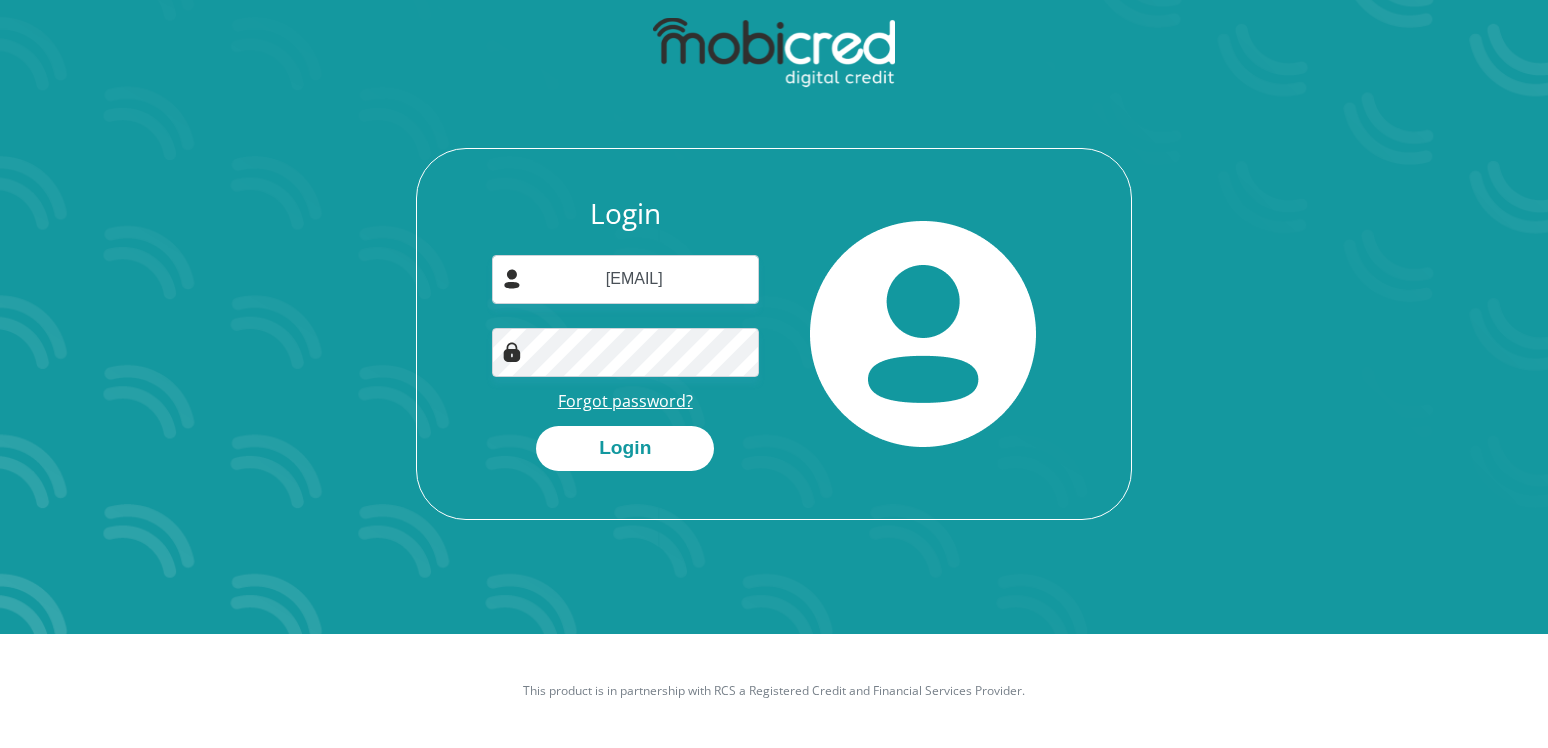 click on "Forgot password?" at bounding box center [625, 401] 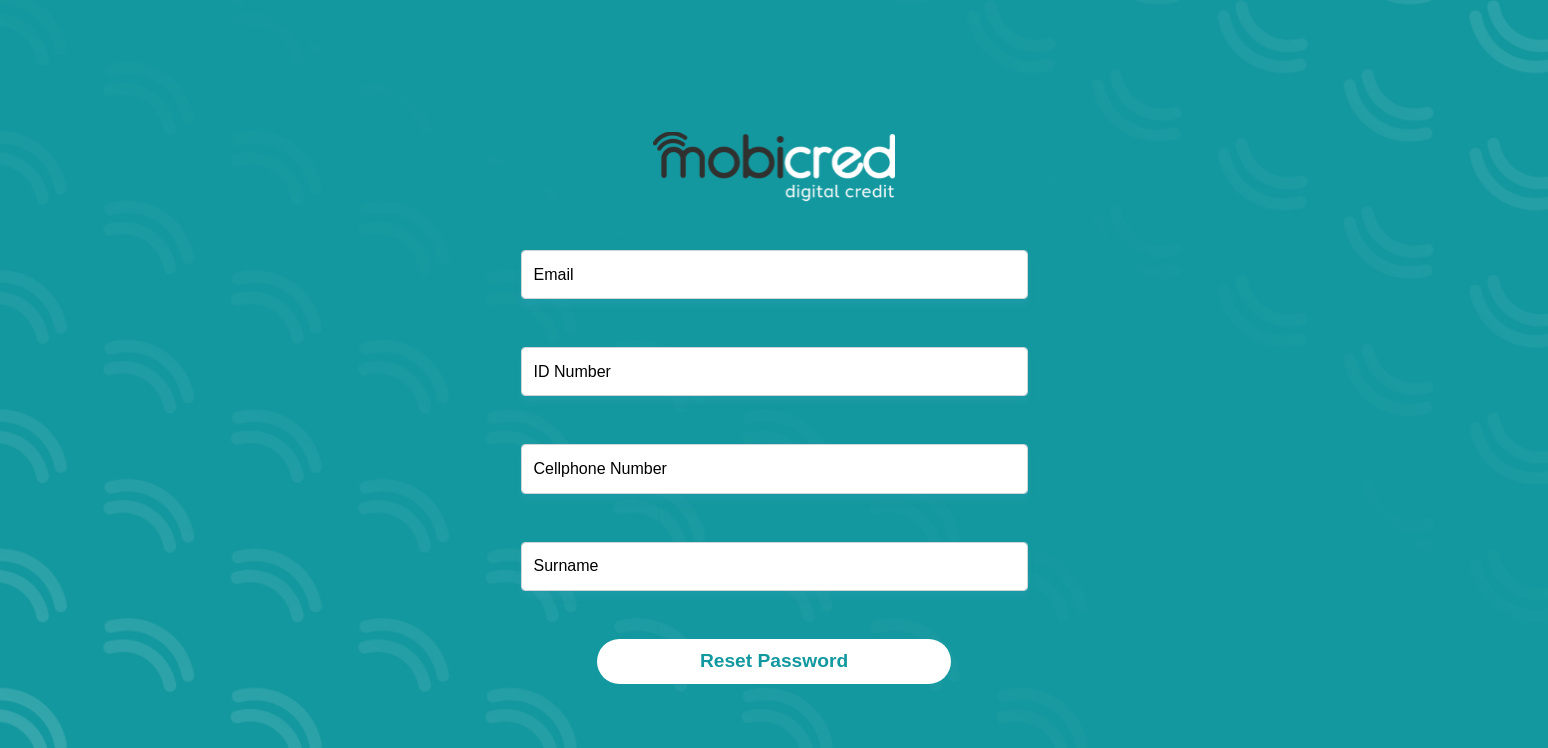 scroll, scrollTop: 0, scrollLeft: 0, axis: both 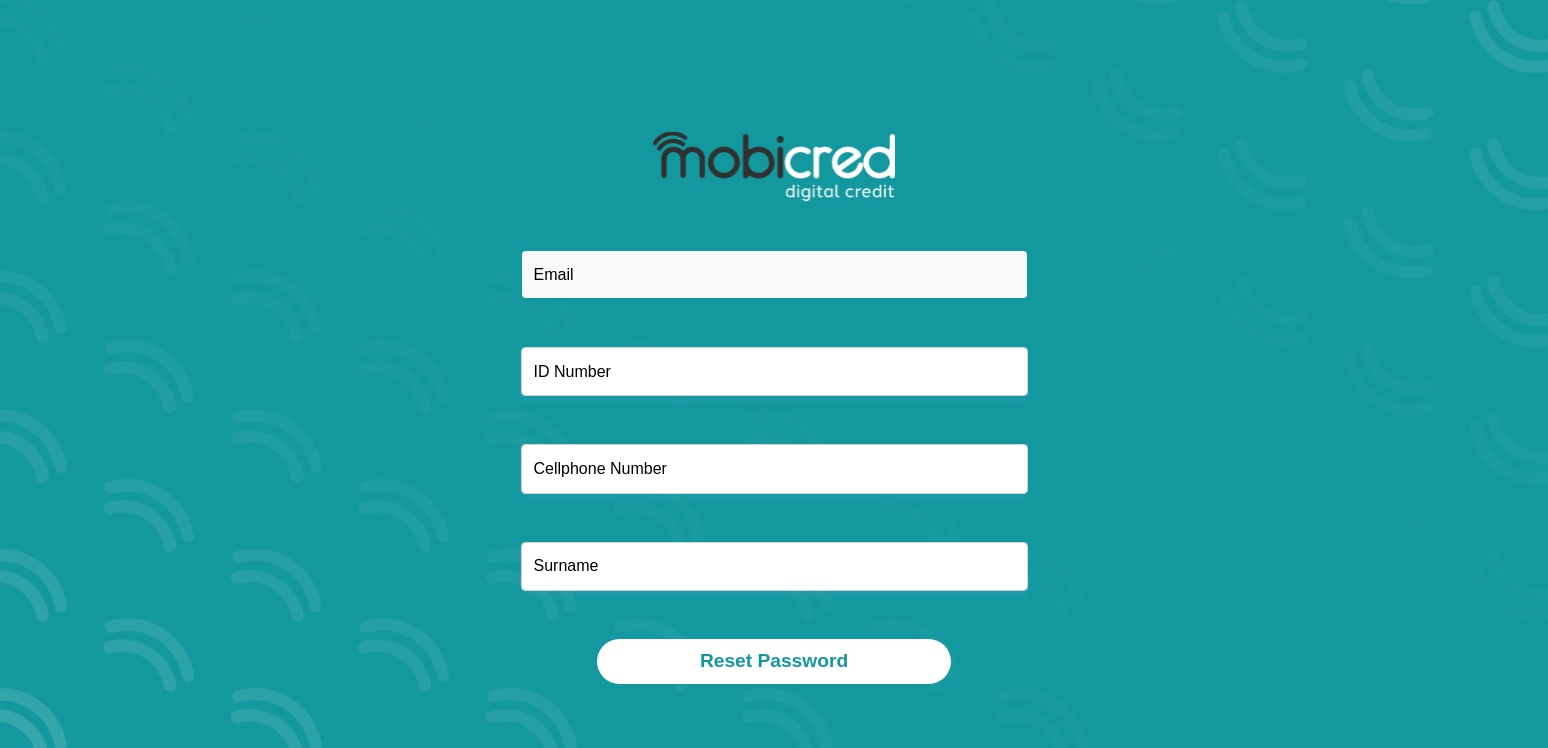 click at bounding box center [774, 274] 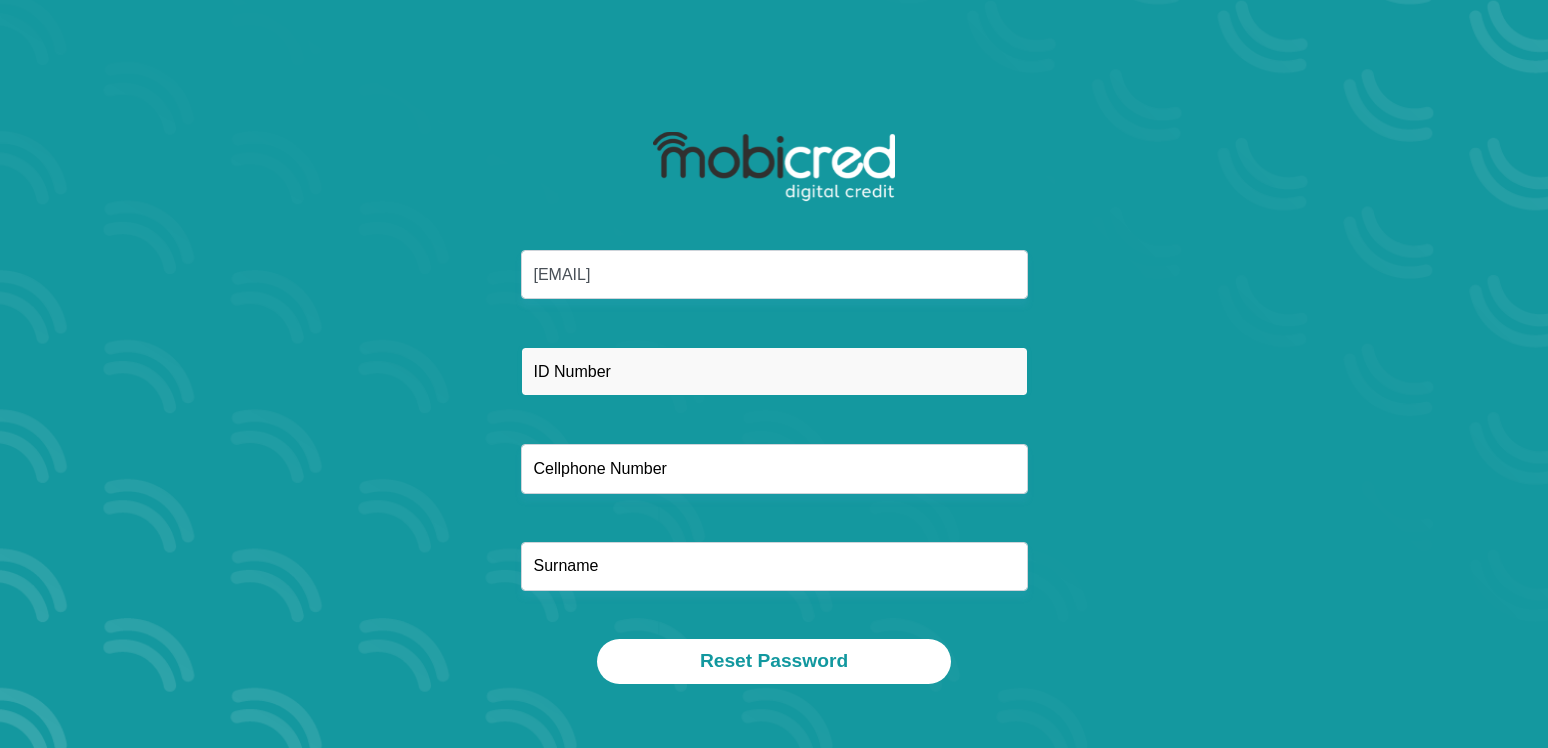 drag, startPoint x: 637, startPoint y: 379, endPoint x: 435, endPoint y: 350, distance: 204.07106 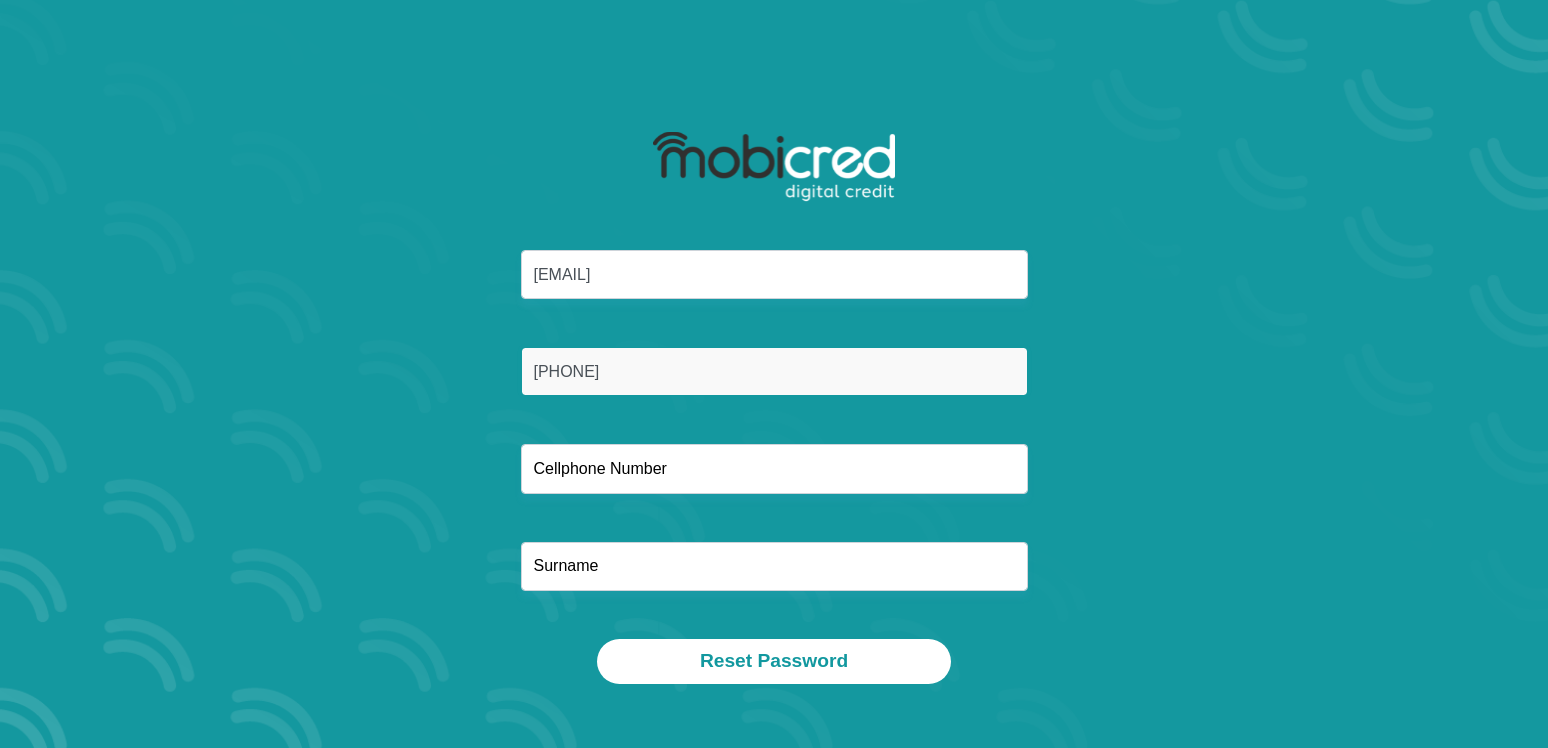 type on "[PHONE]" 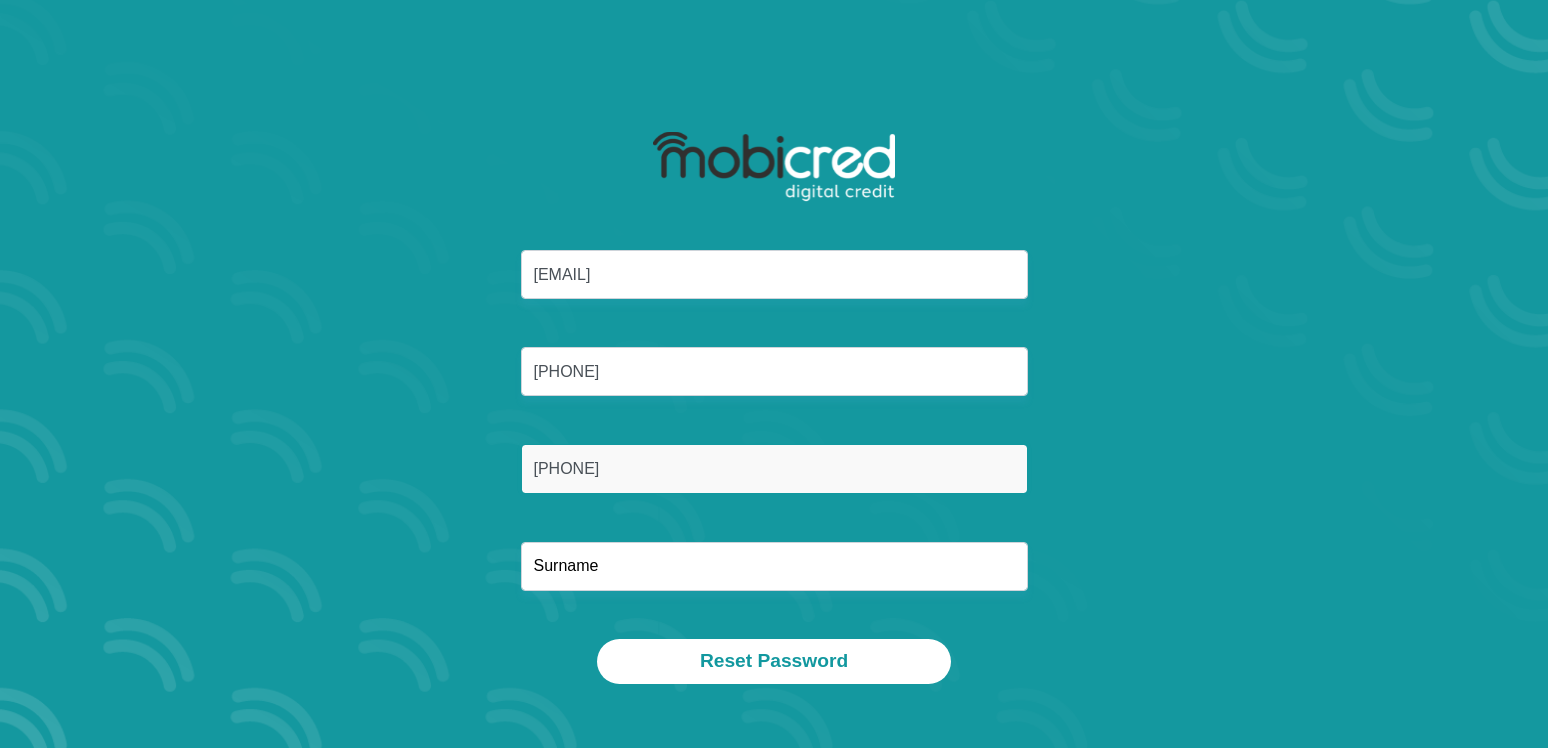type on "[PHONE]" 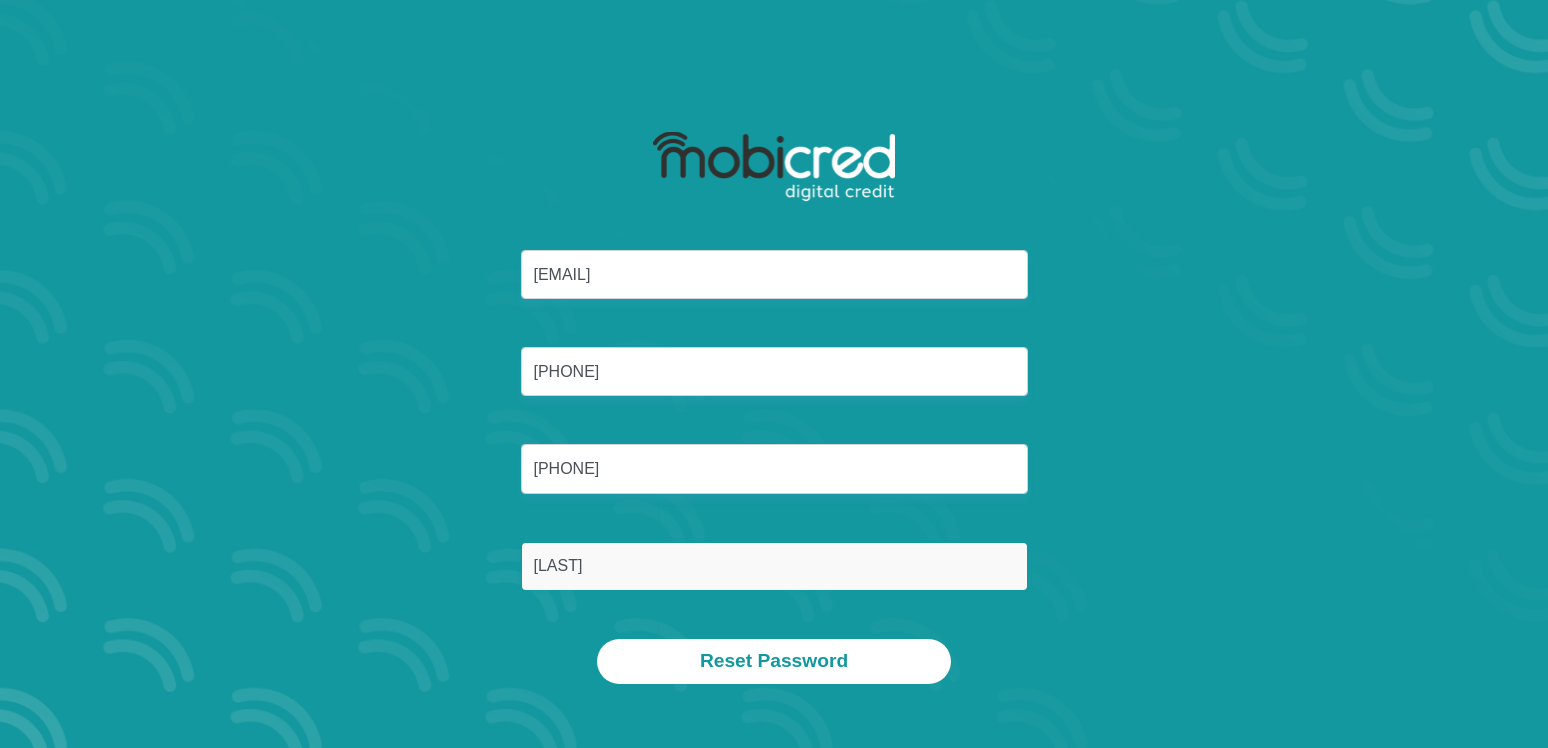 type on "[LAST]" 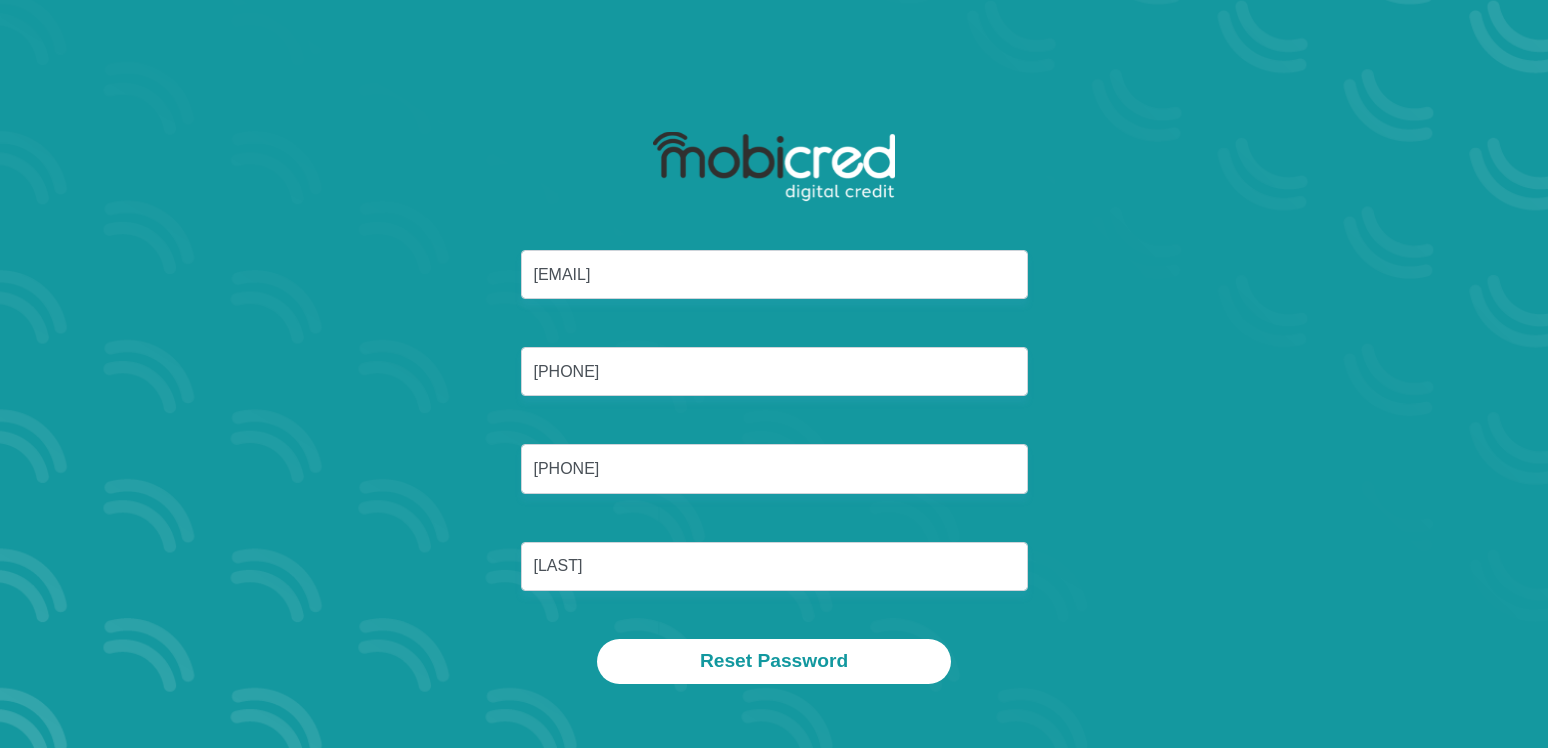 drag, startPoint x: 414, startPoint y: 661, endPoint x: 574, endPoint y: 684, distance: 161.64467 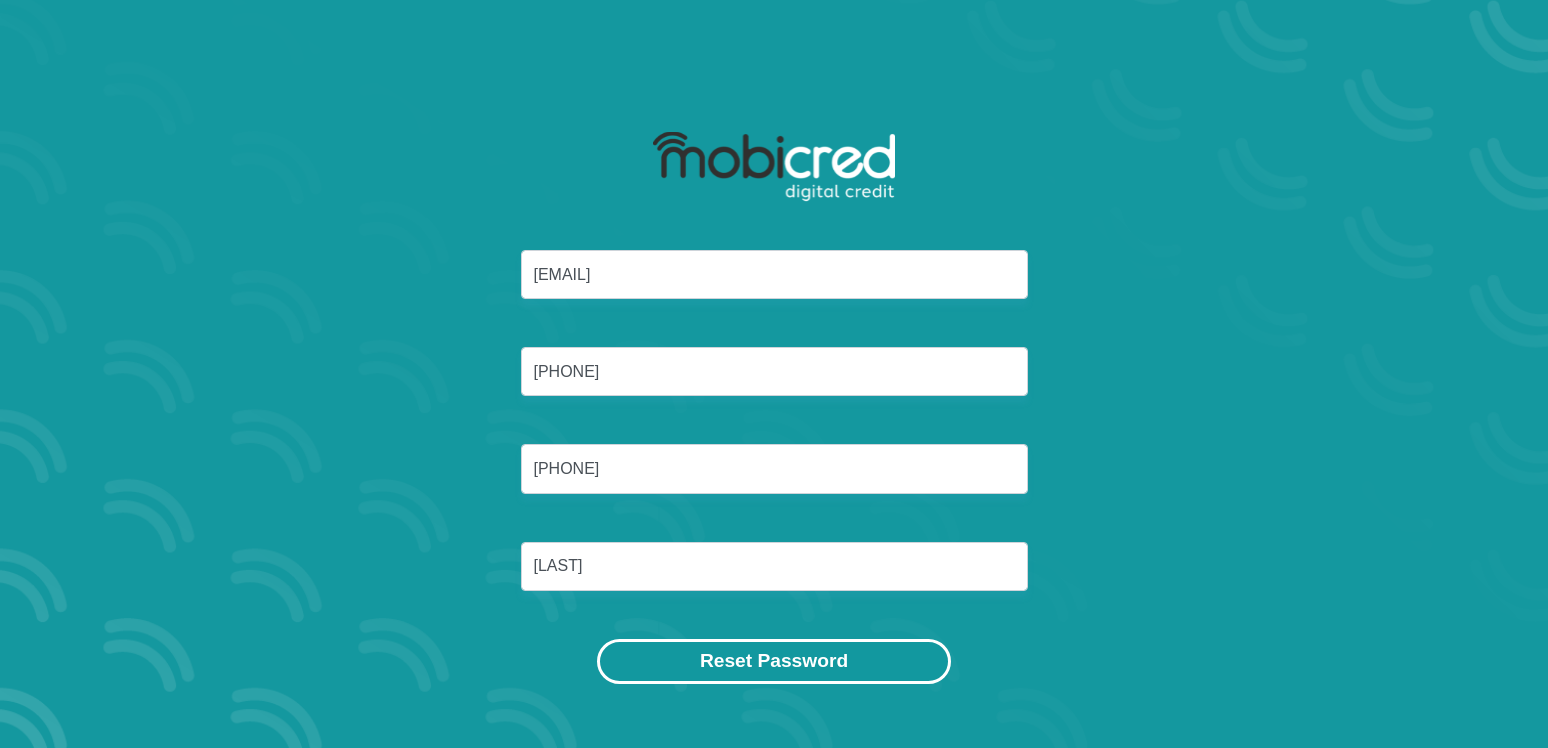 click on "Reset Password" at bounding box center [774, 661] 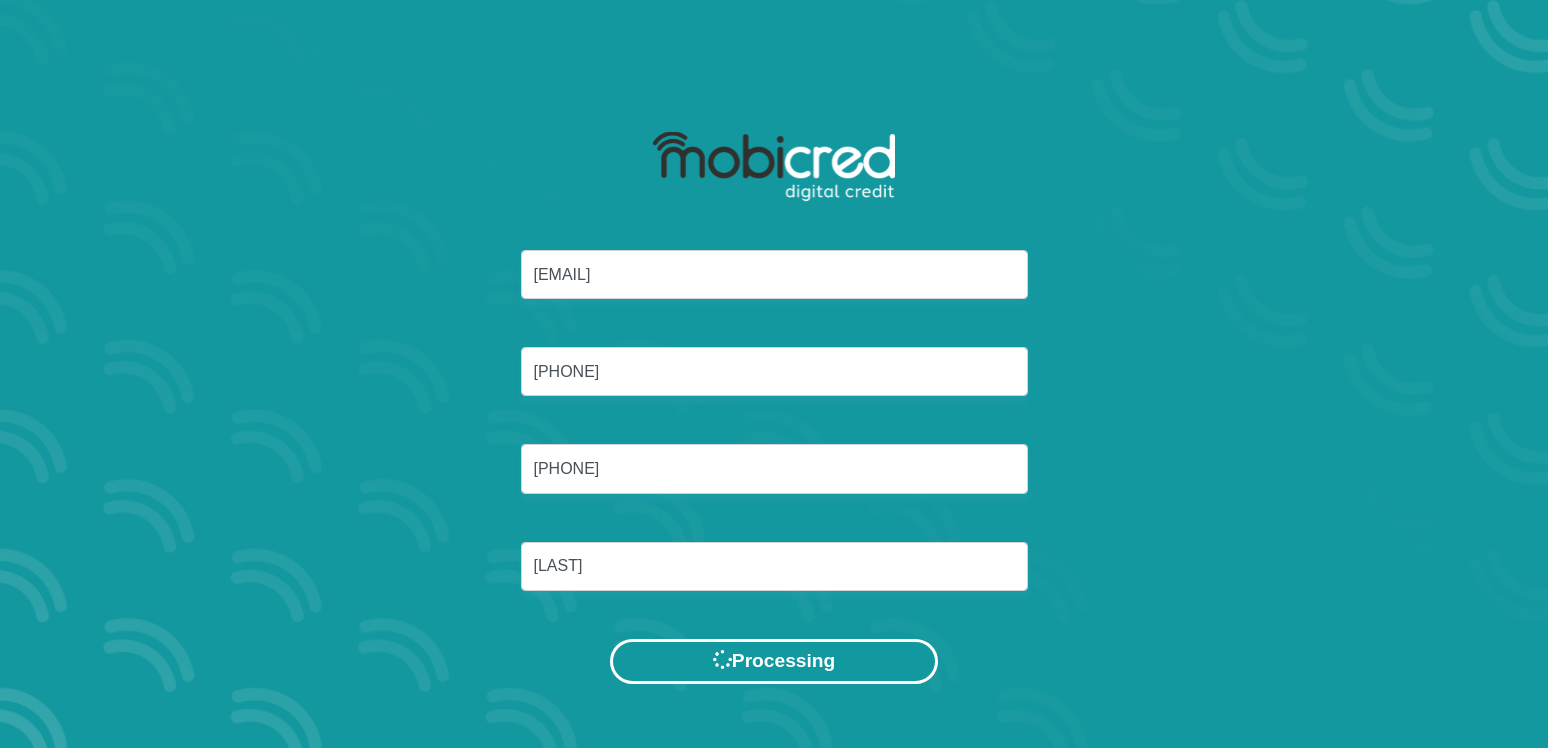 scroll, scrollTop: 0, scrollLeft: 0, axis: both 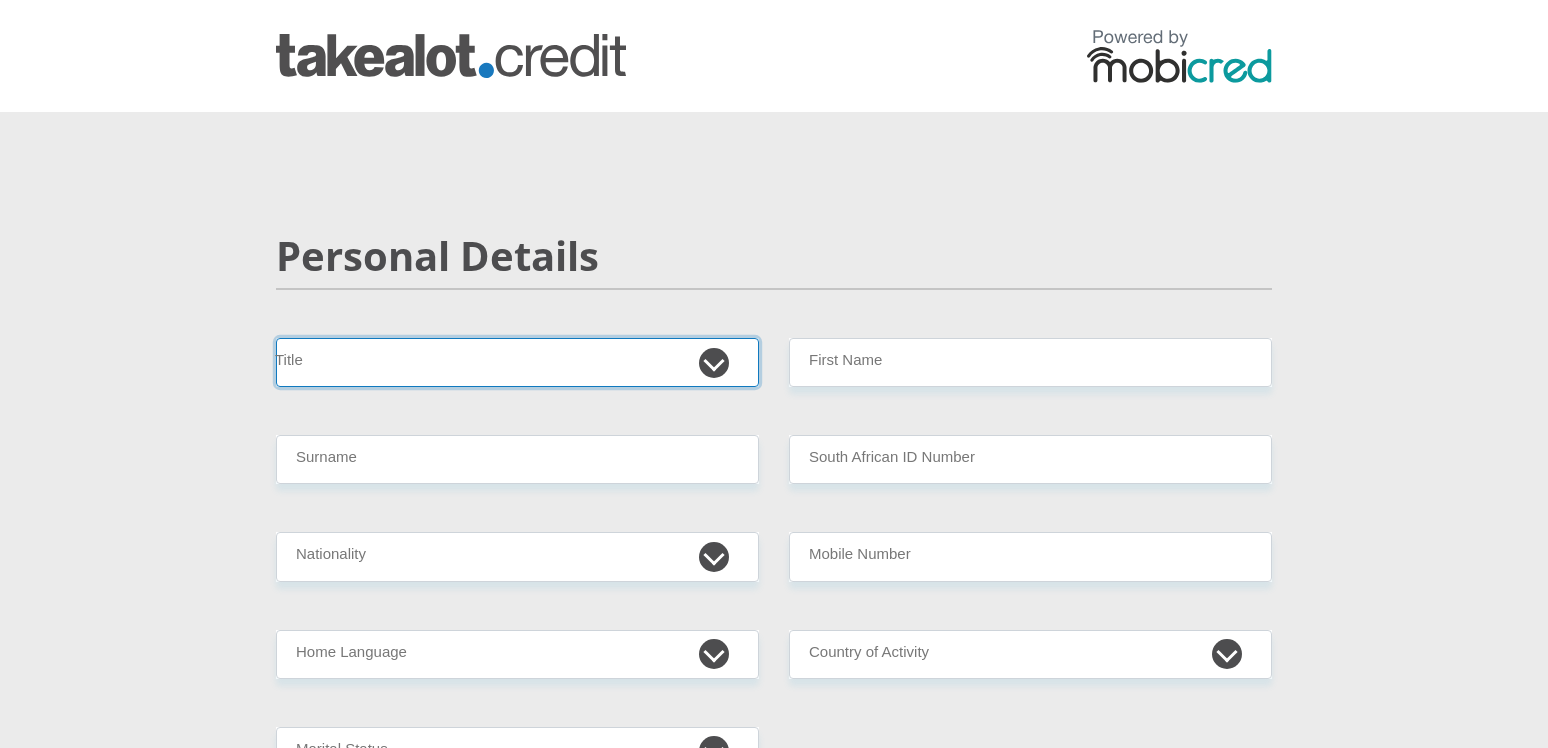 click on "Mr
Ms
Mrs
Dr
Other" at bounding box center (517, 362) 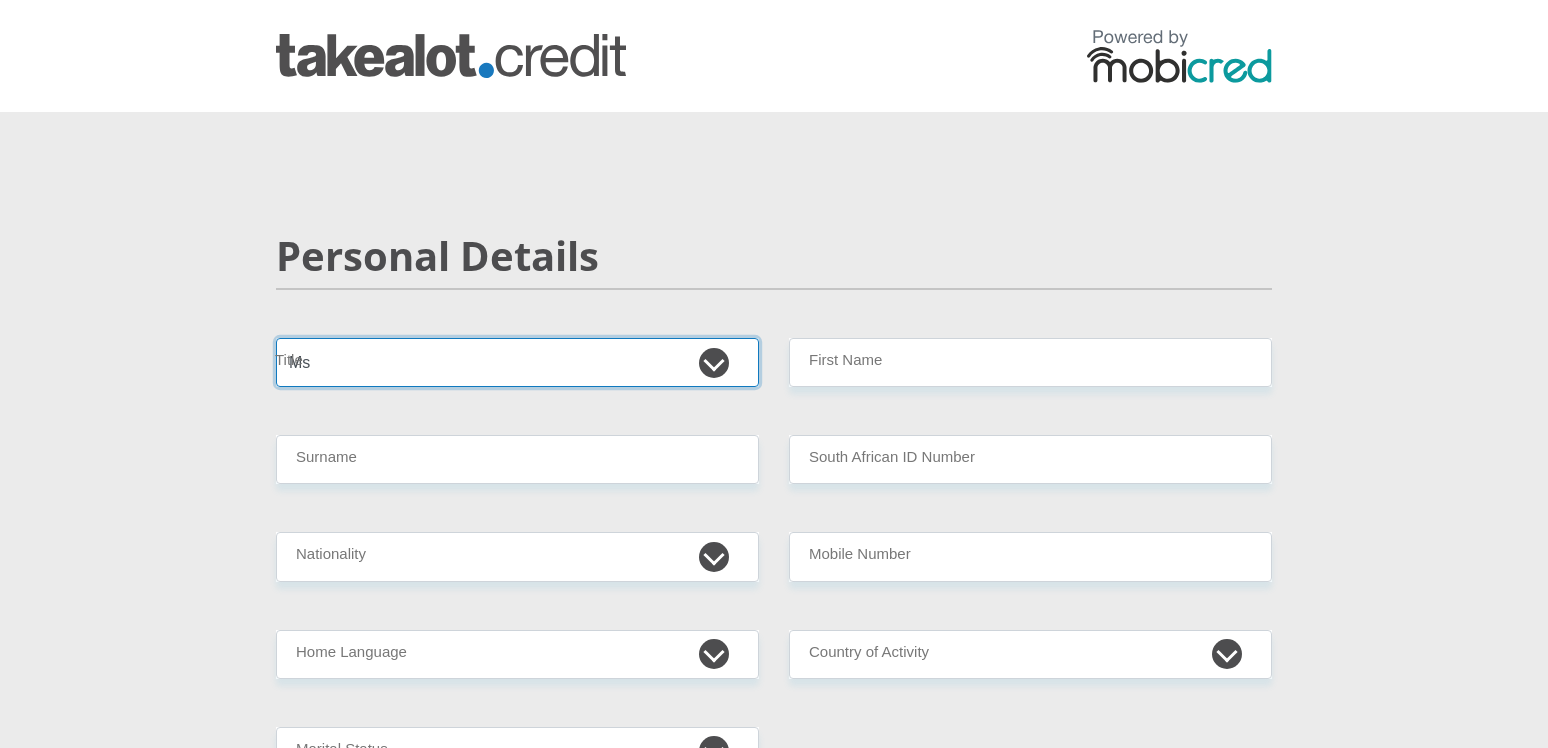 click on "Mr
Ms
Mrs
Dr
Other" at bounding box center [517, 362] 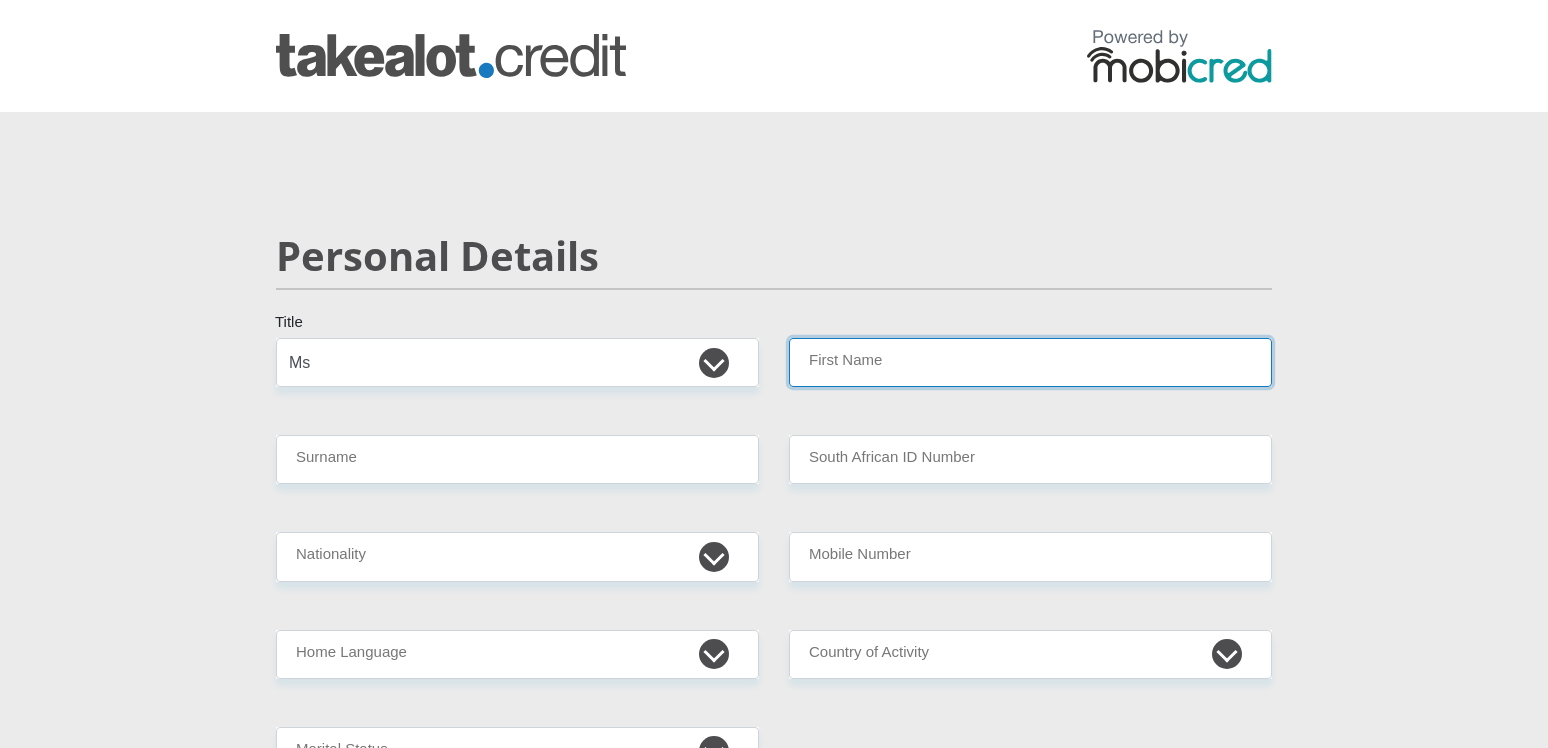click on "First Name" at bounding box center [1030, 362] 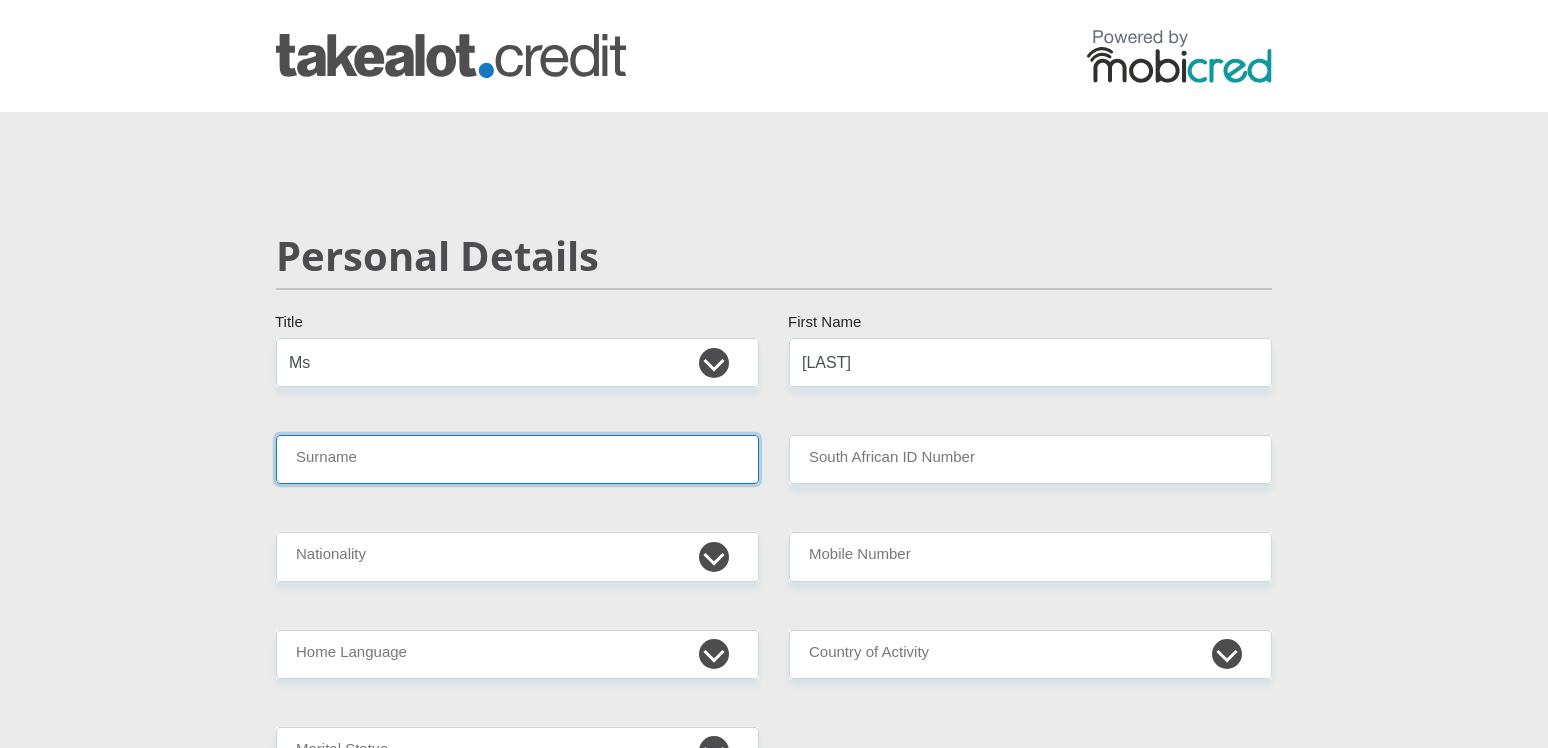 type on "[LAST]" 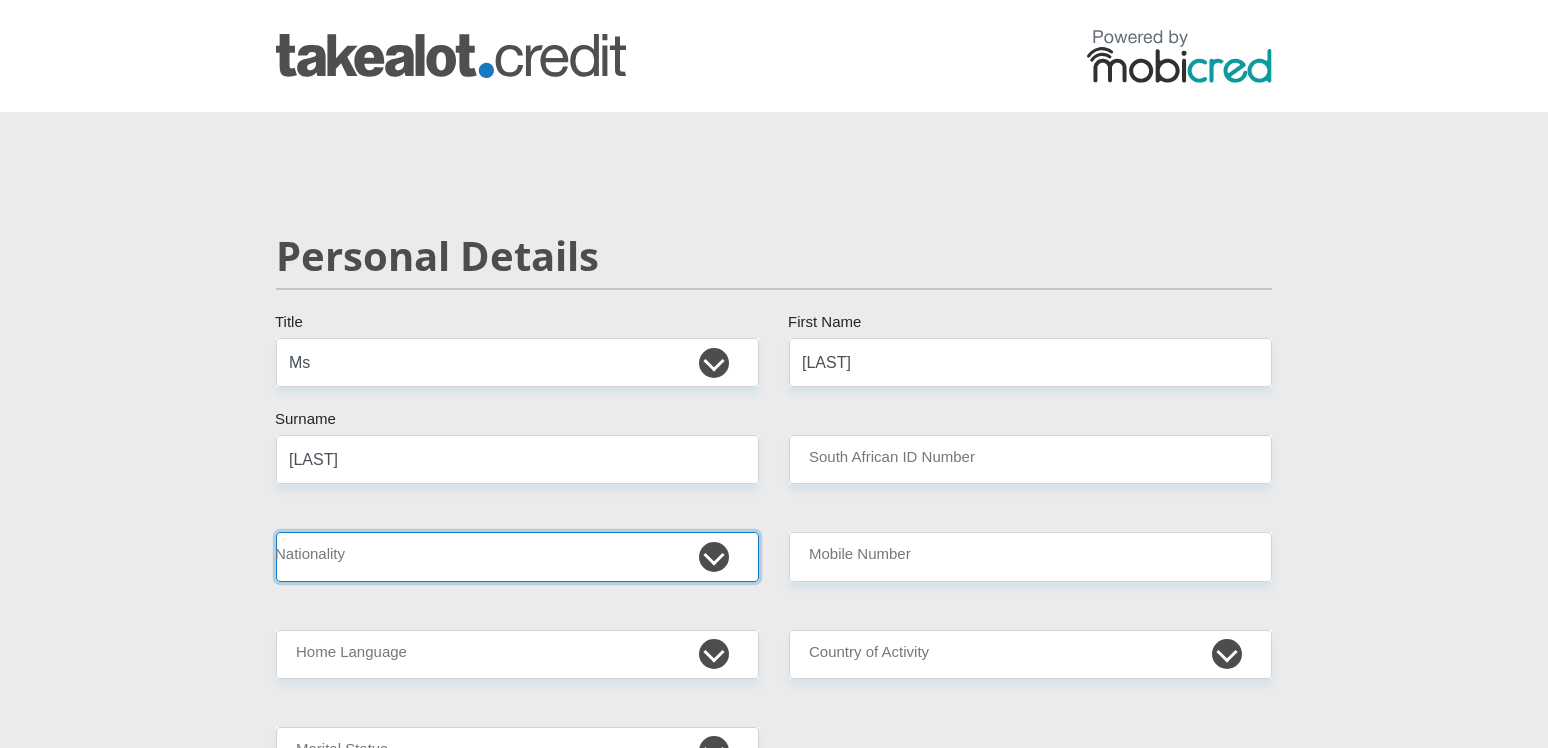 select on "ZAF" 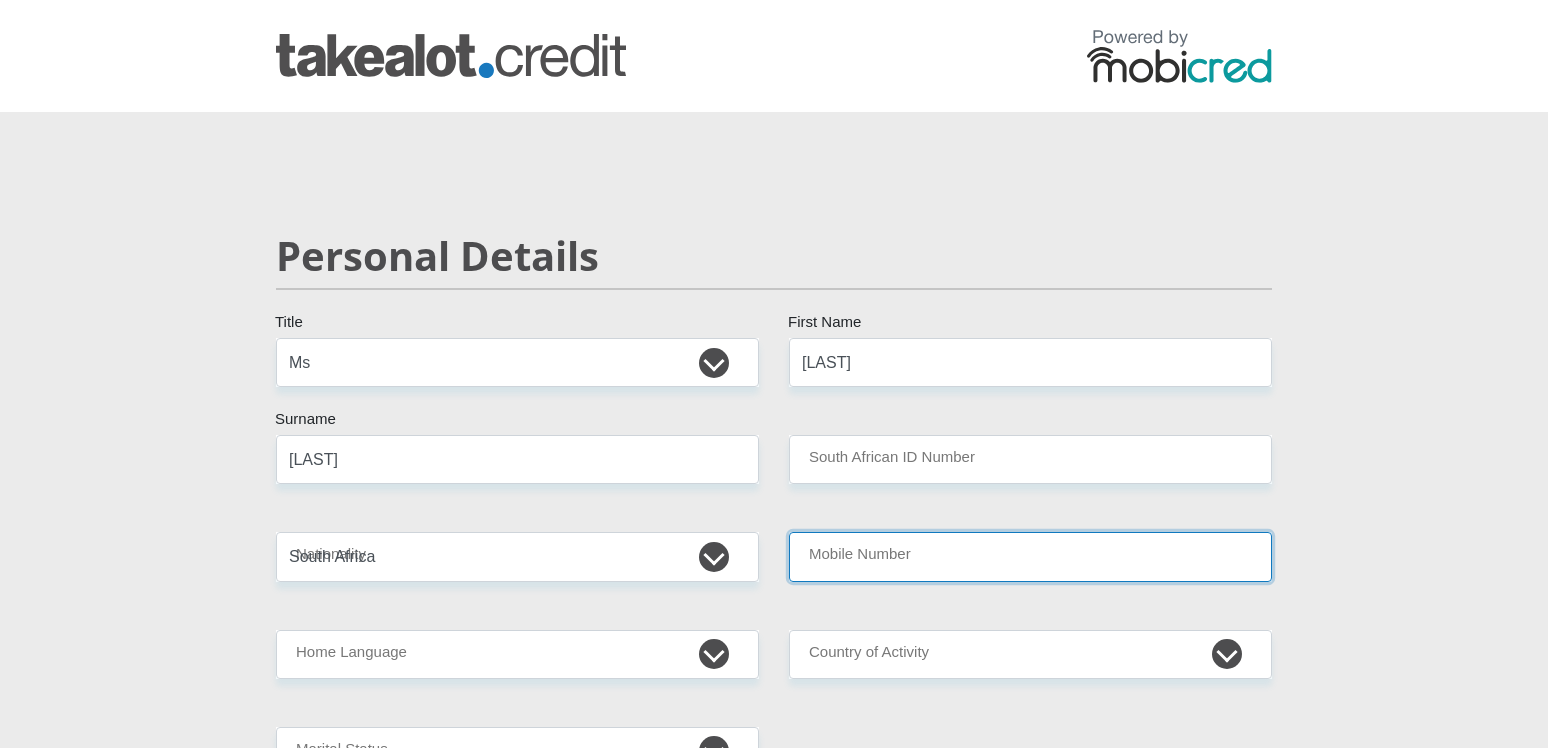 type on "[PHONE]" 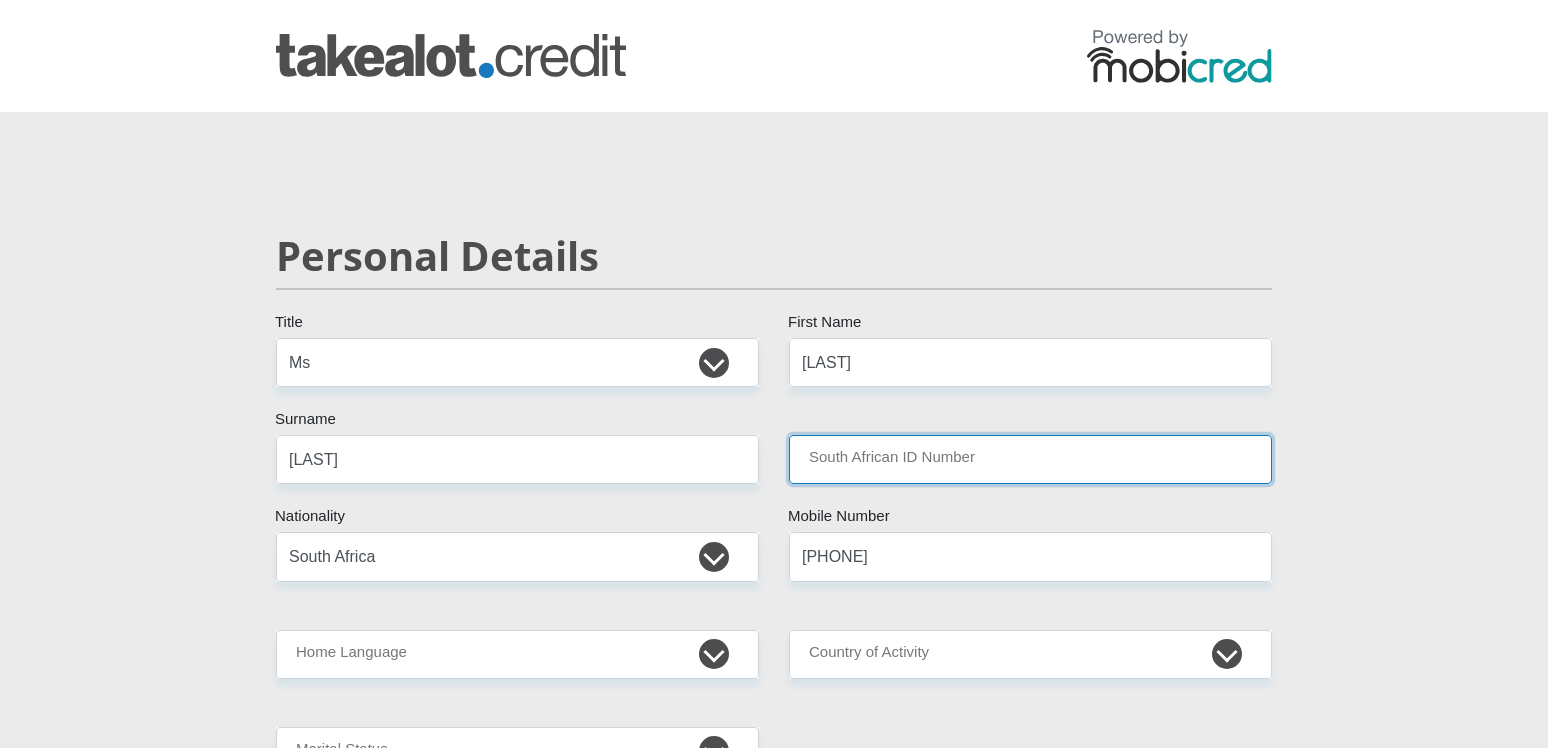 click on "South African ID Number" at bounding box center [1030, 459] 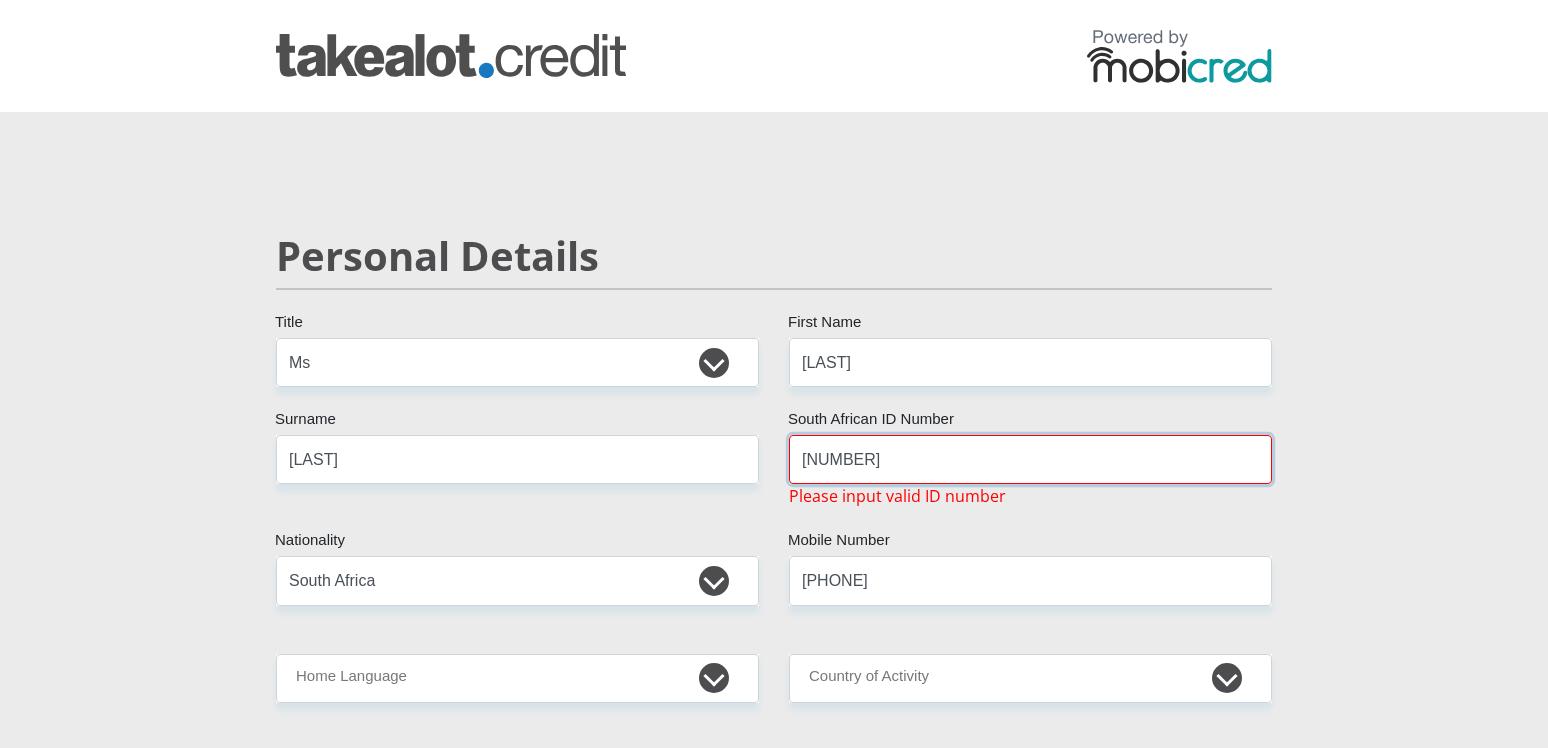 type on "[NUMBER]" 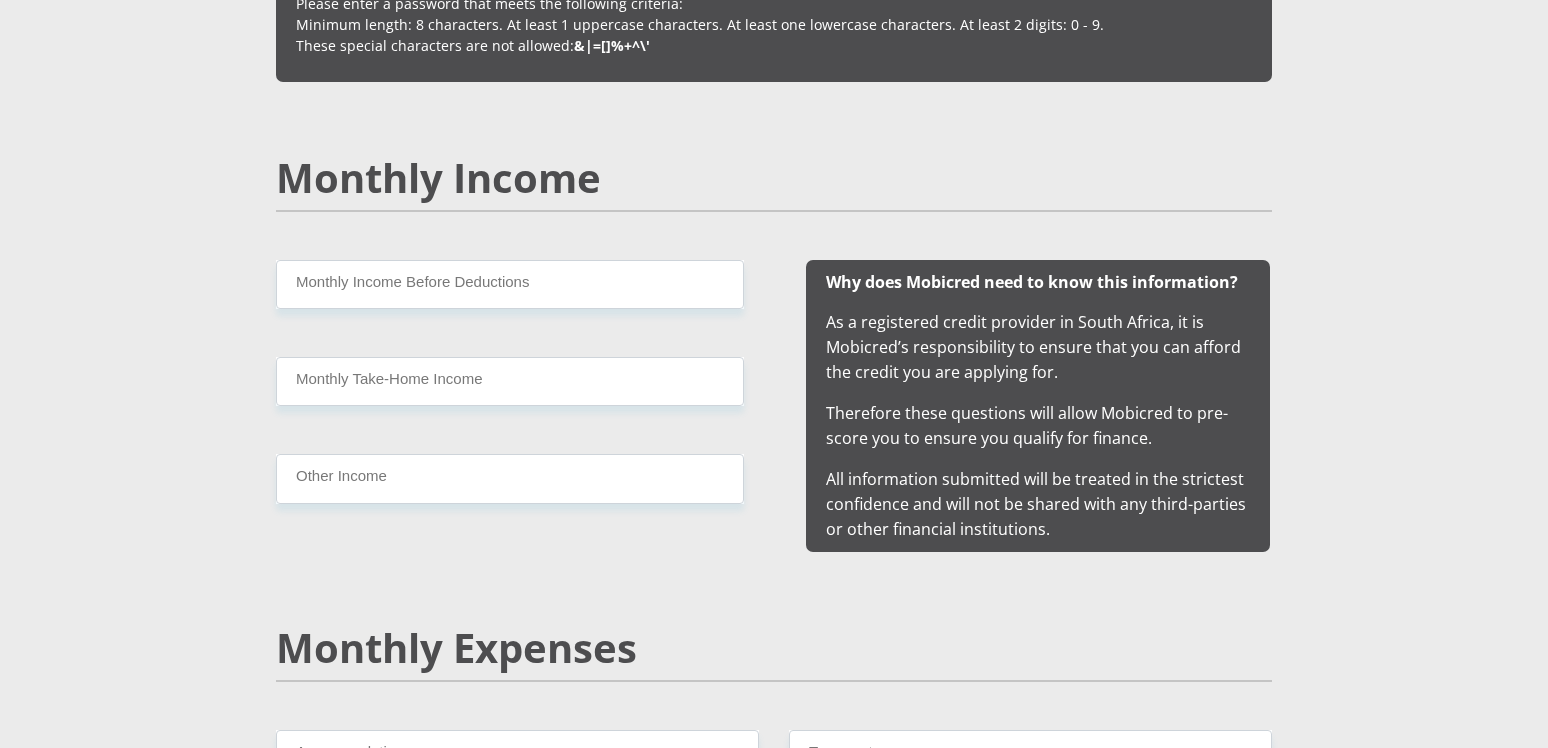 scroll, scrollTop: 1800, scrollLeft: 0, axis: vertical 